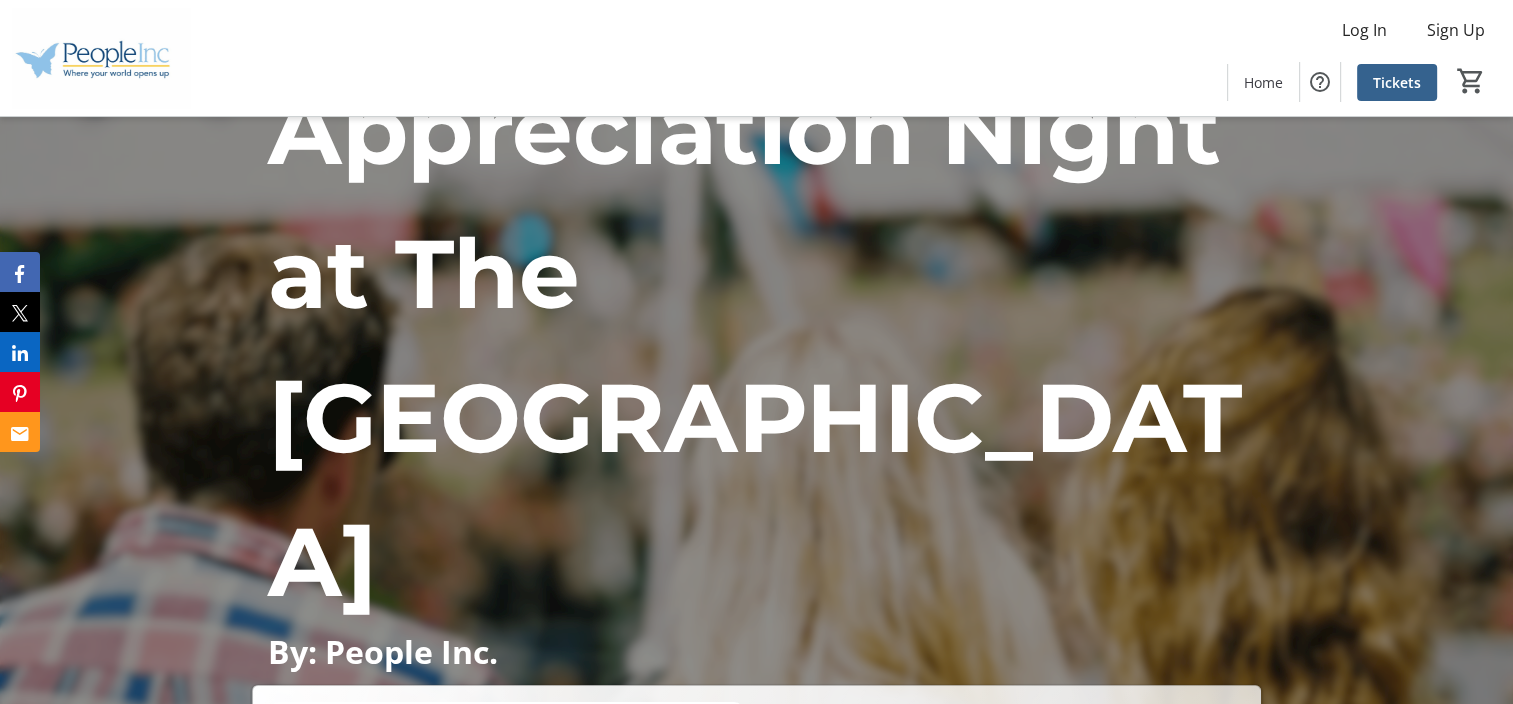 scroll, scrollTop: 287, scrollLeft: 0, axis: vertical 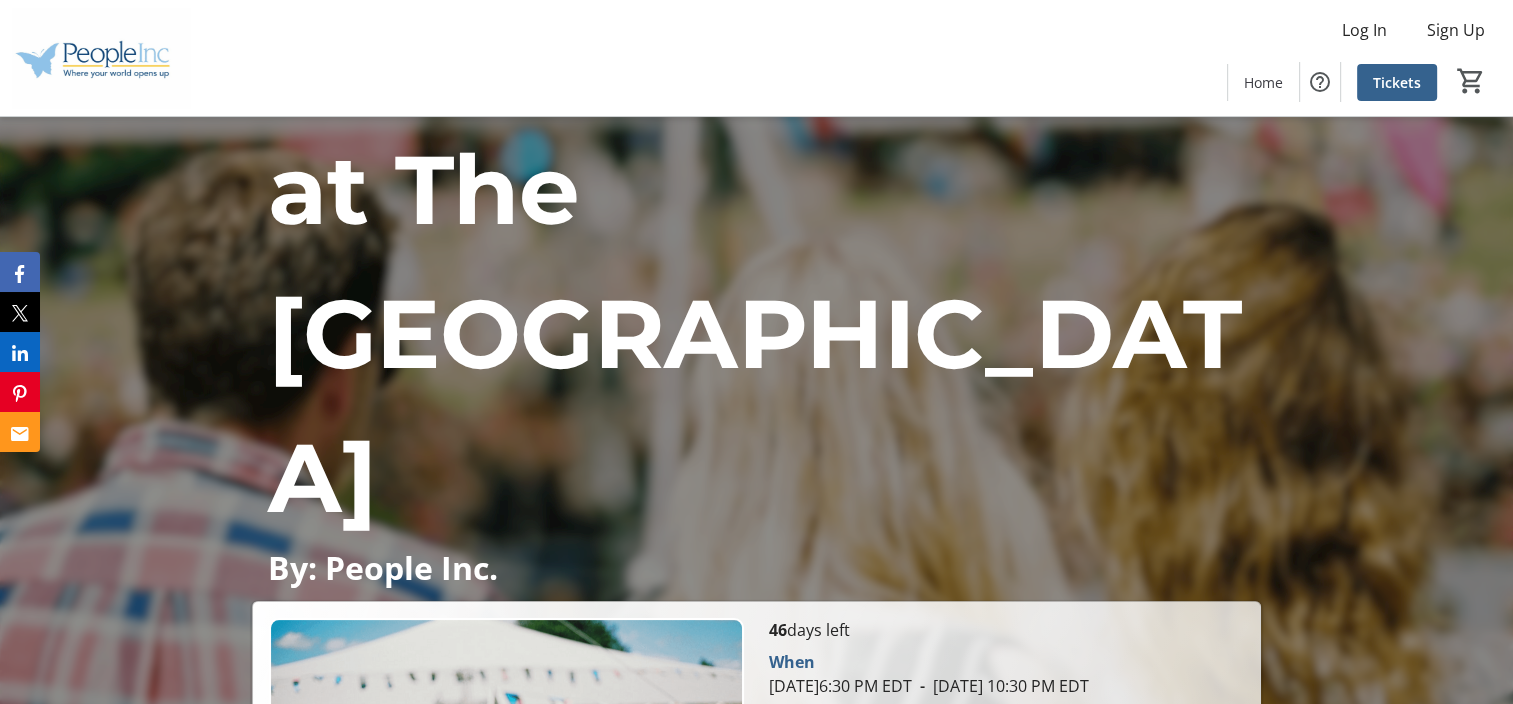 click at bounding box center (1005, 806) 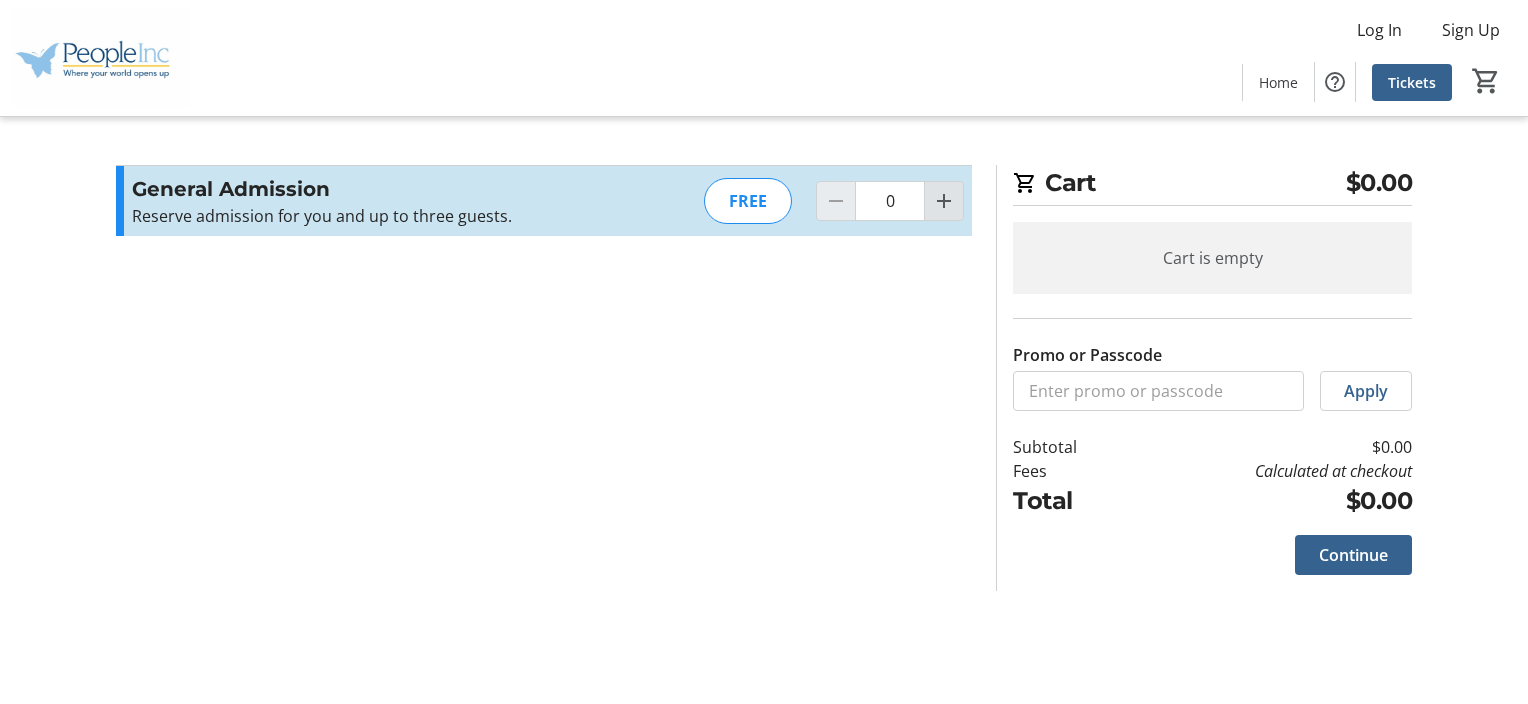 click 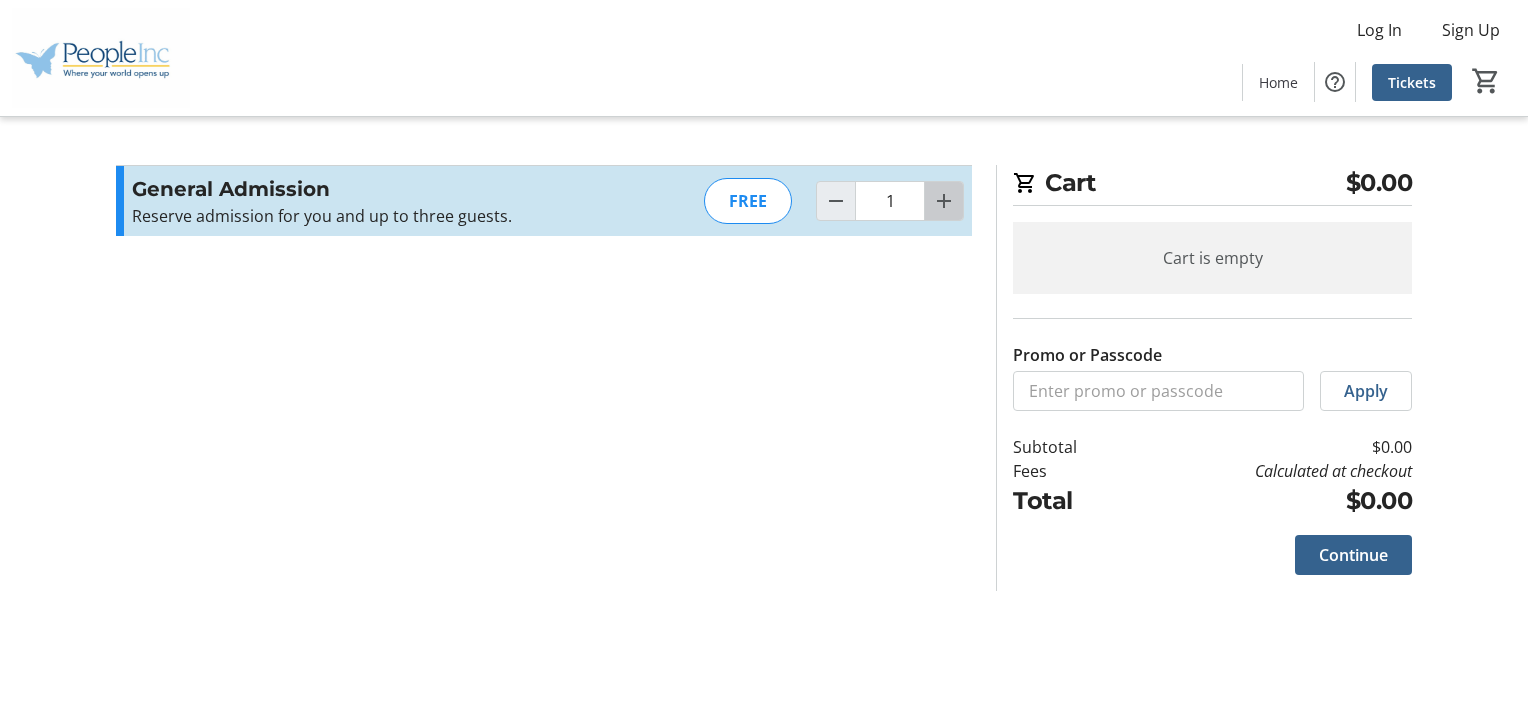 click 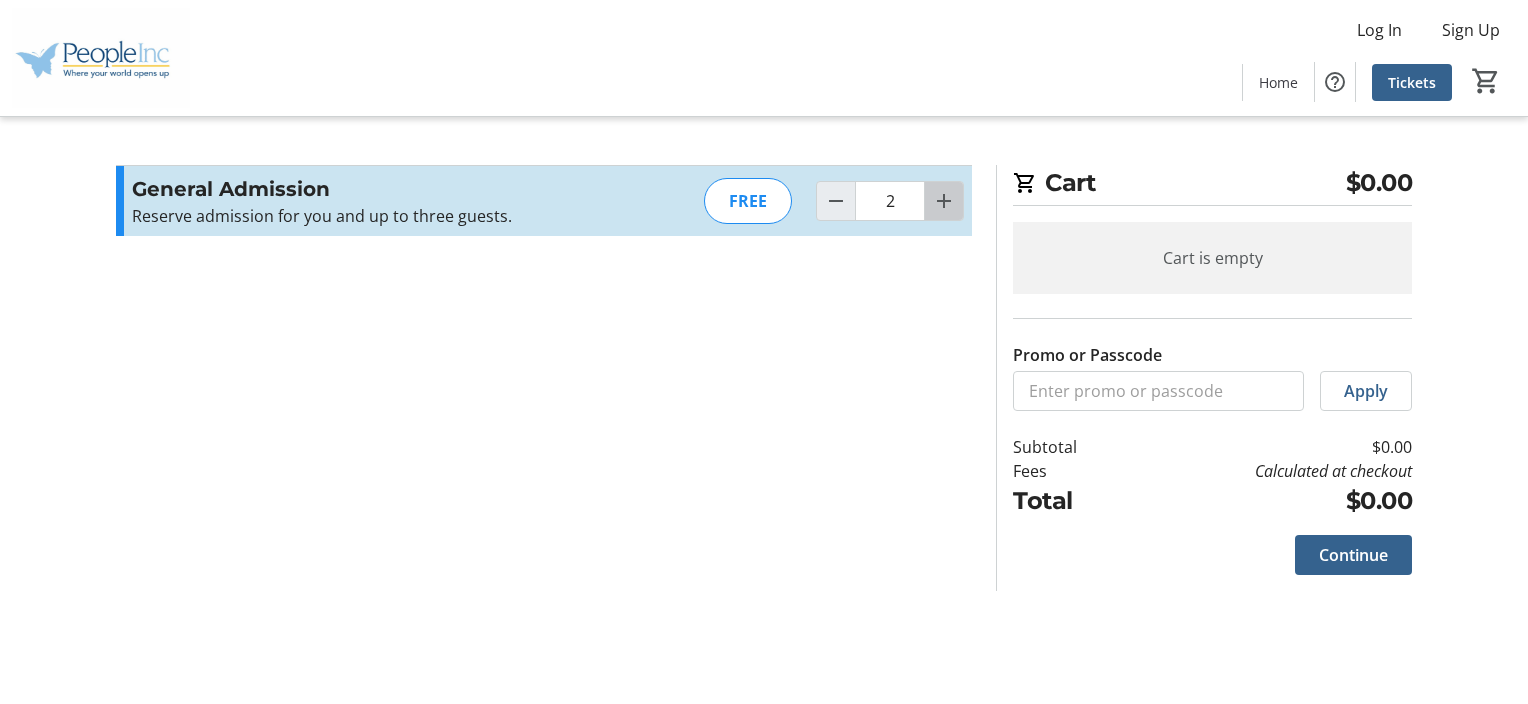 click 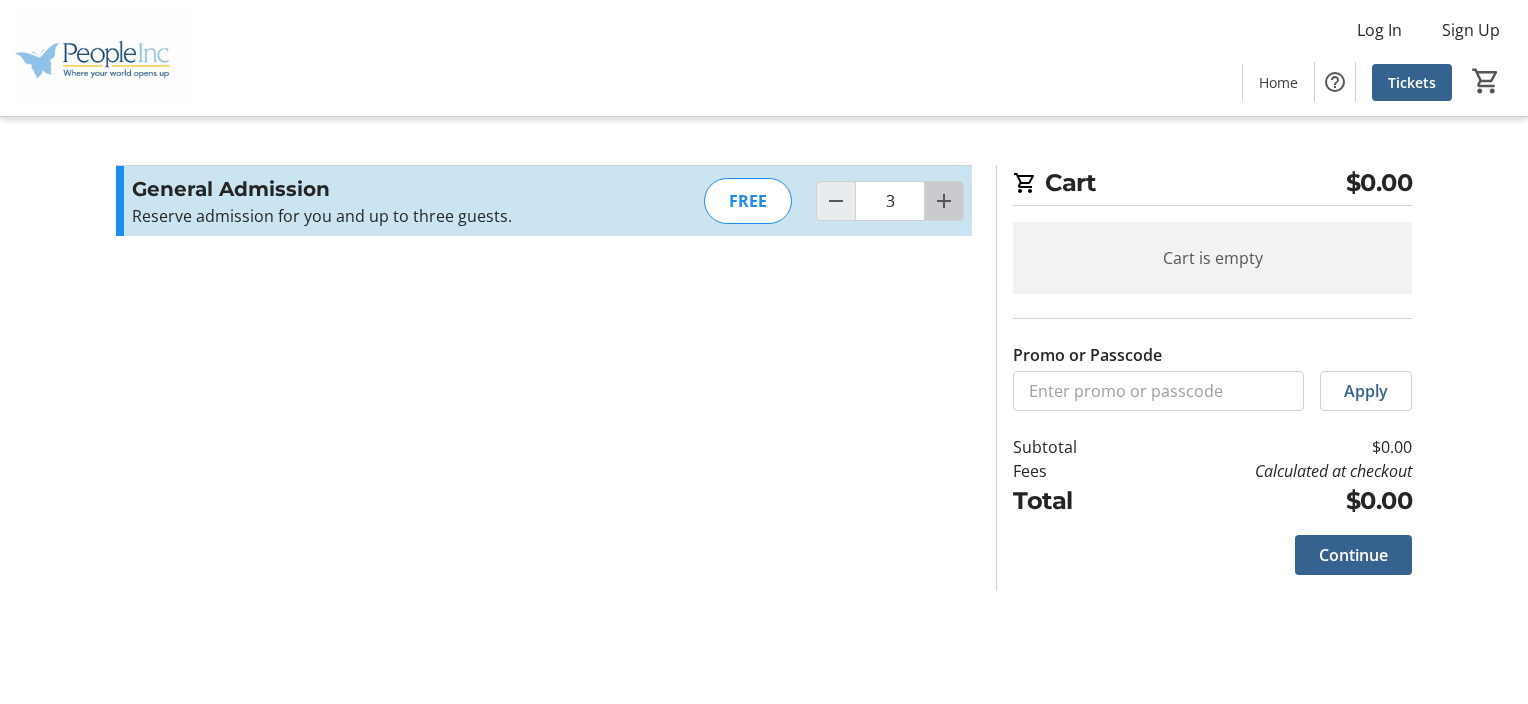 click 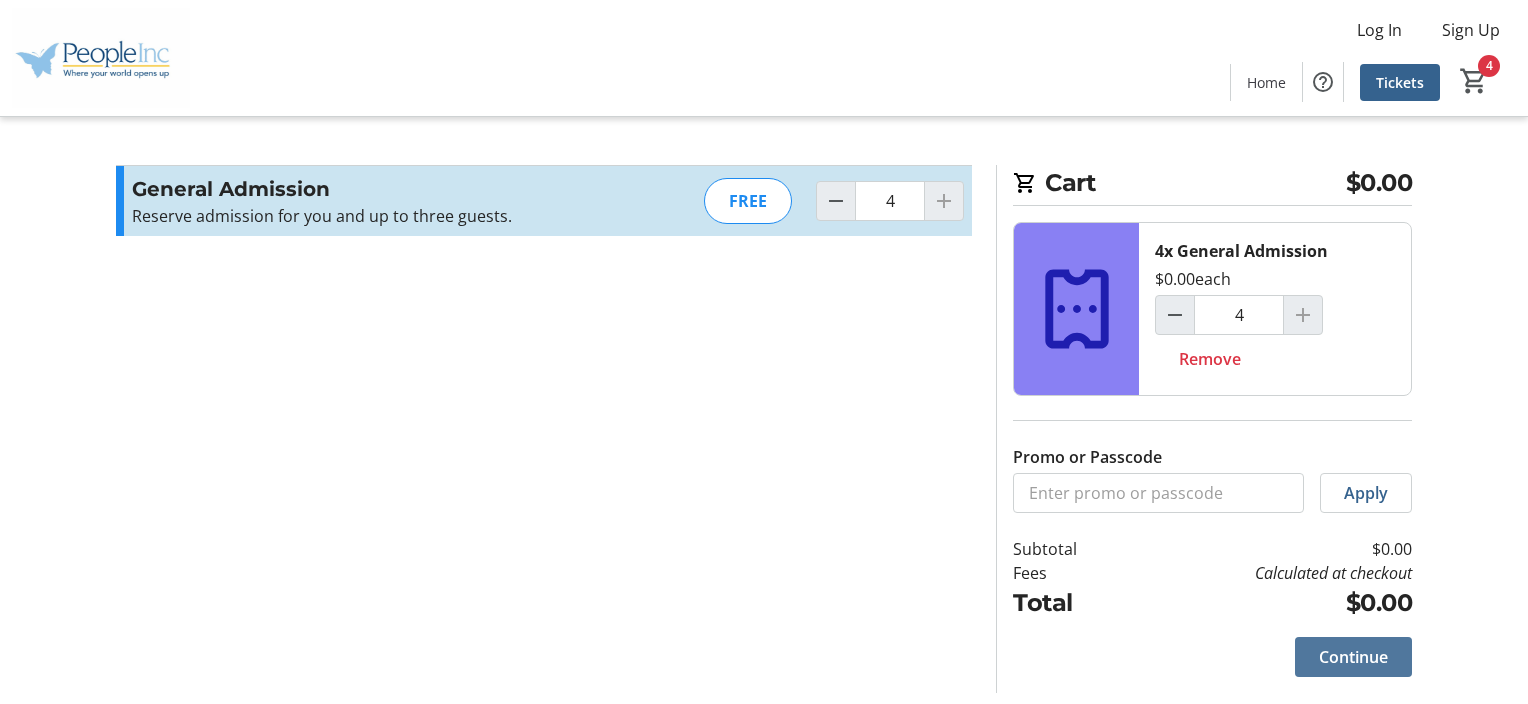 click on "Continue" 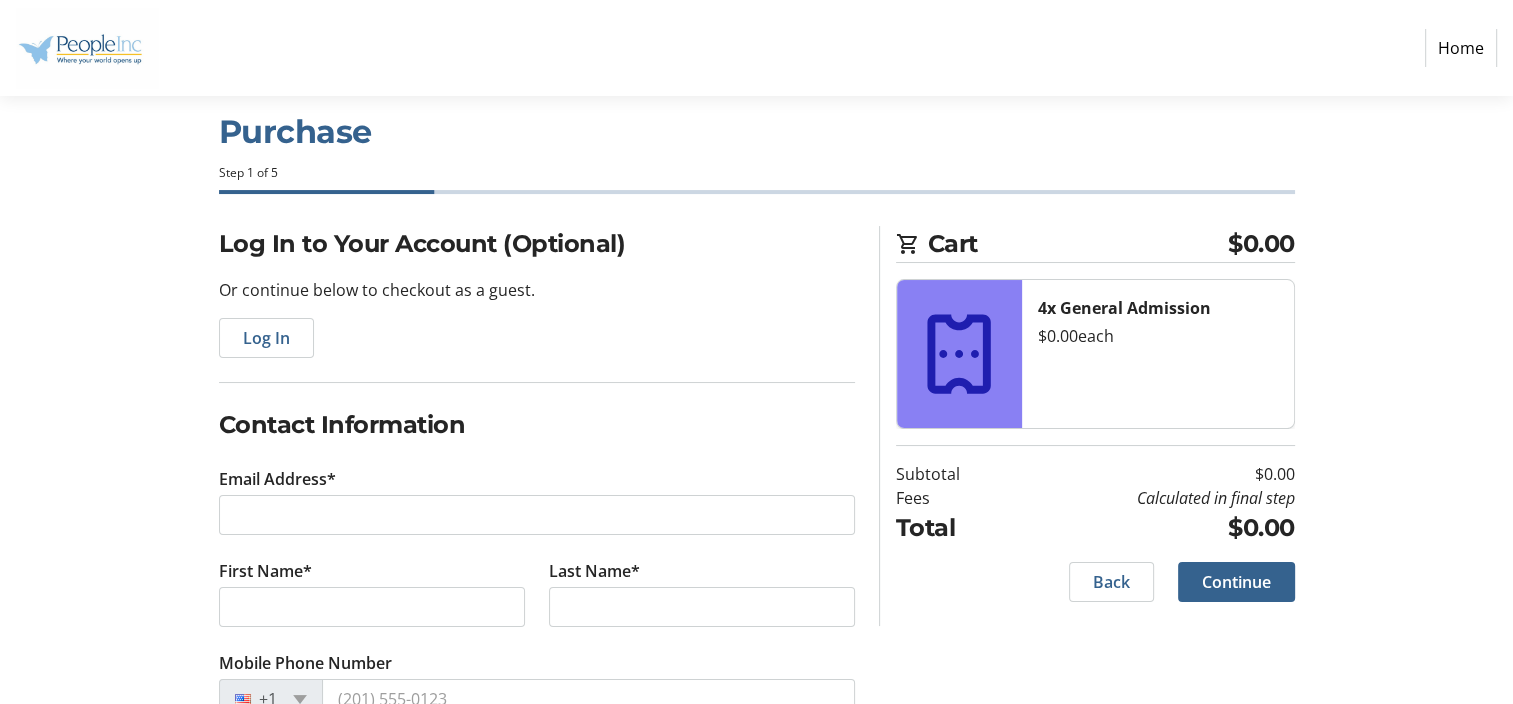 scroll, scrollTop: 97, scrollLeft: 0, axis: vertical 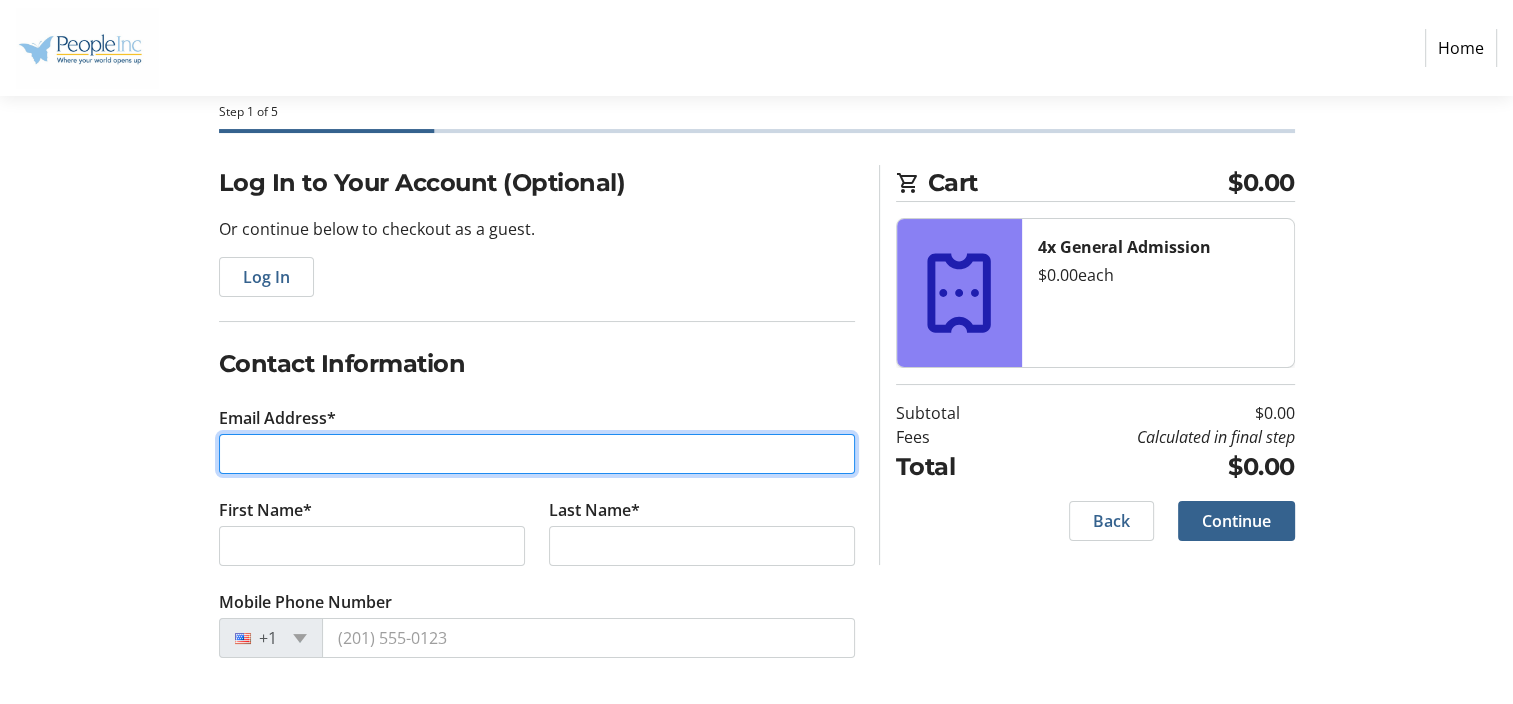 click on "Email Address*" at bounding box center (537, 454) 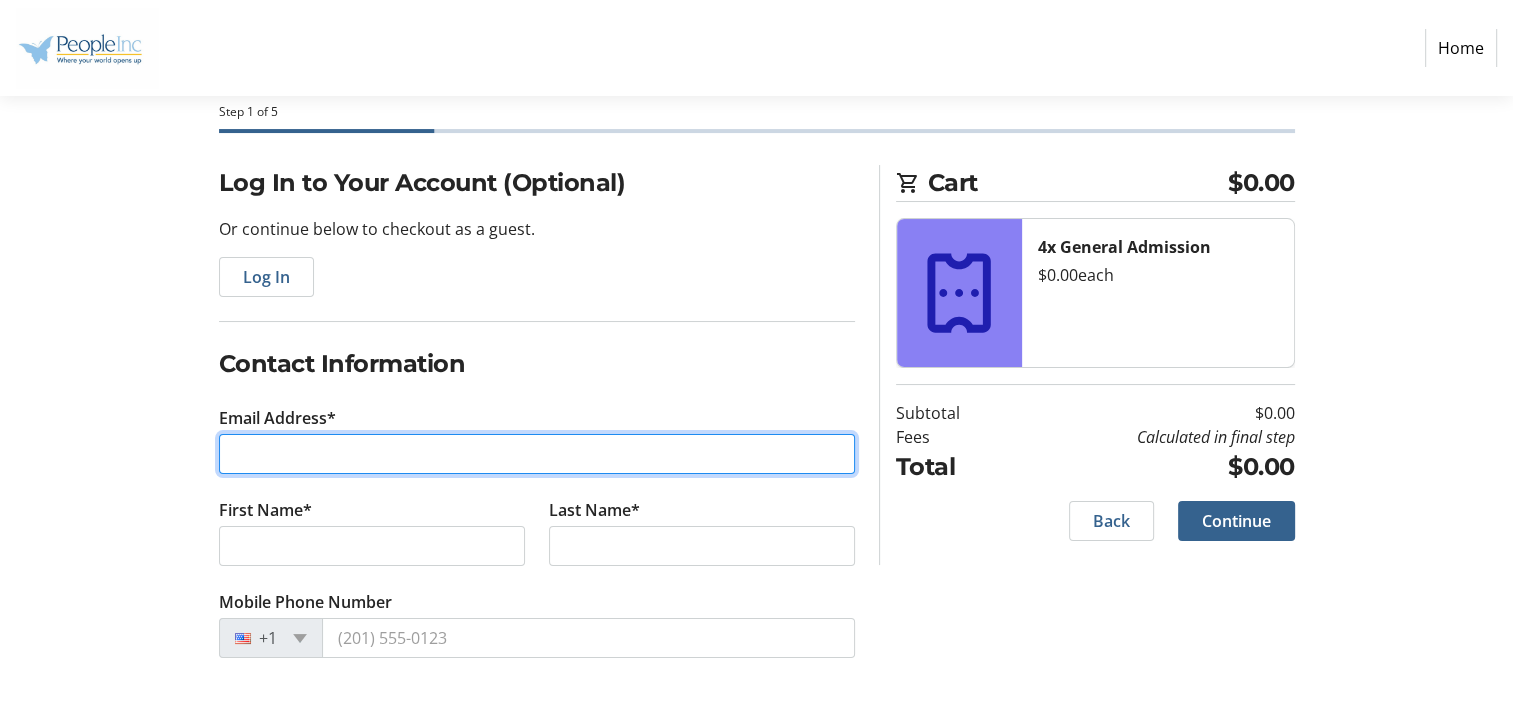 type on "[EMAIL_ADDRESS][DOMAIN_NAME]" 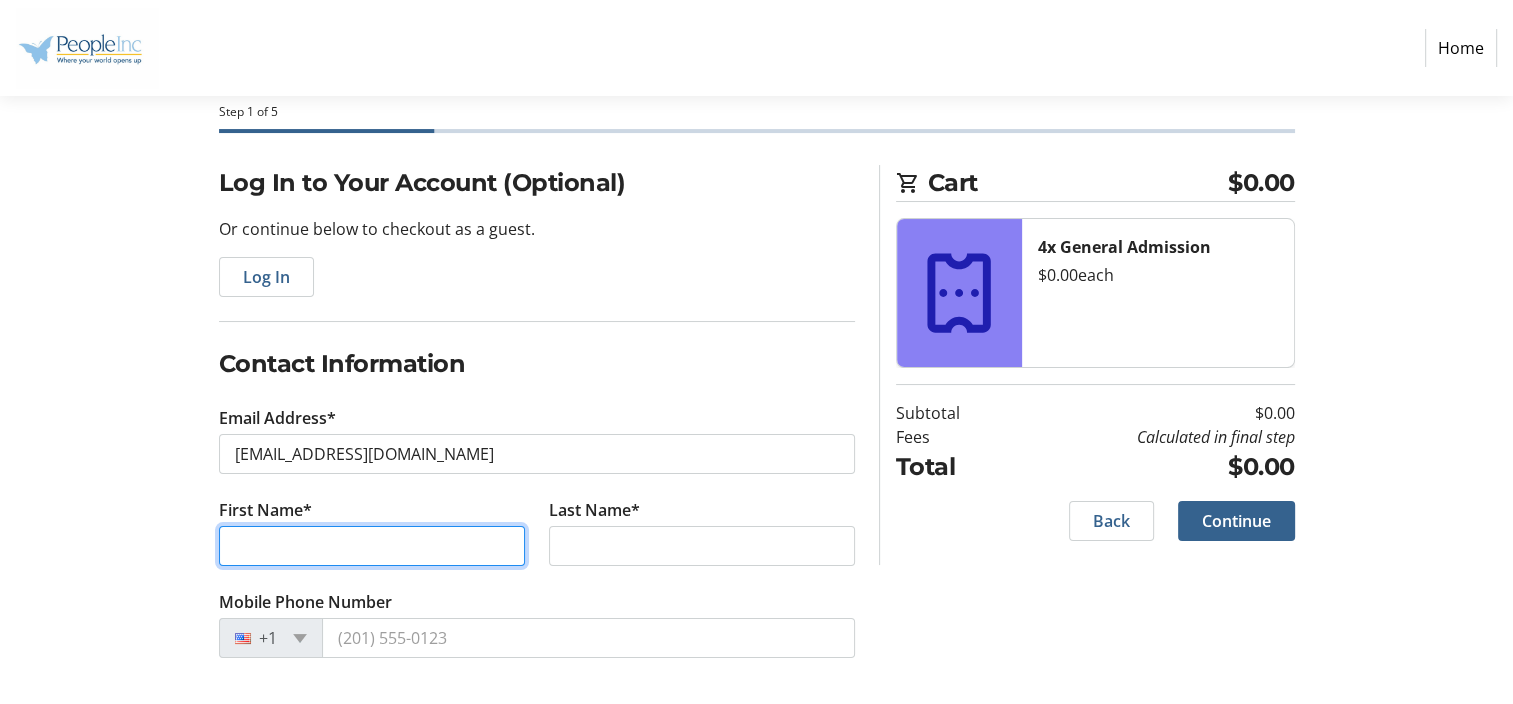 type on "[PERSON_NAME] [PERSON_NAME]" 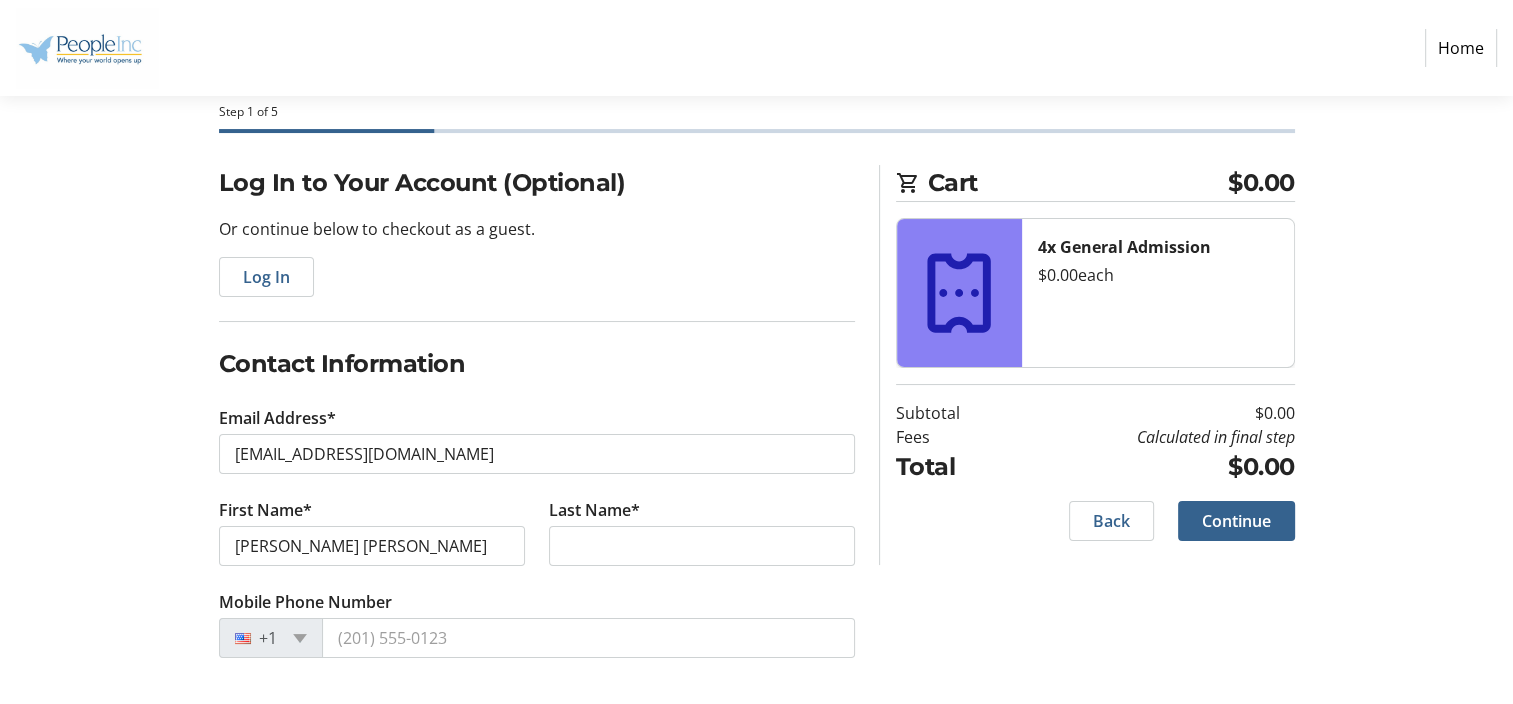 type on "[PERSON_NAME]" 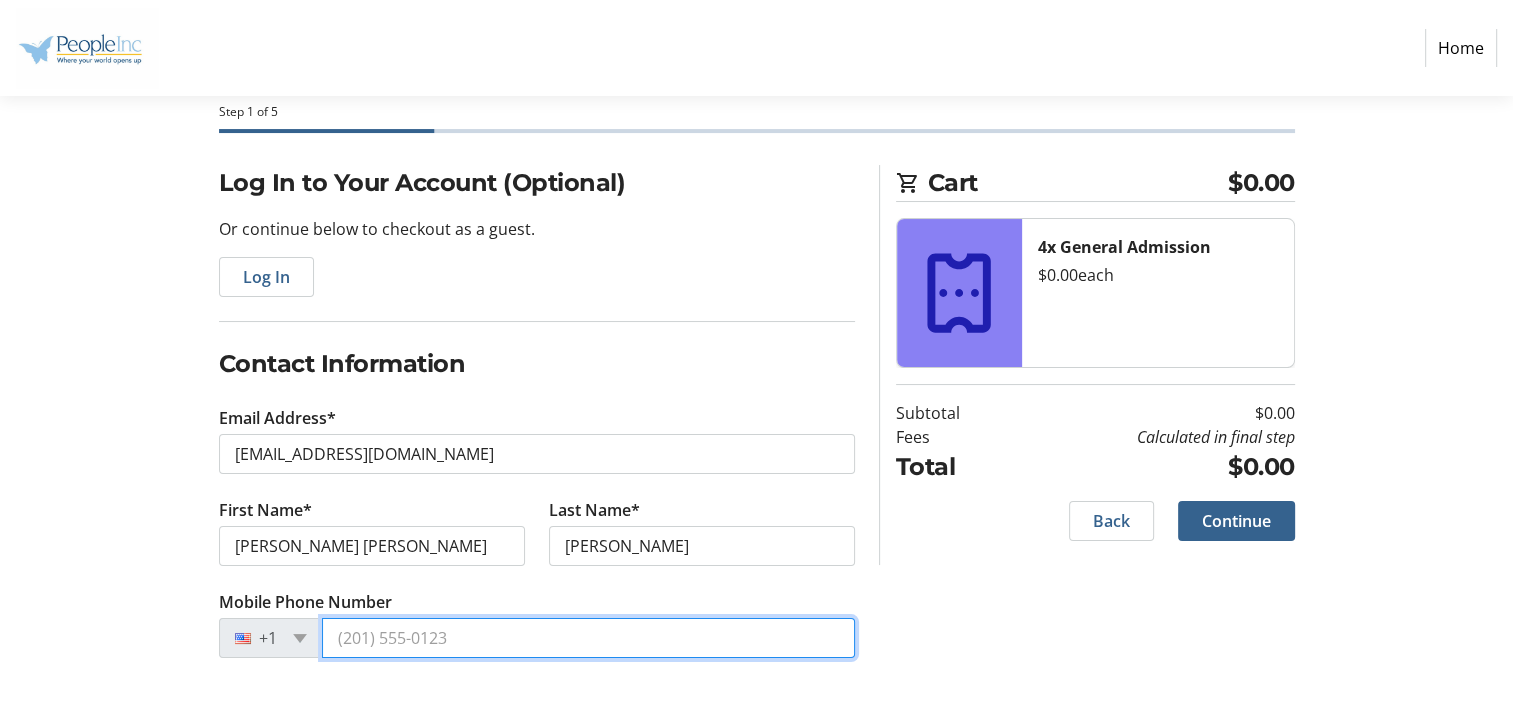 click on "Mobile Phone Number" at bounding box center [588, 638] 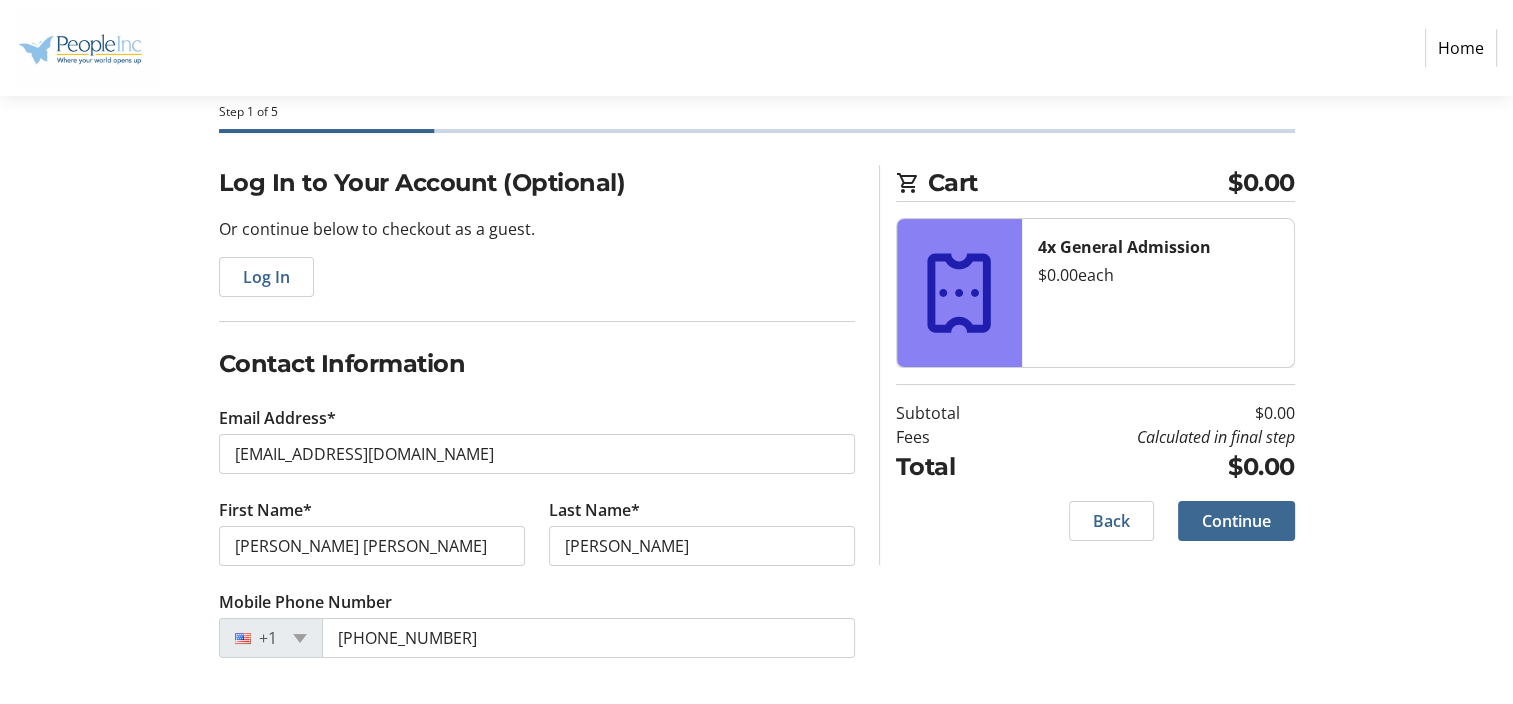 click on "Continue" 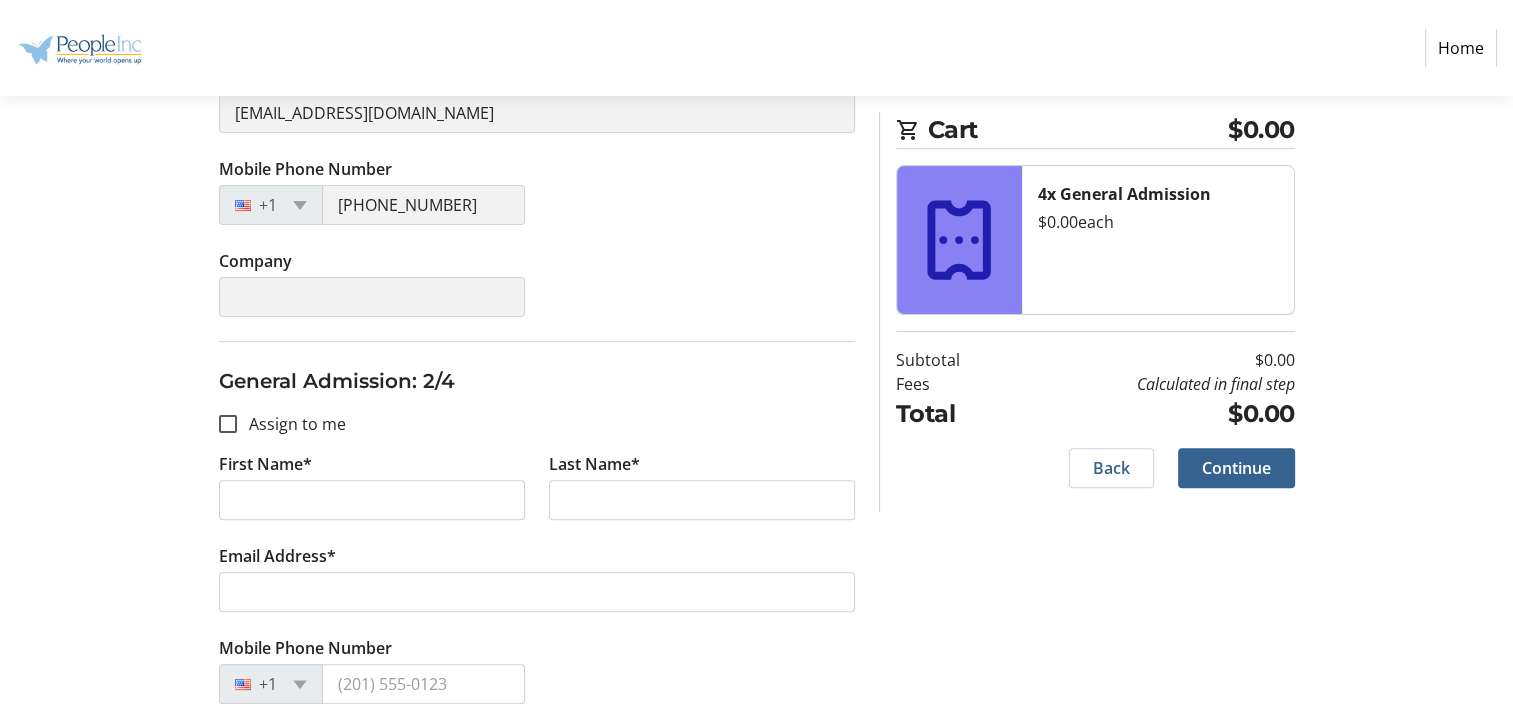 scroll, scrollTop: 600, scrollLeft: 0, axis: vertical 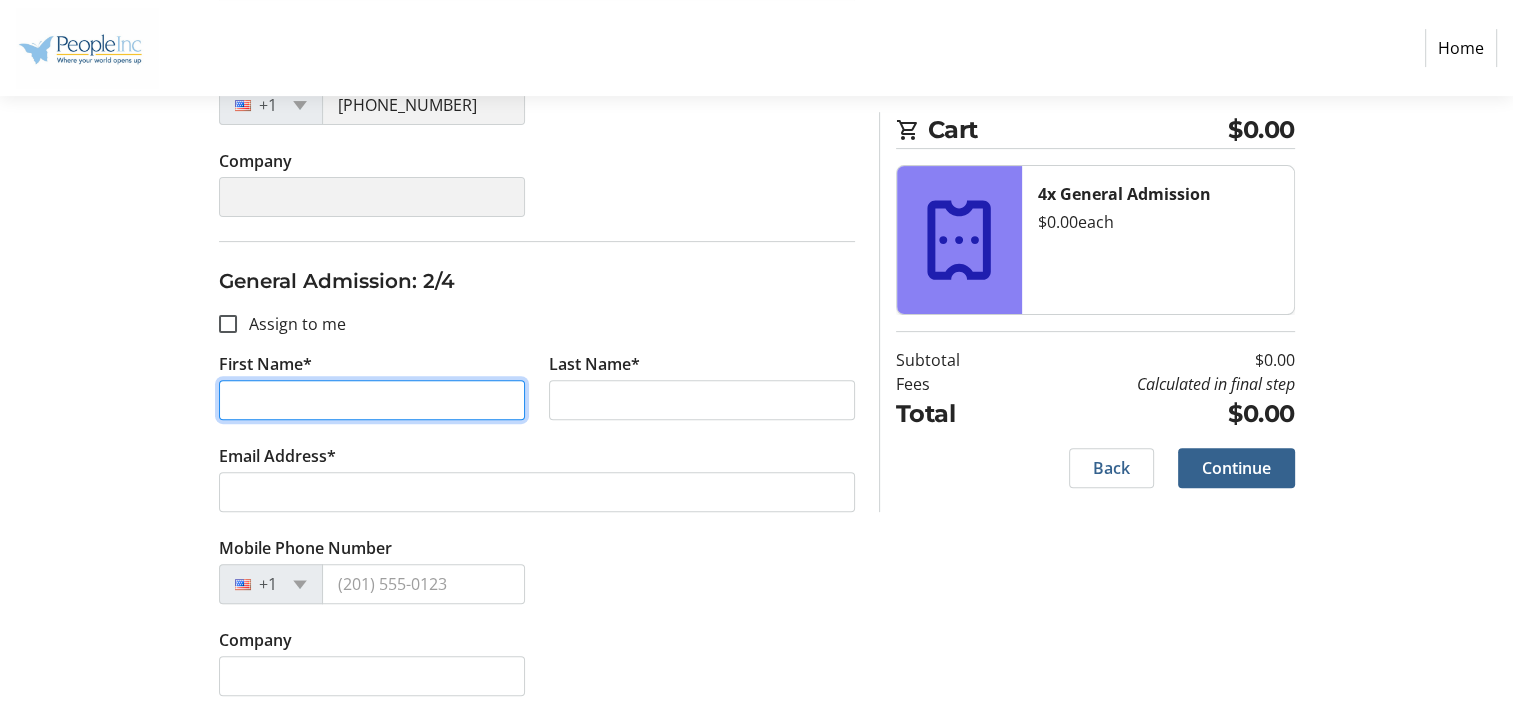 click on "First Name*" at bounding box center (372, 400) 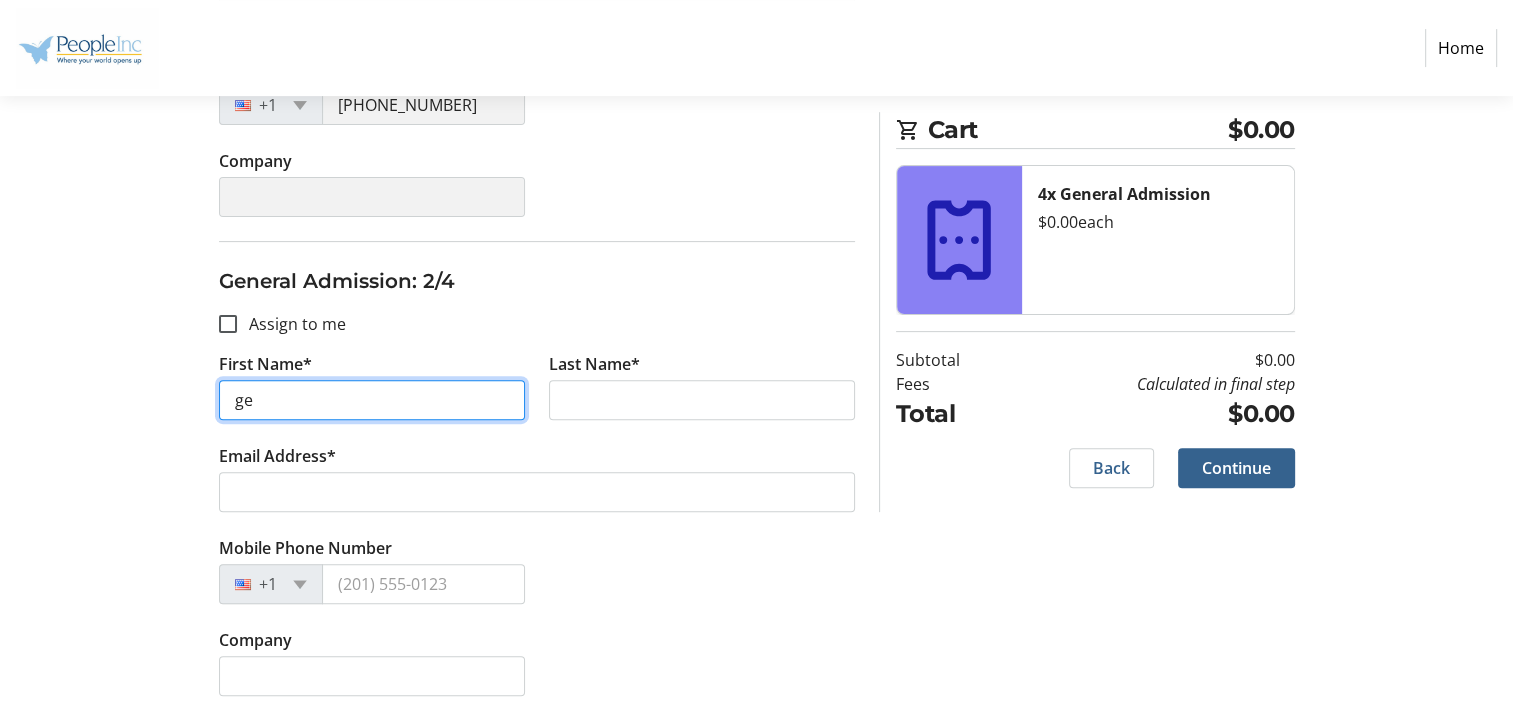 type on "g" 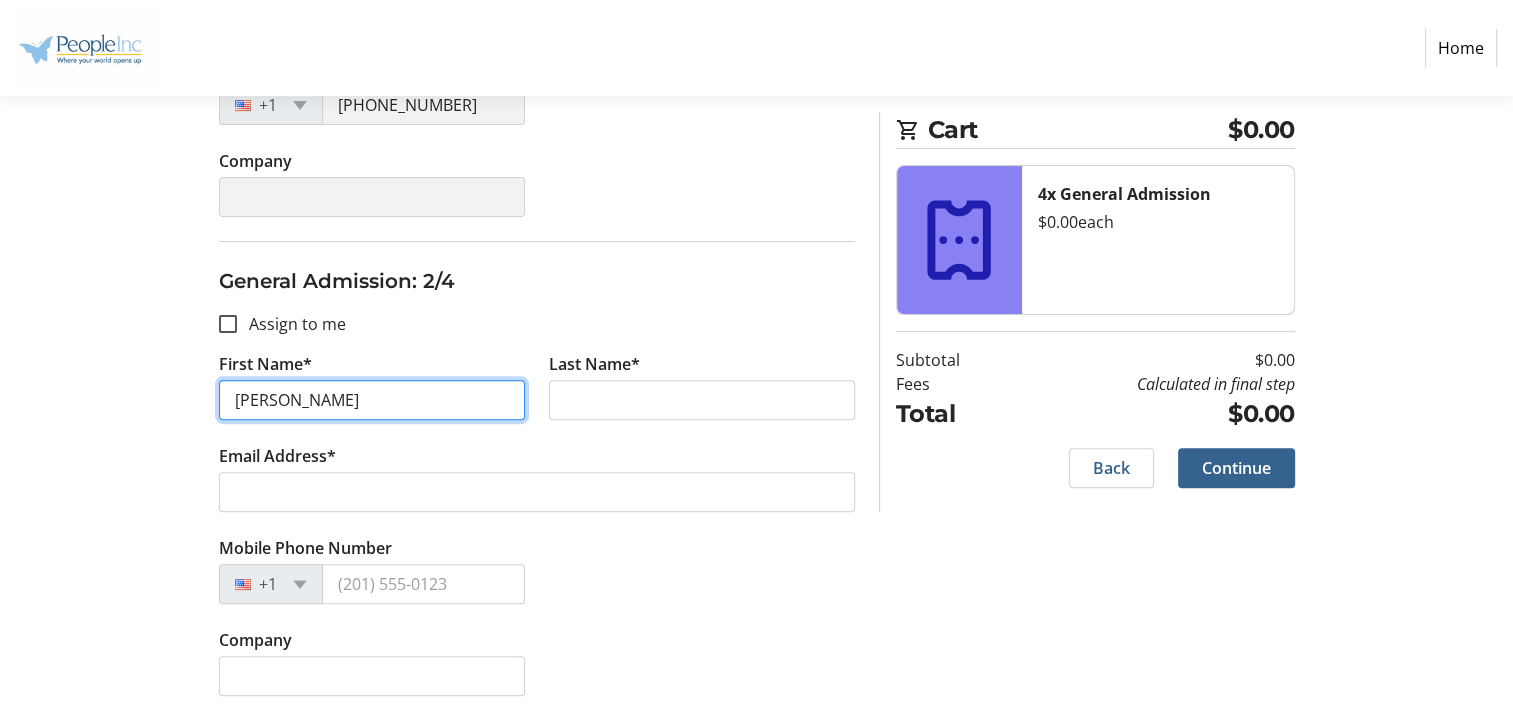type on "[PERSON_NAME]" 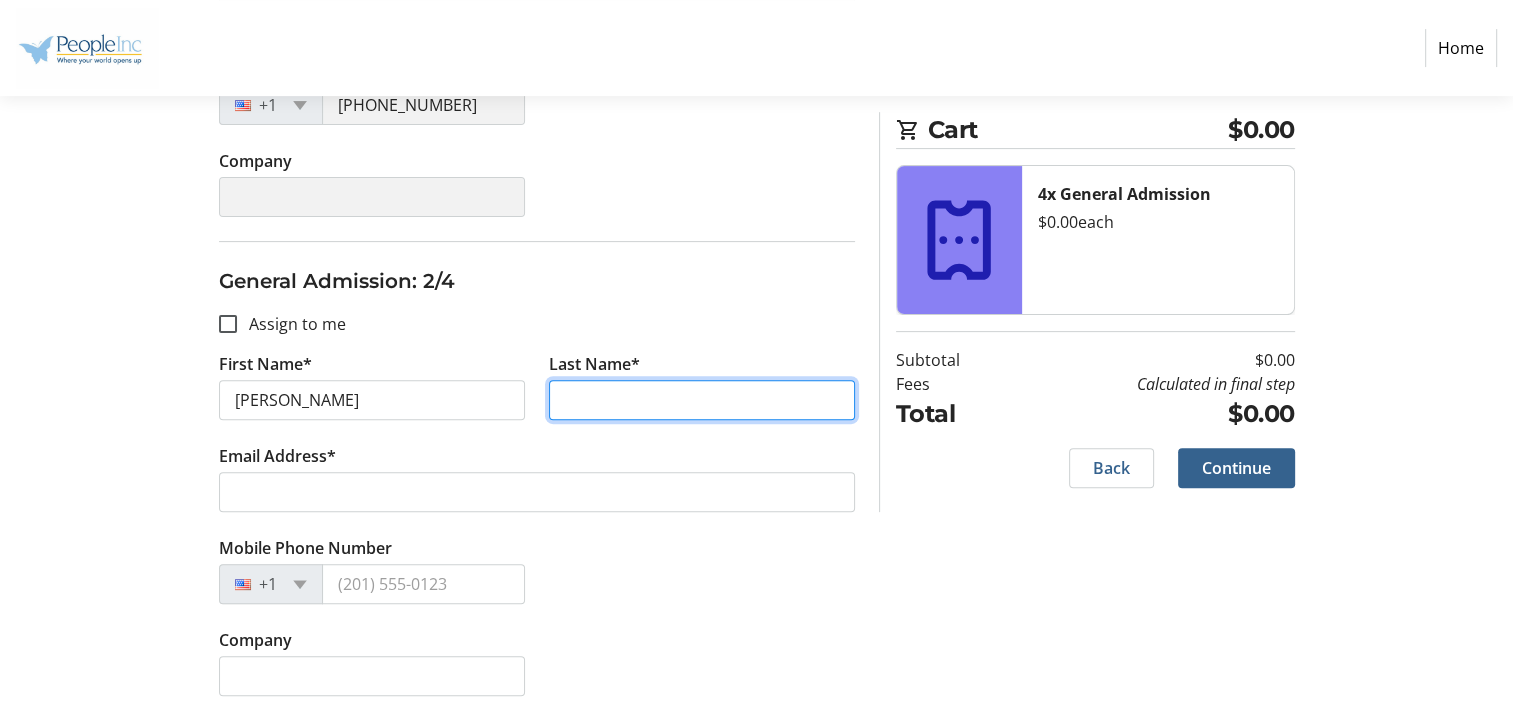 click on "Last Name*" at bounding box center (702, 400) 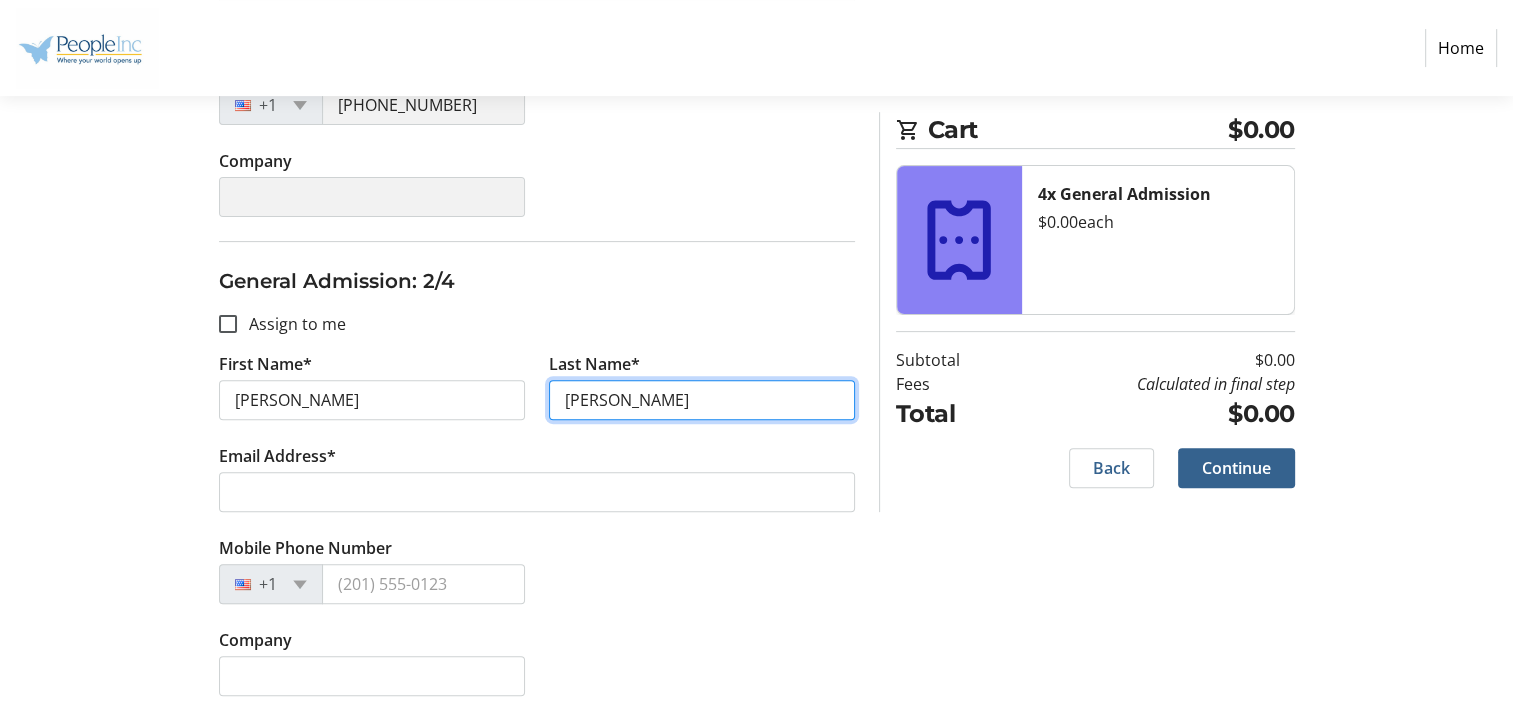 type on "[PERSON_NAME]" 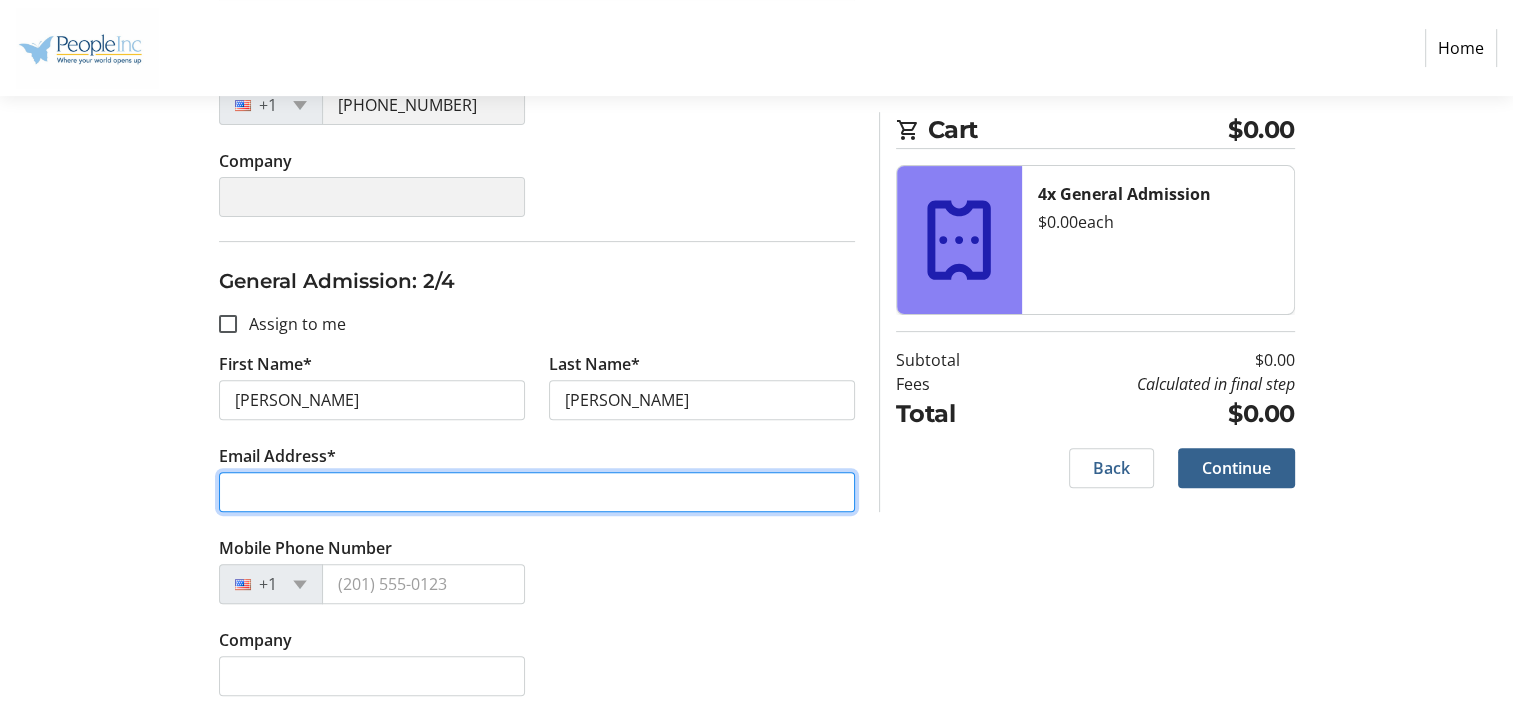 click on "Email Address*" at bounding box center [537, 492] 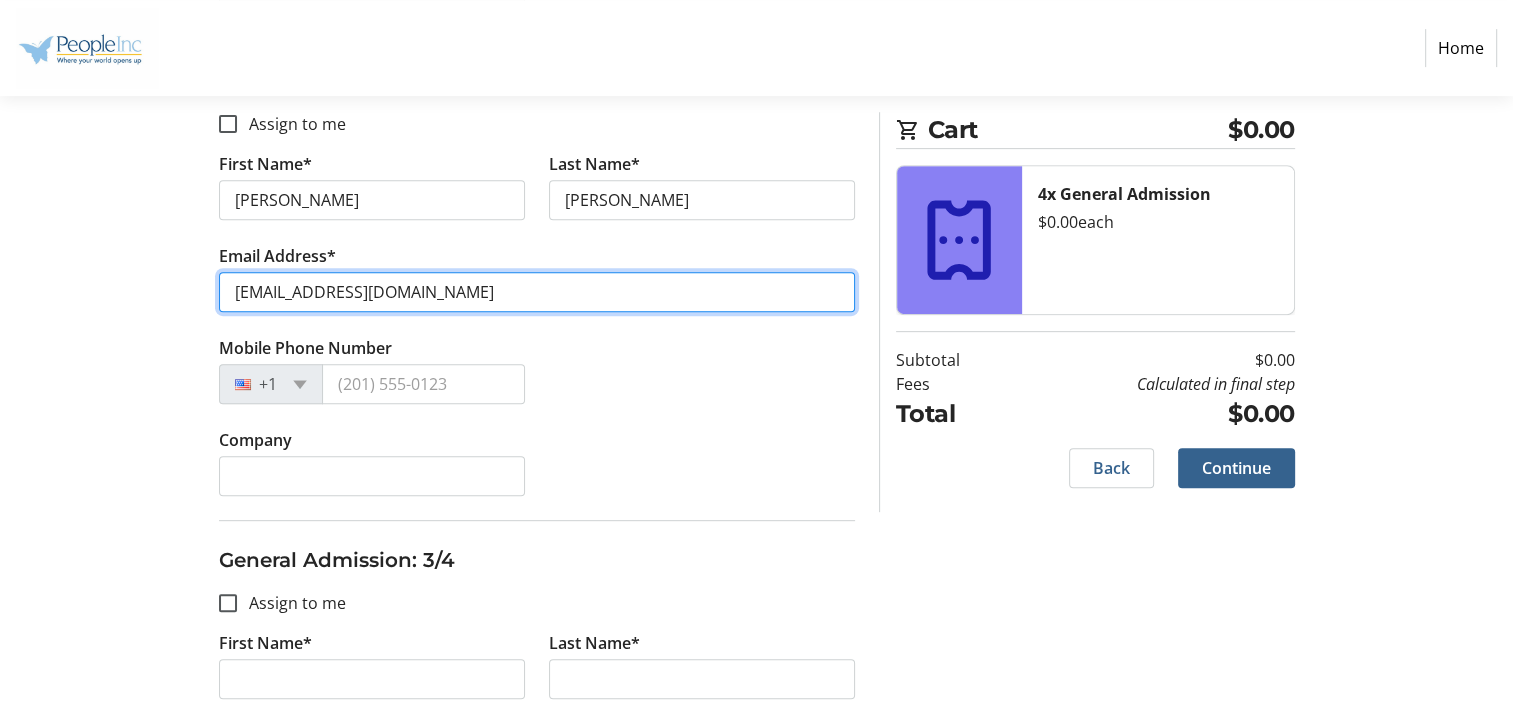 scroll, scrollTop: 900, scrollLeft: 0, axis: vertical 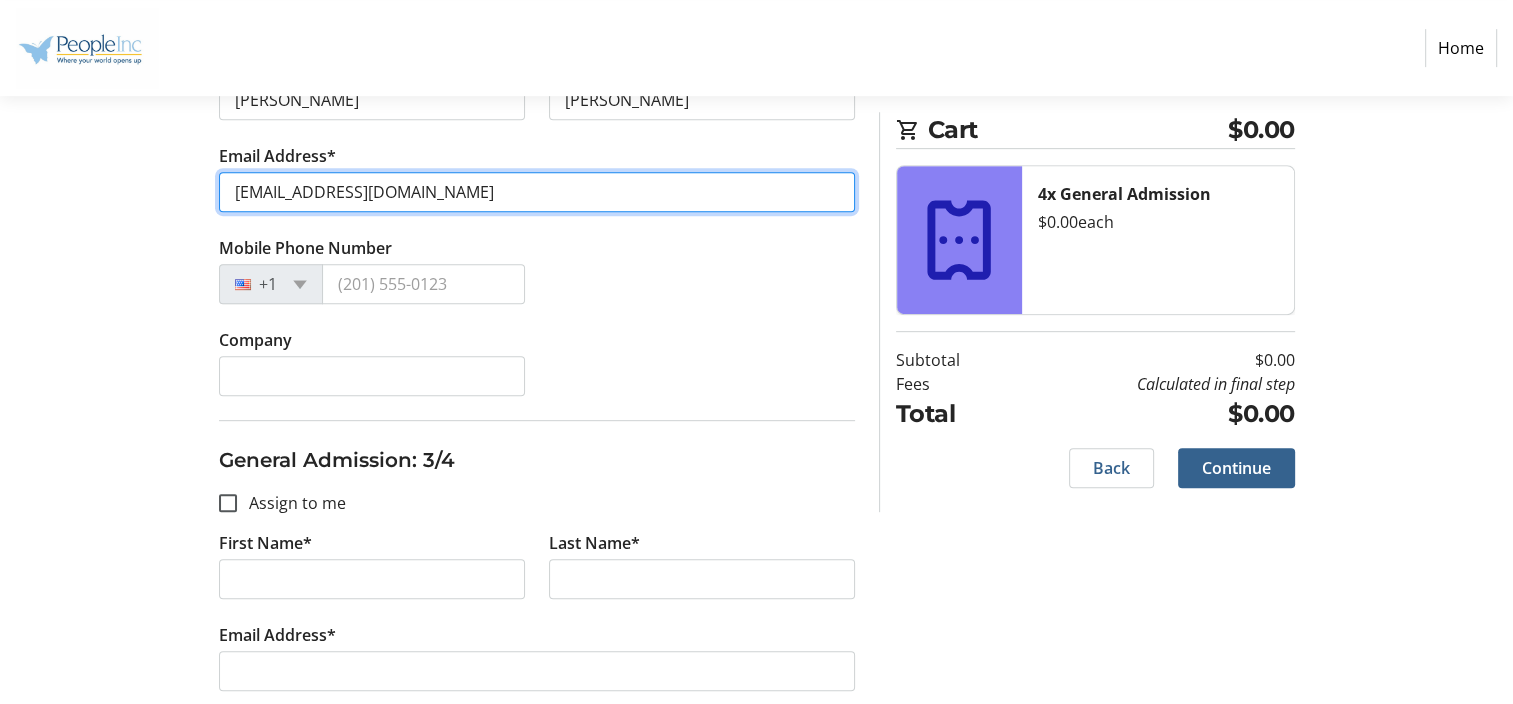 type on "[EMAIL_ADDRESS][DOMAIN_NAME]" 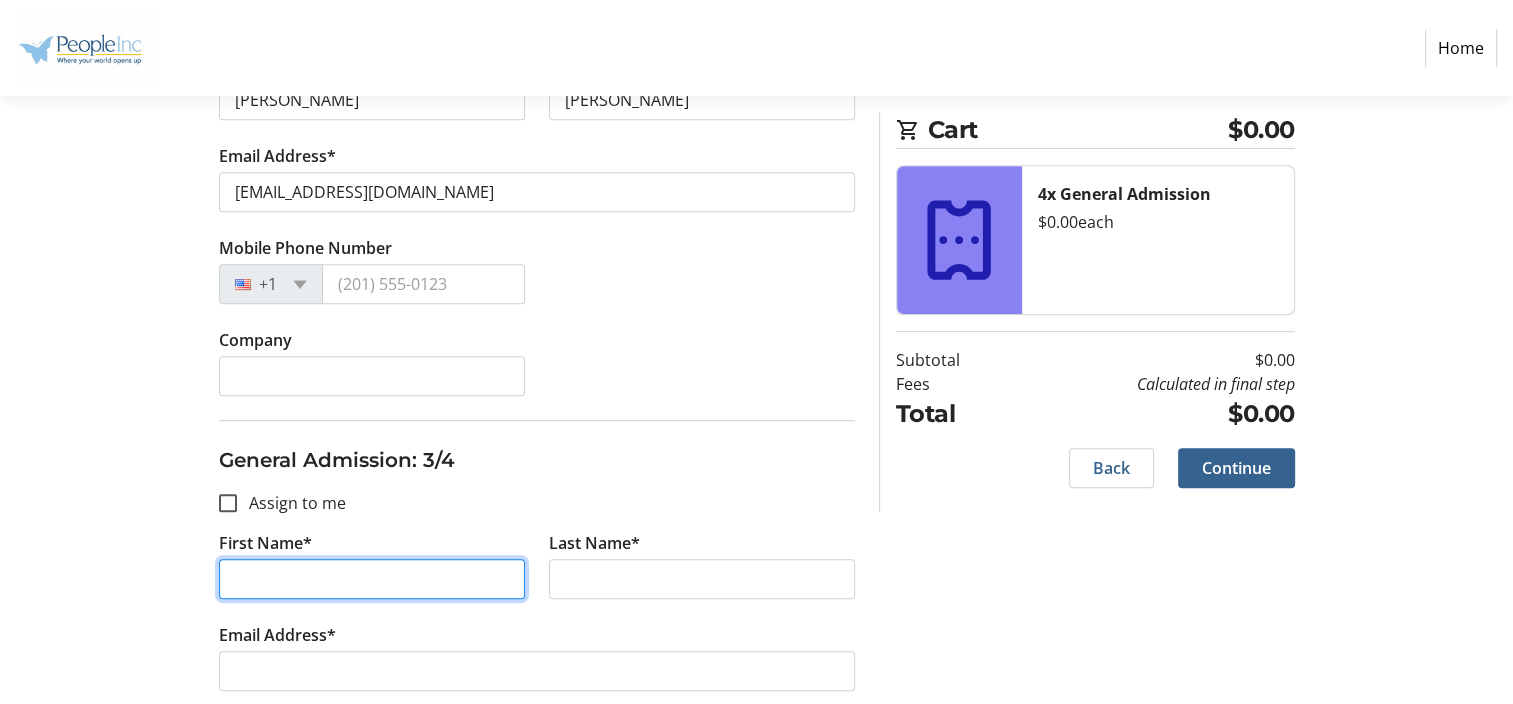 click on "First Name*" at bounding box center [372, 579] 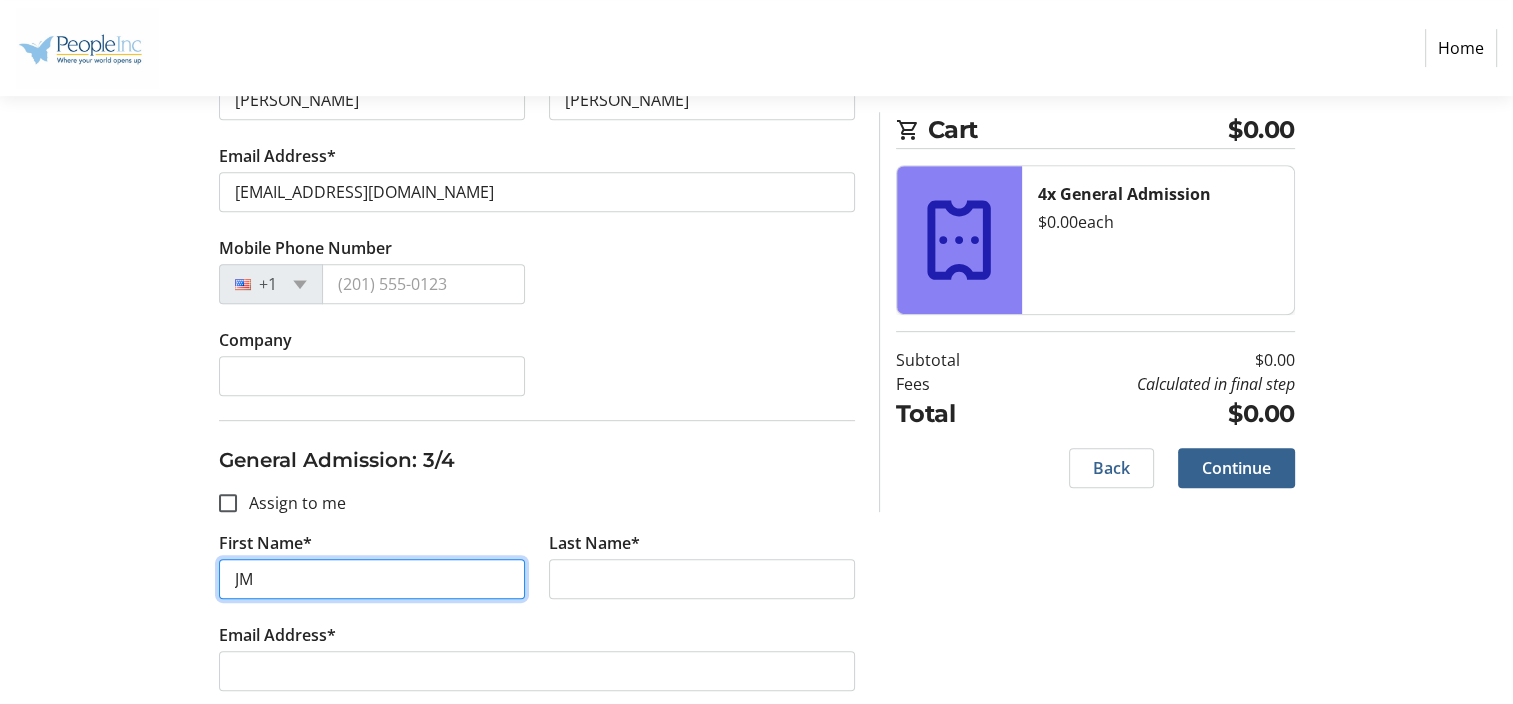 type on "J" 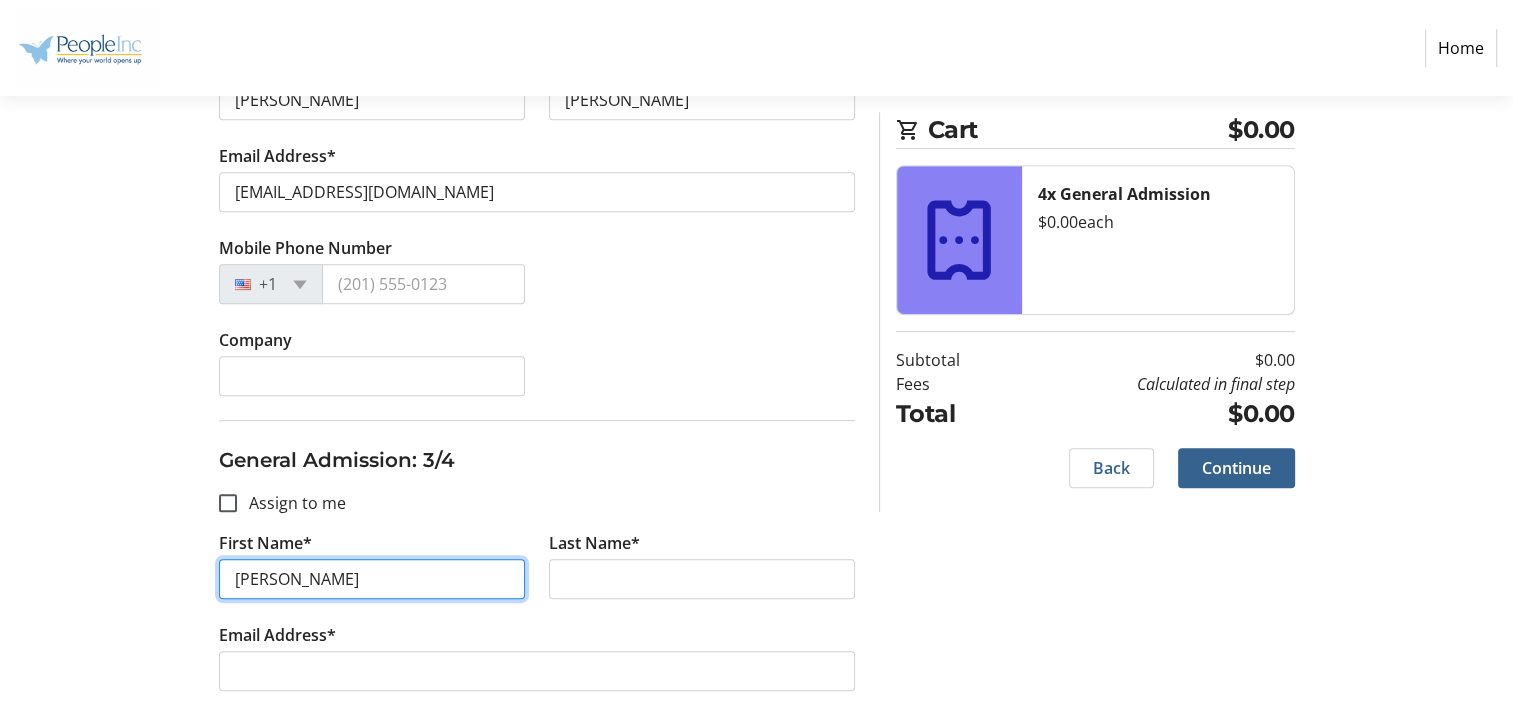 type on "[PERSON_NAME]" 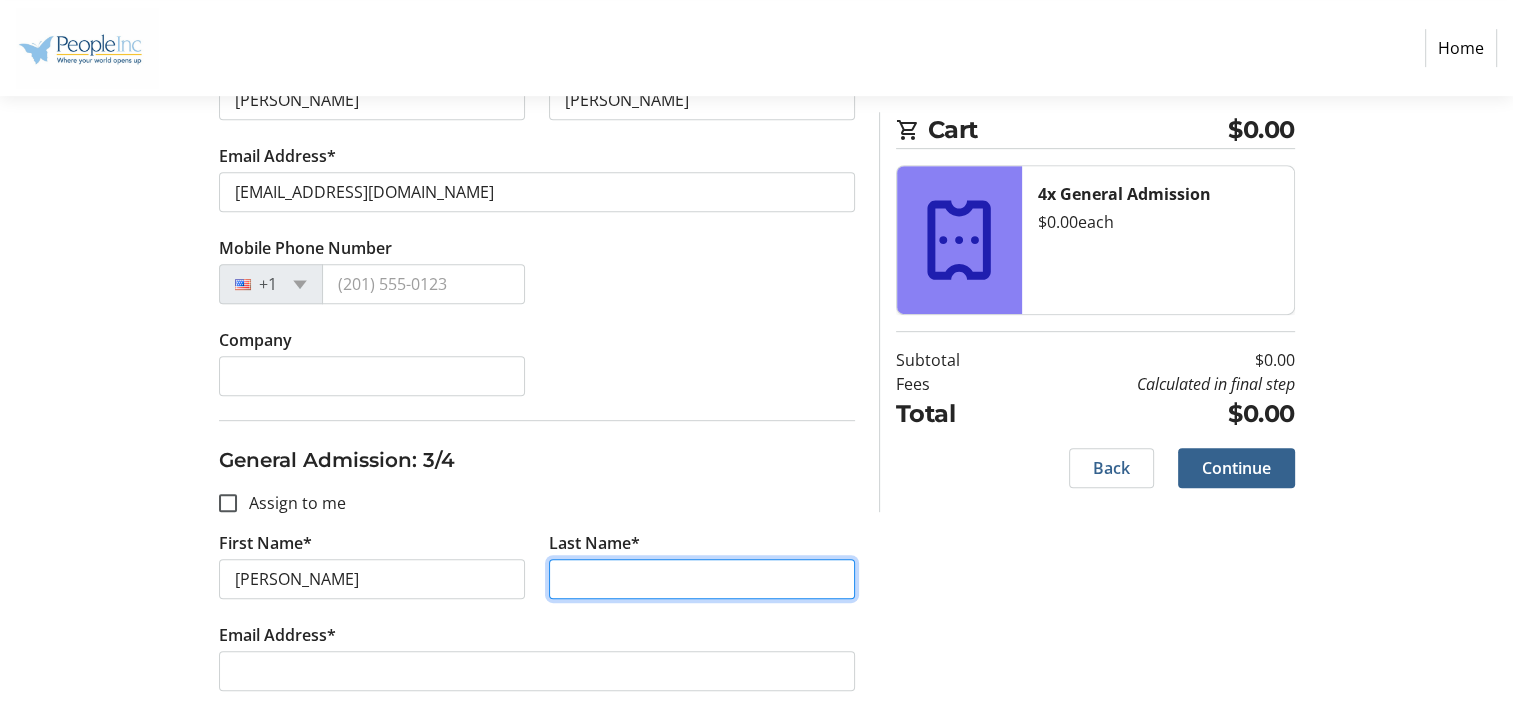 click on "Last Name*" at bounding box center [702, 579] 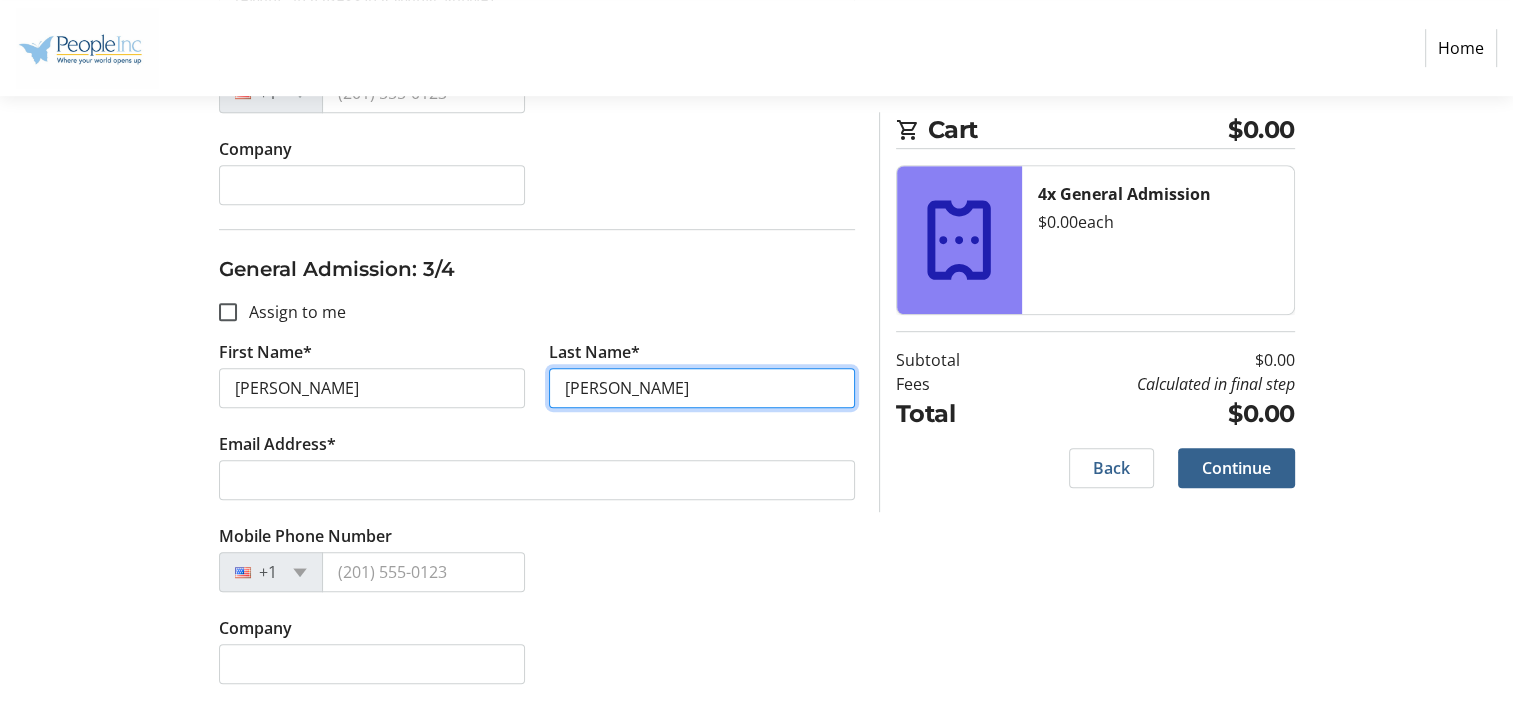 scroll, scrollTop: 1100, scrollLeft: 0, axis: vertical 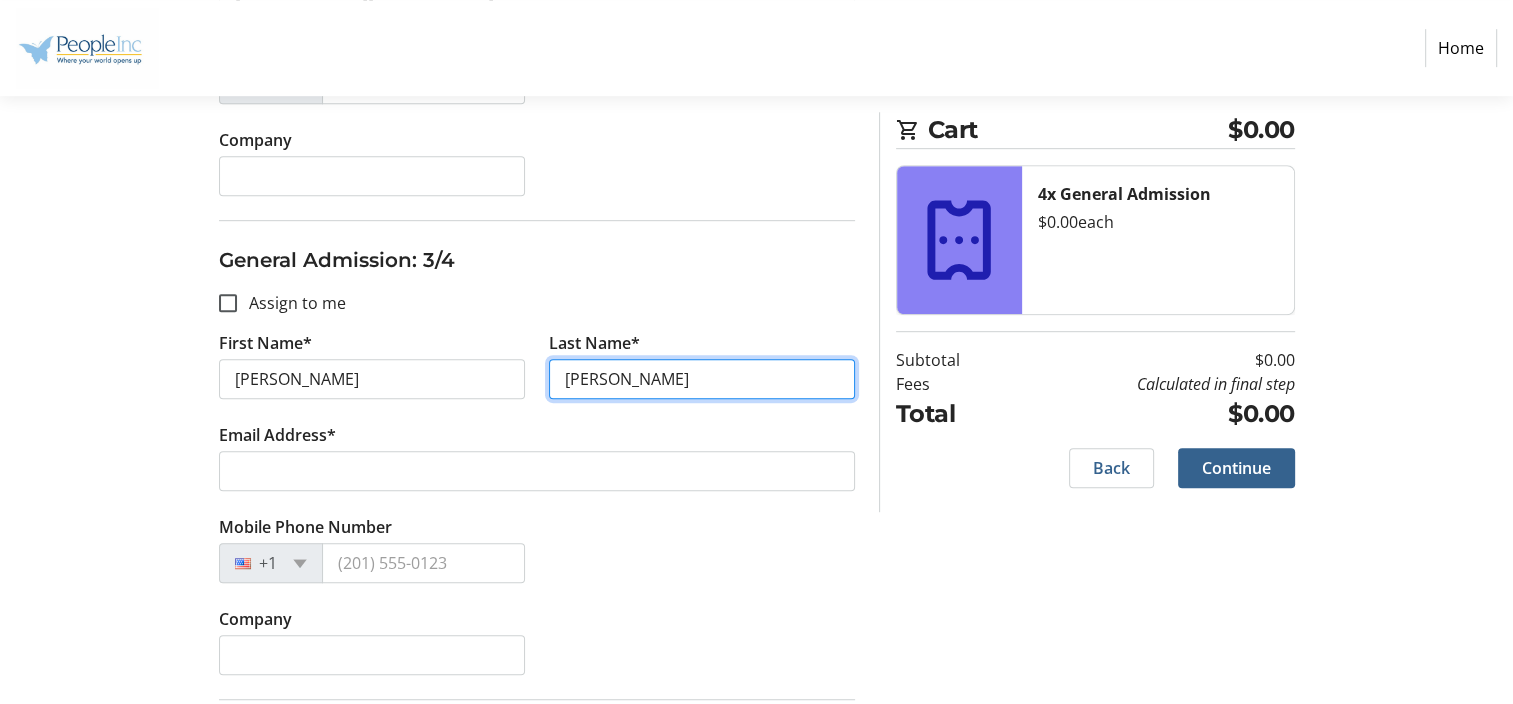 type on "[PERSON_NAME]" 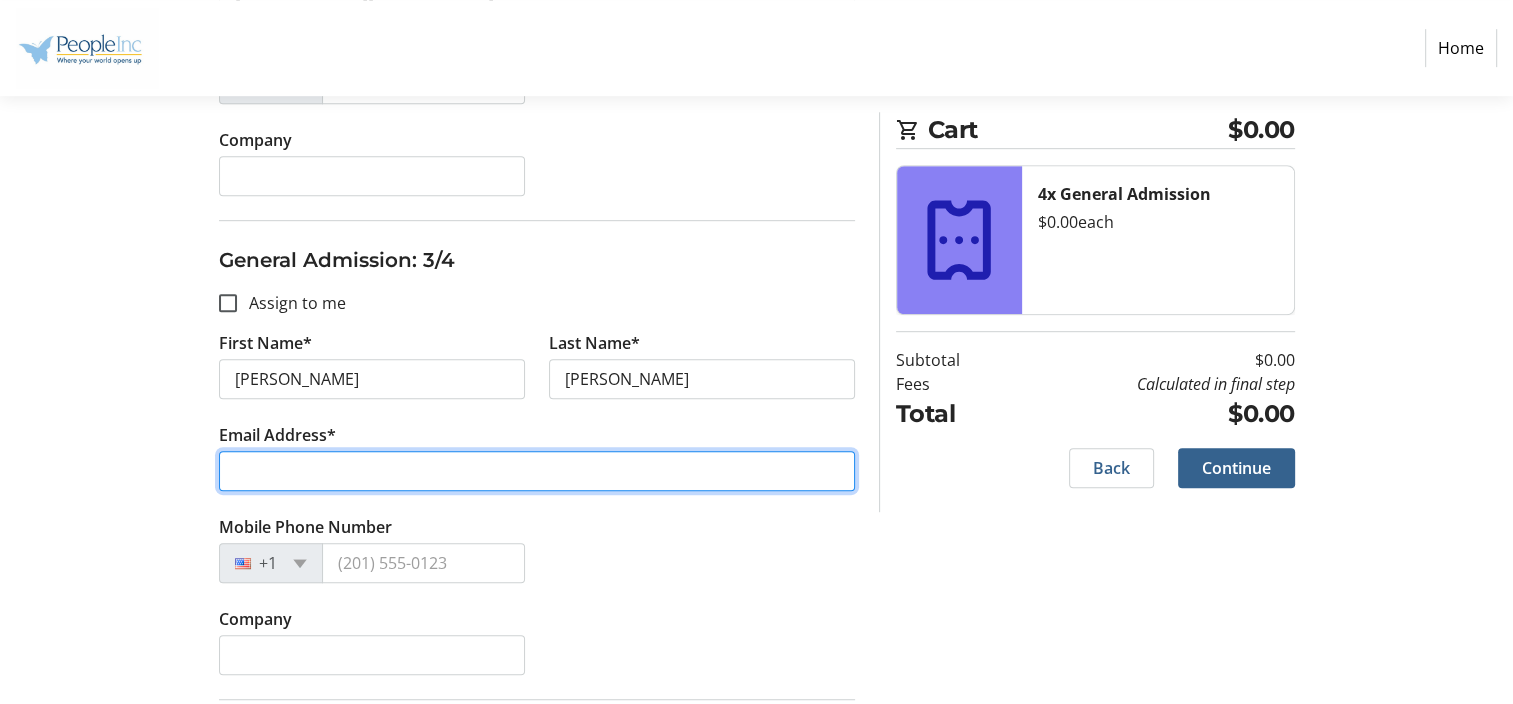 click on "Email Address*" at bounding box center (537, 471) 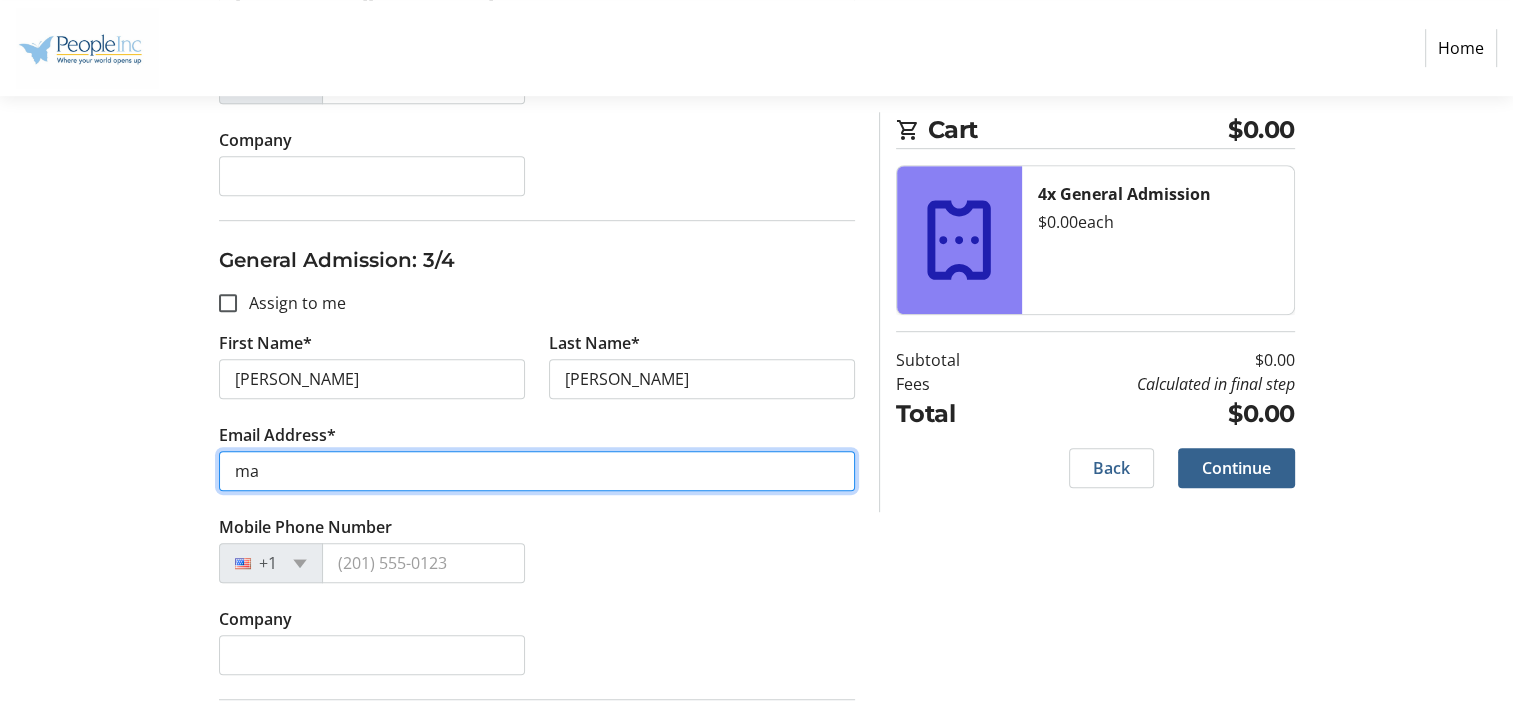 type on "m" 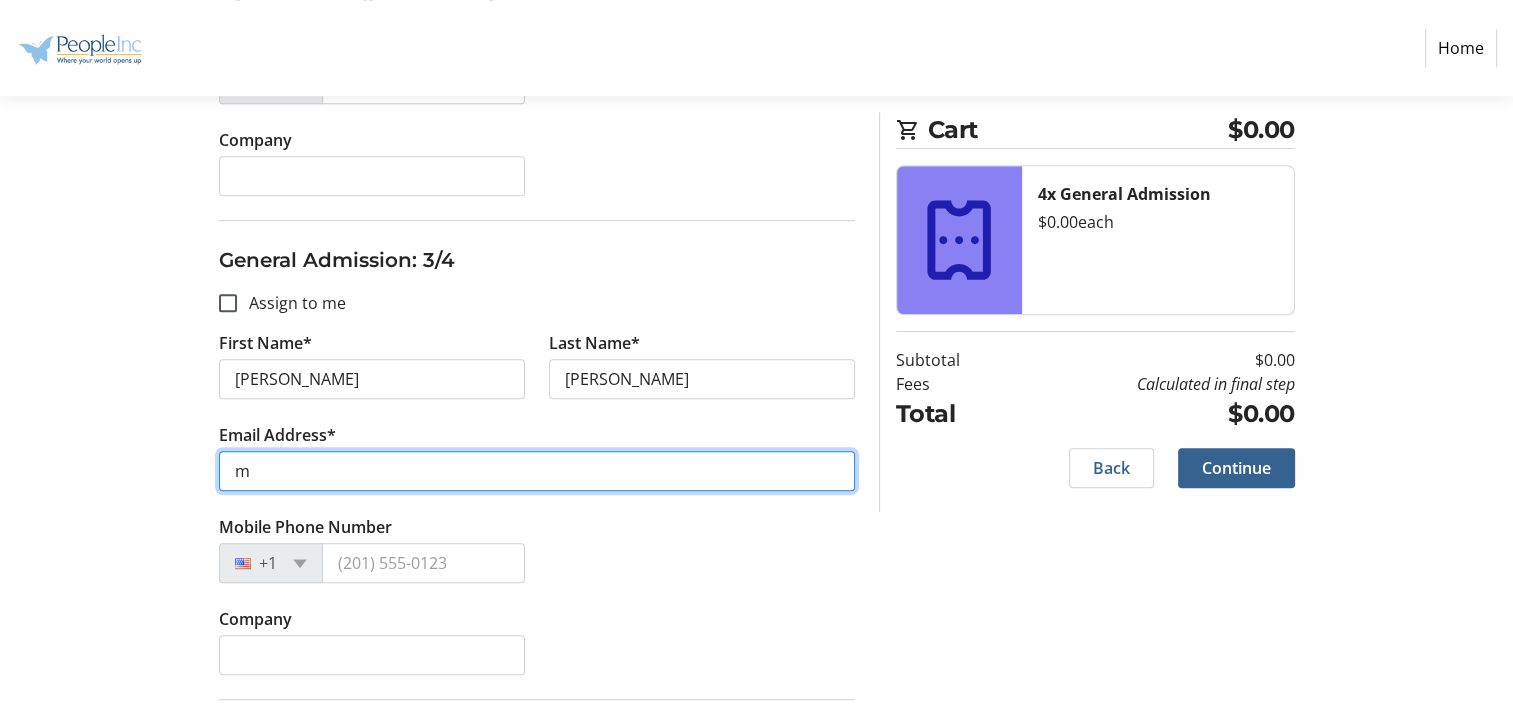 type 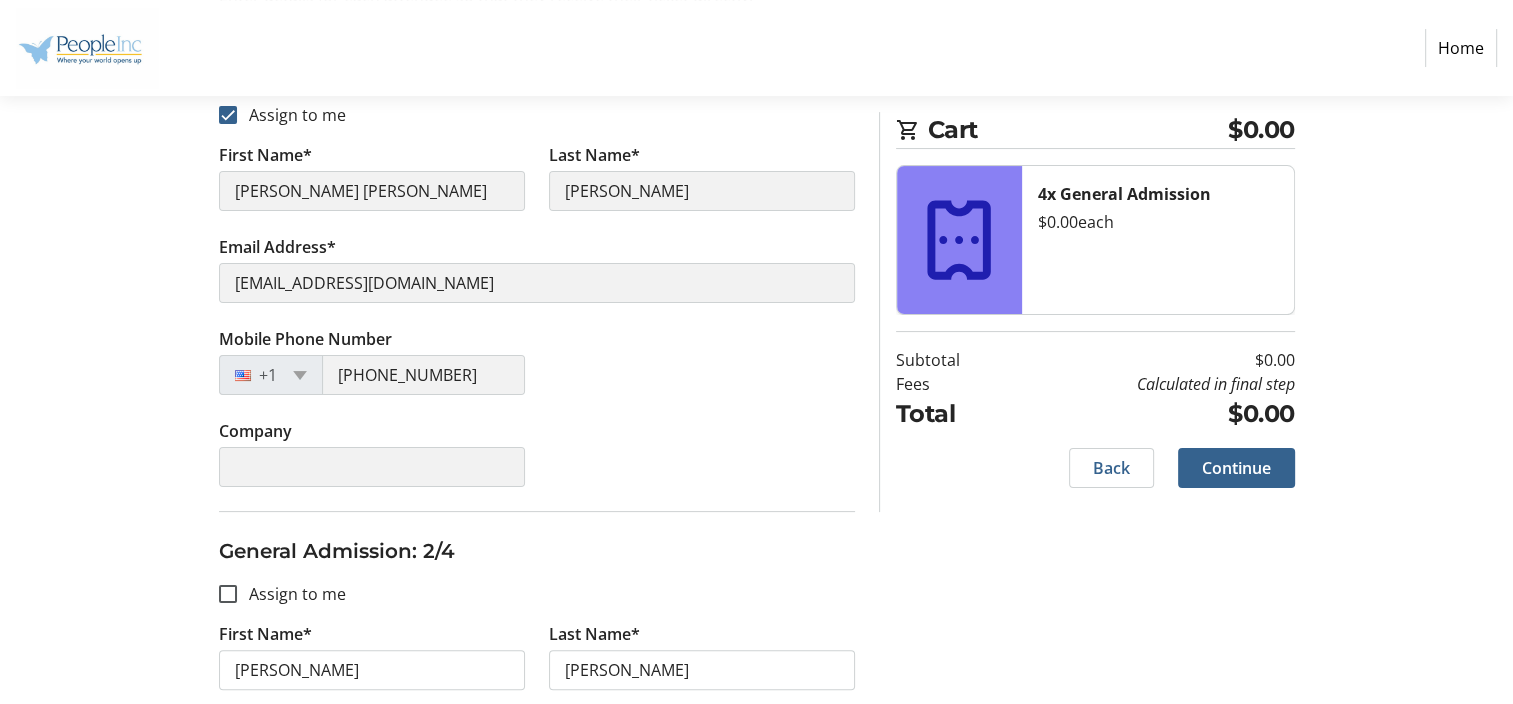 scroll, scrollTop: 300, scrollLeft: 0, axis: vertical 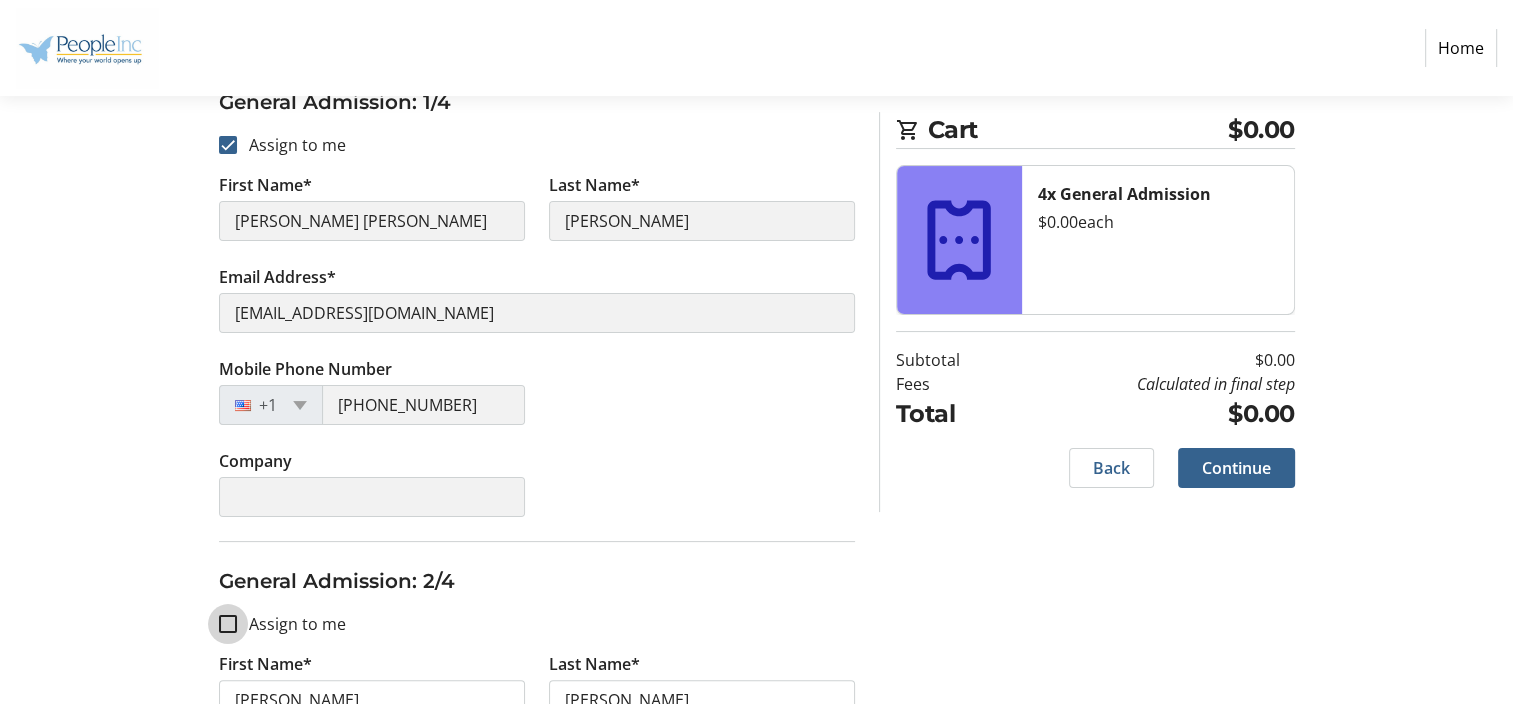 click on "Assign to me" at bounding box center (228, 624) 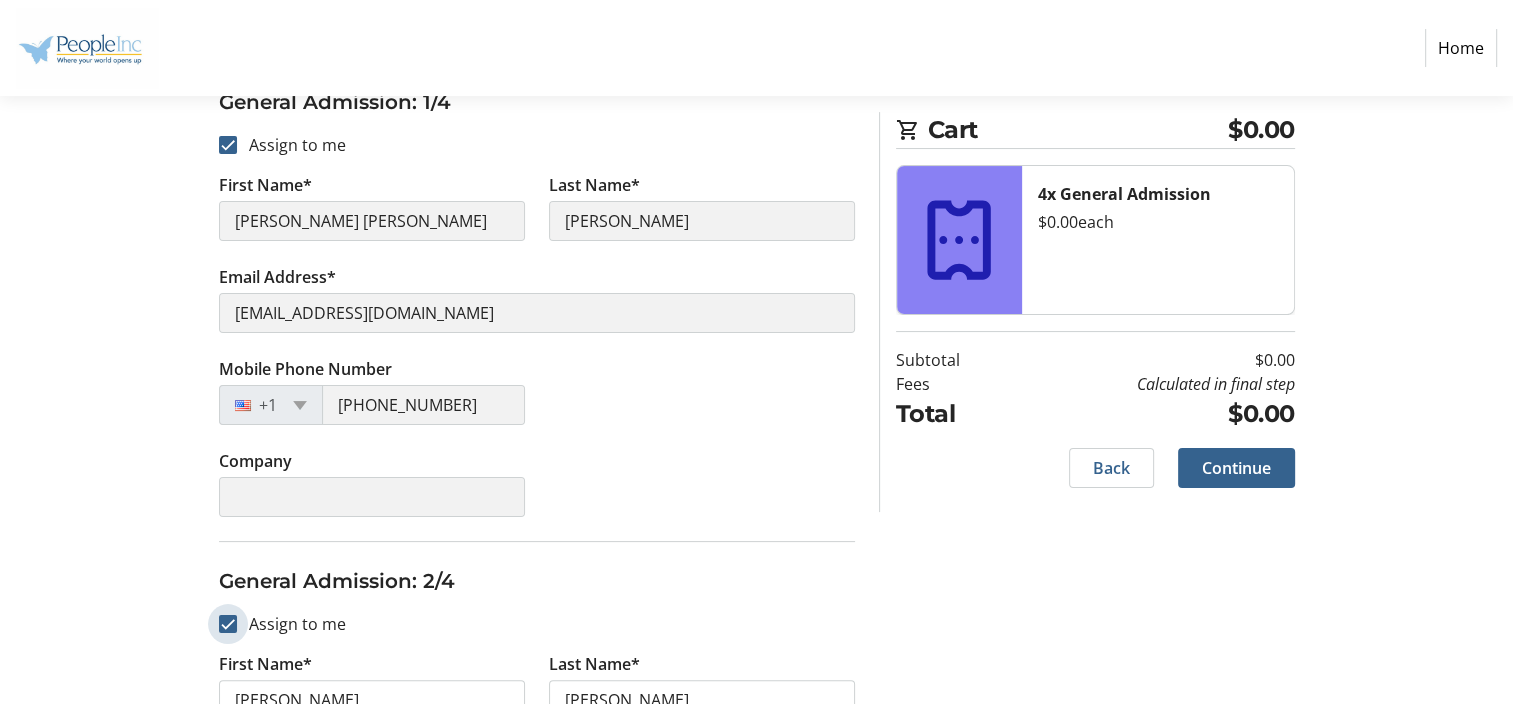 checkbox on "true" 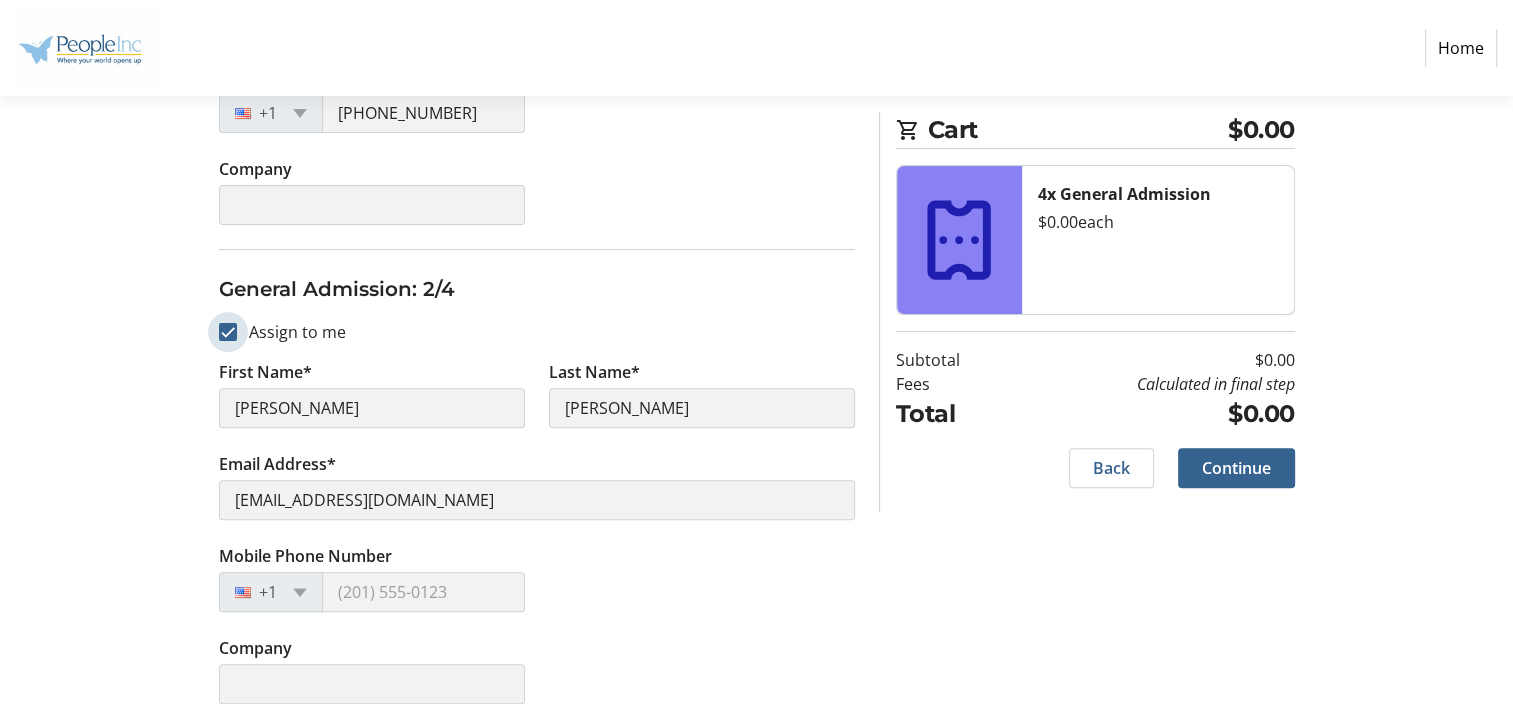 scroll, scrollTop: 600, scrollLeft: 0, axis: vertical 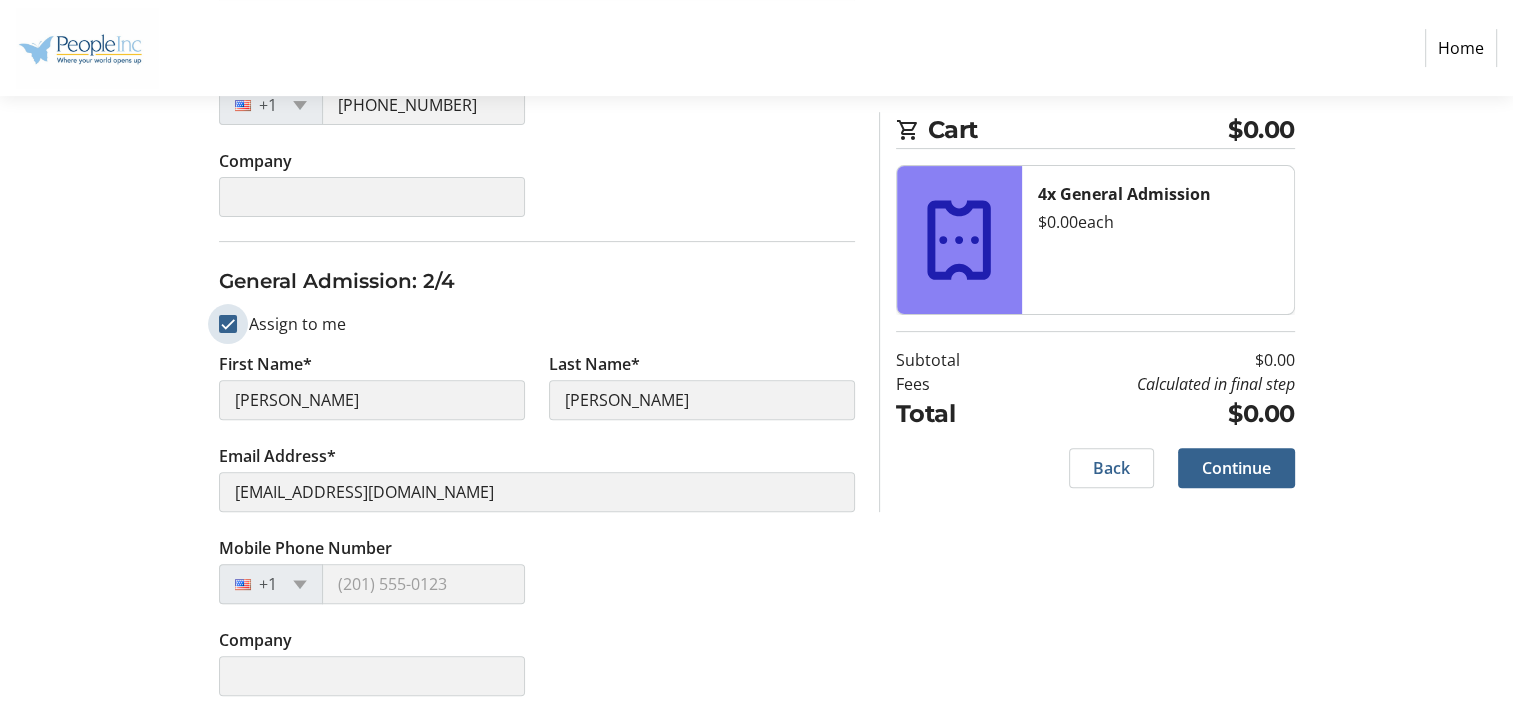 type on "[PERSON_NAME] [PERSON_NAME]" 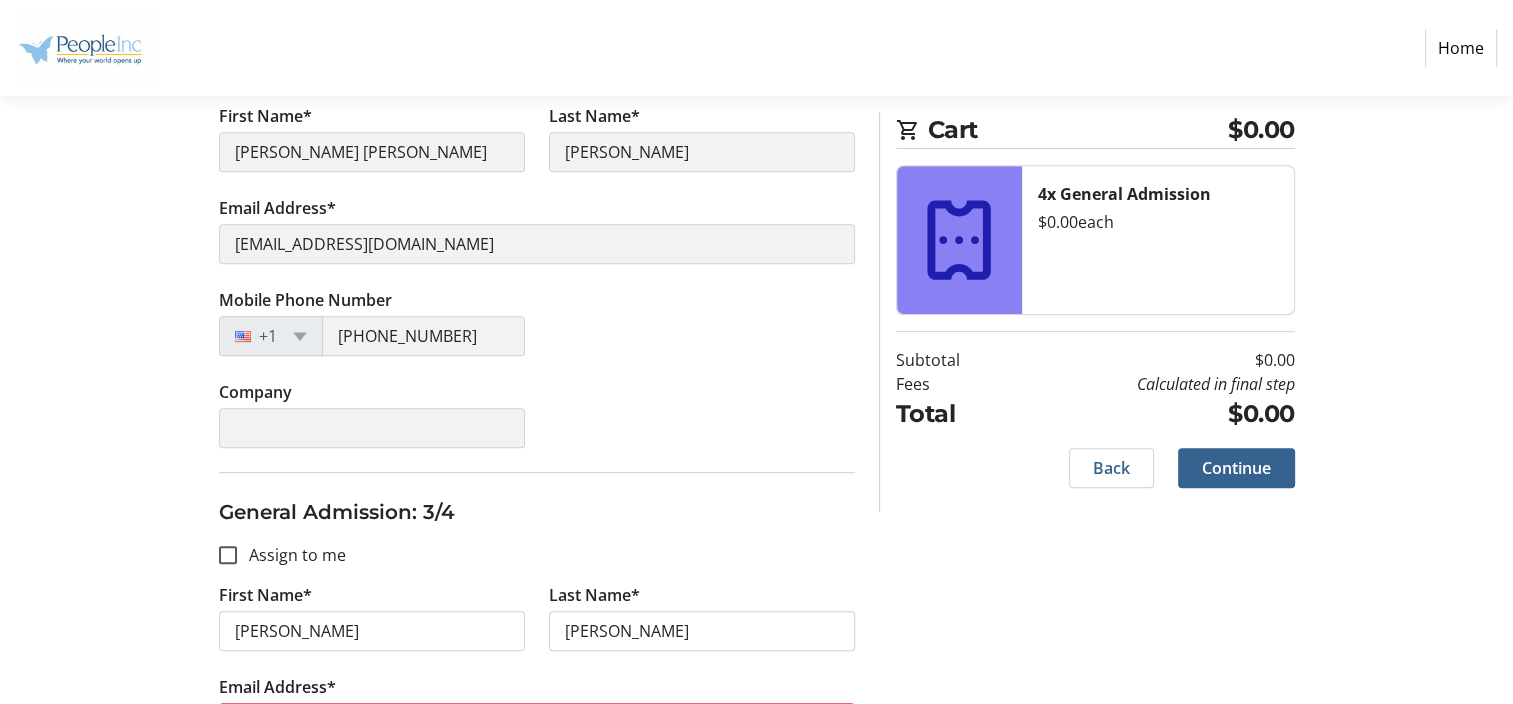 scroll, scrollTop: 900, scrollLeft: 0, axis: vertical 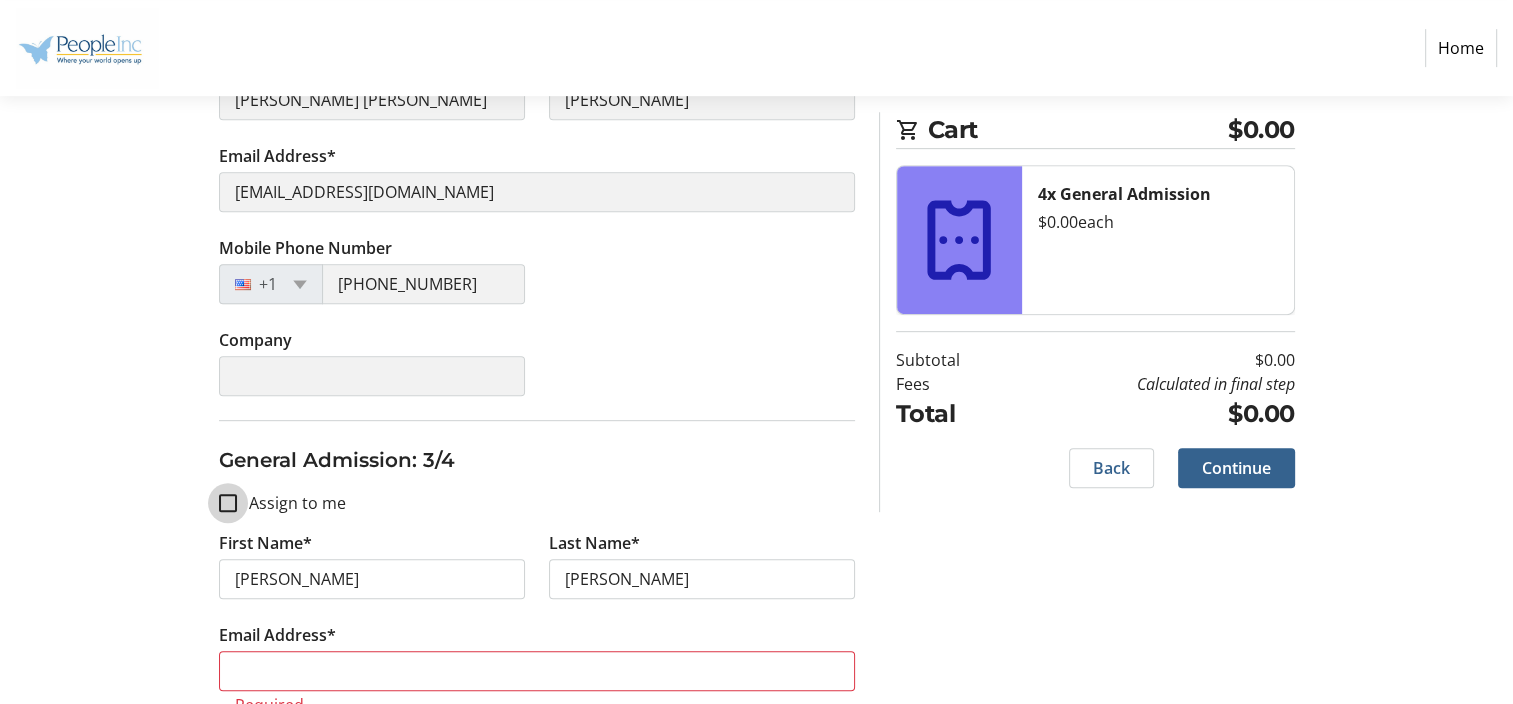click on "Assign to me" at bounding box center (228, 503) 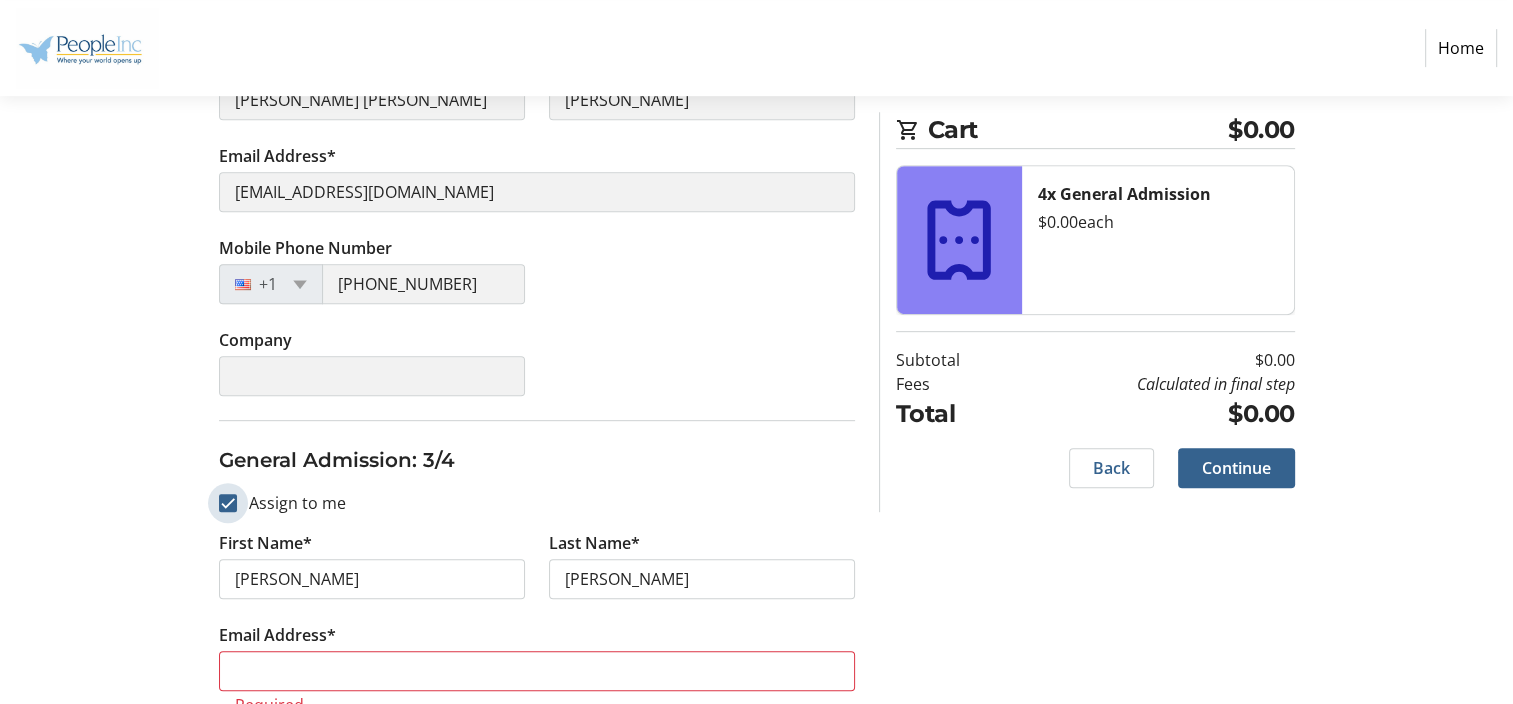 checkbox on "true" 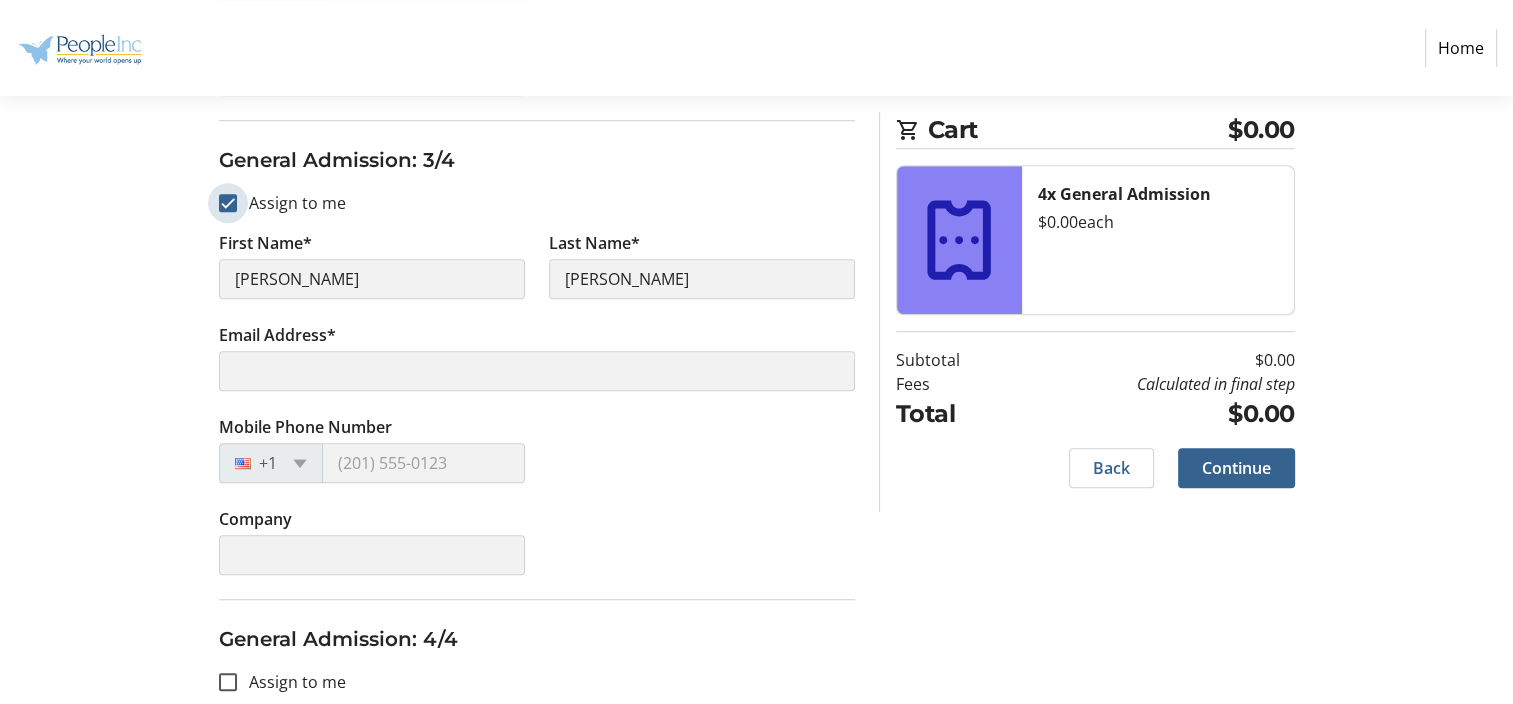 type on "[PERSON_NAME] [PERSON_NAME]" 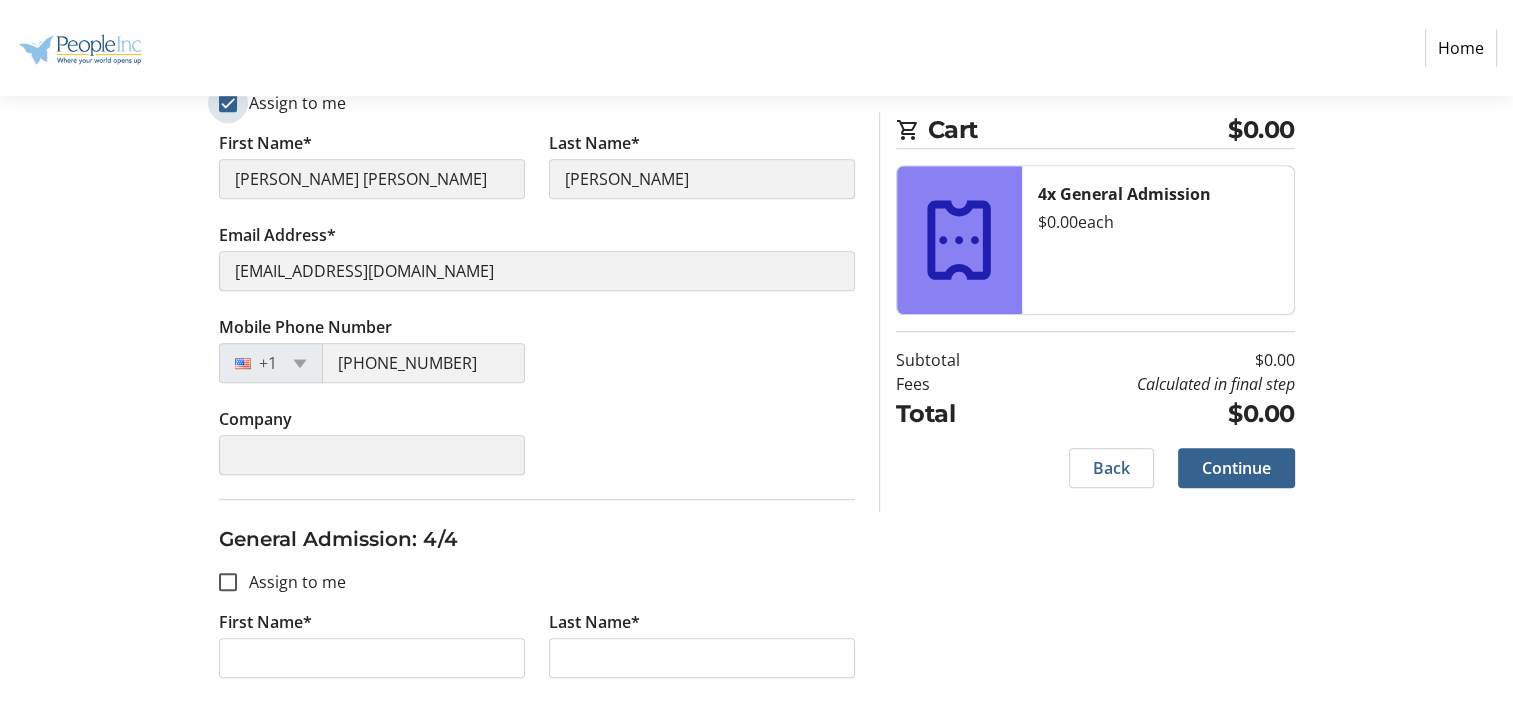 scroll, scrollTop: 1400, scrollLeft: 0, axis: vertical 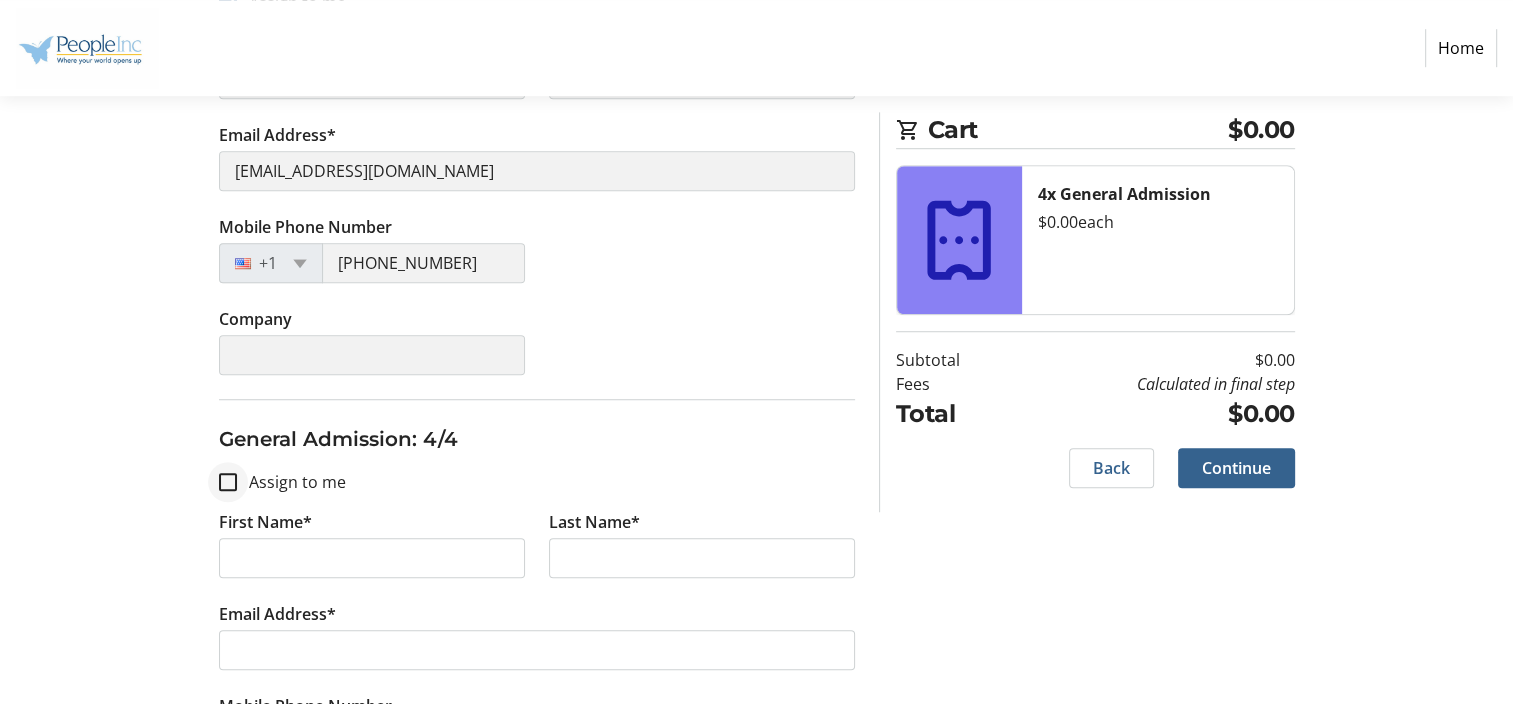 click at bounding box center [228, 482] 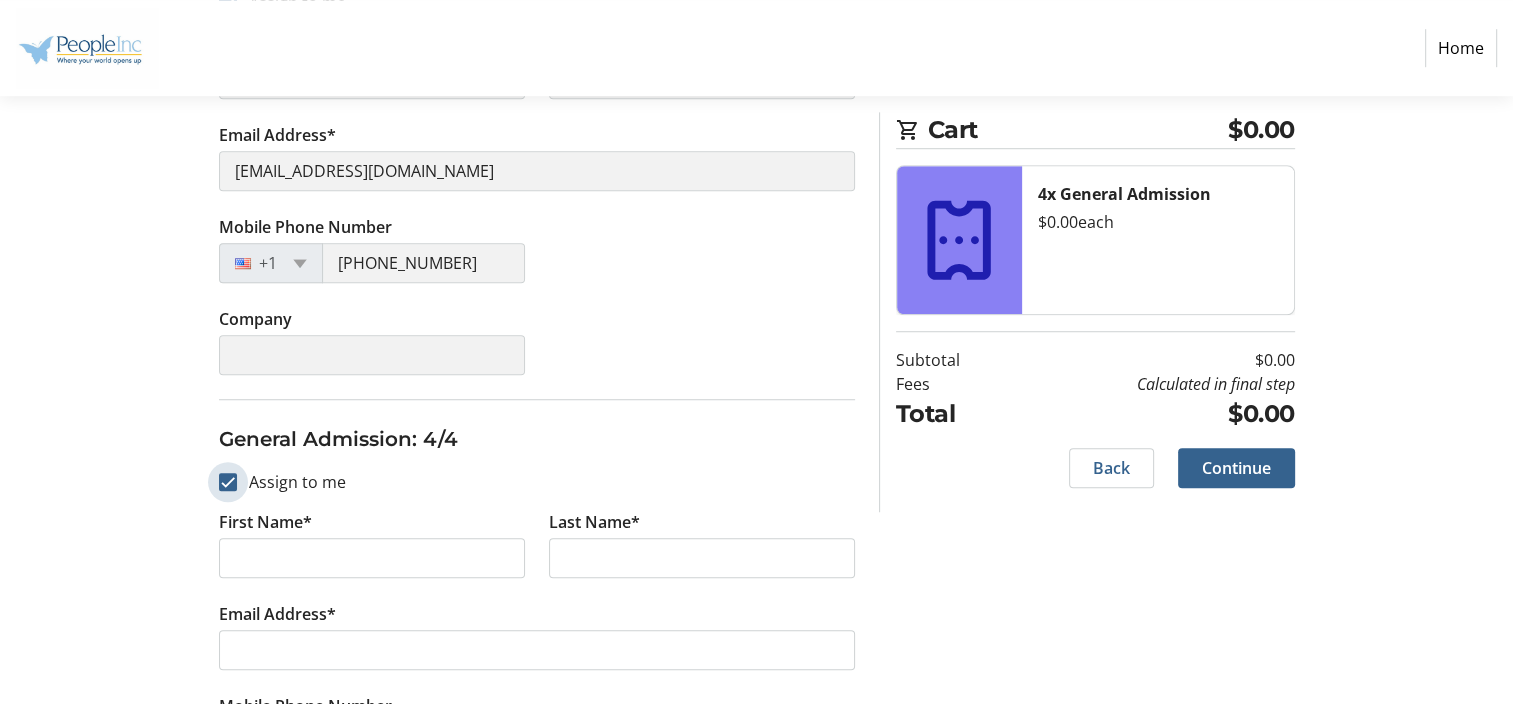 checkbox on "true" 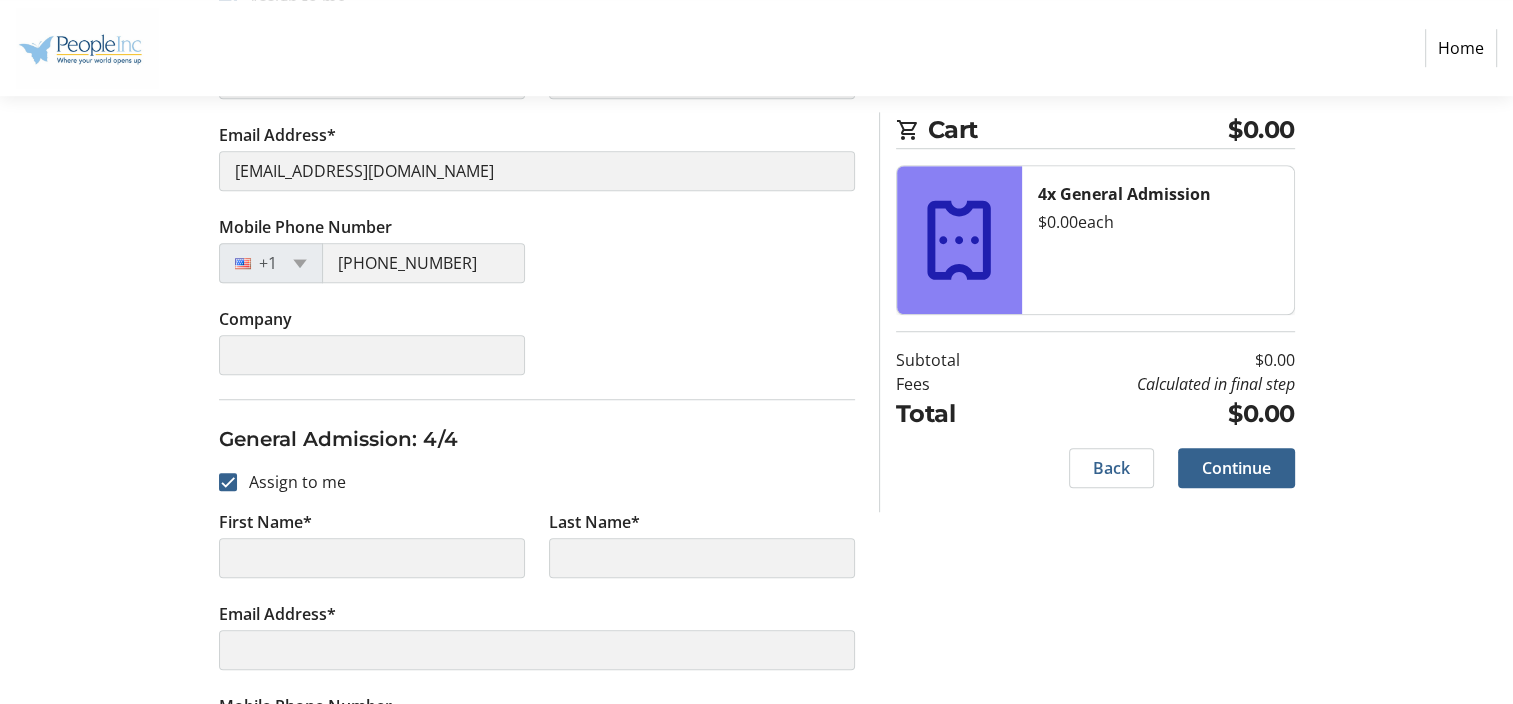 type on "[PERSON_NAME] [PERSON_NAME]" 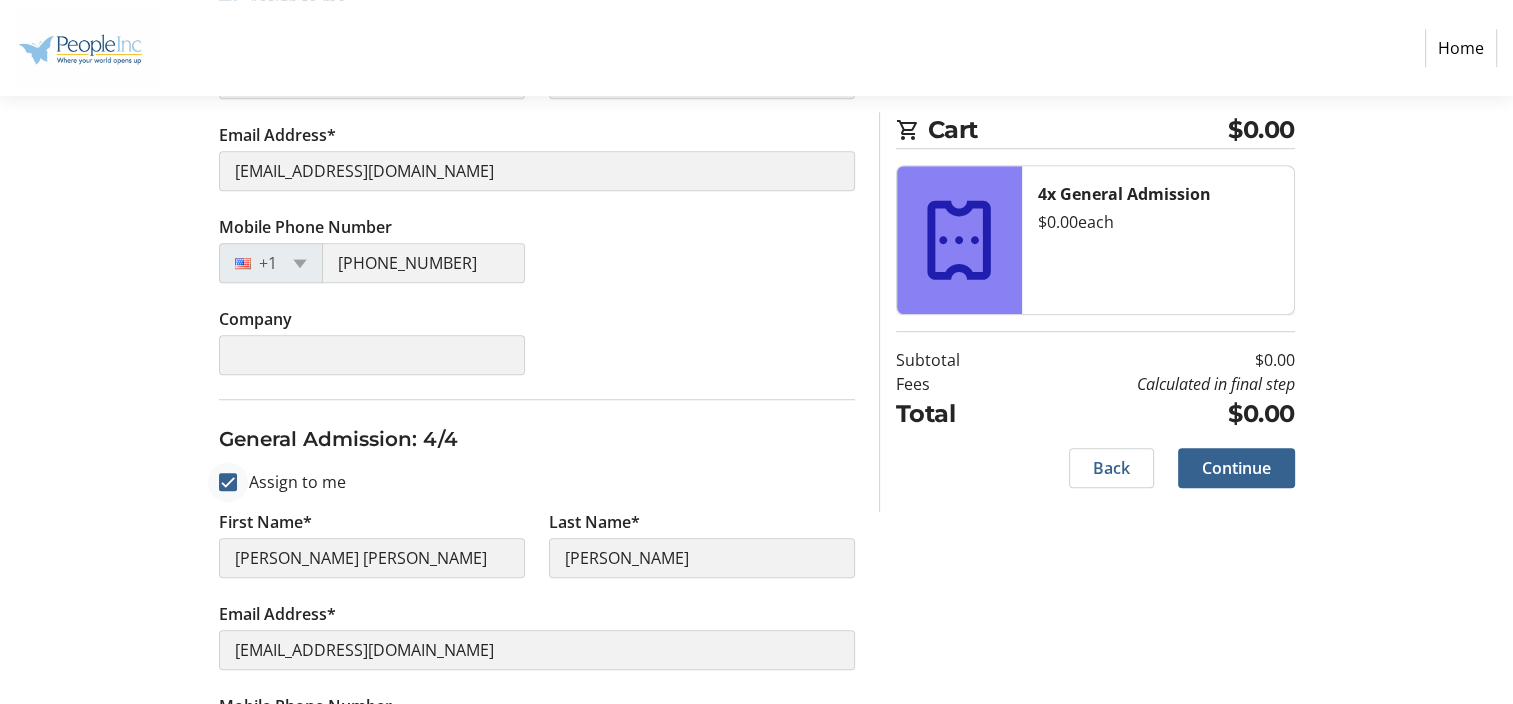click at bounding box center (228, 482) 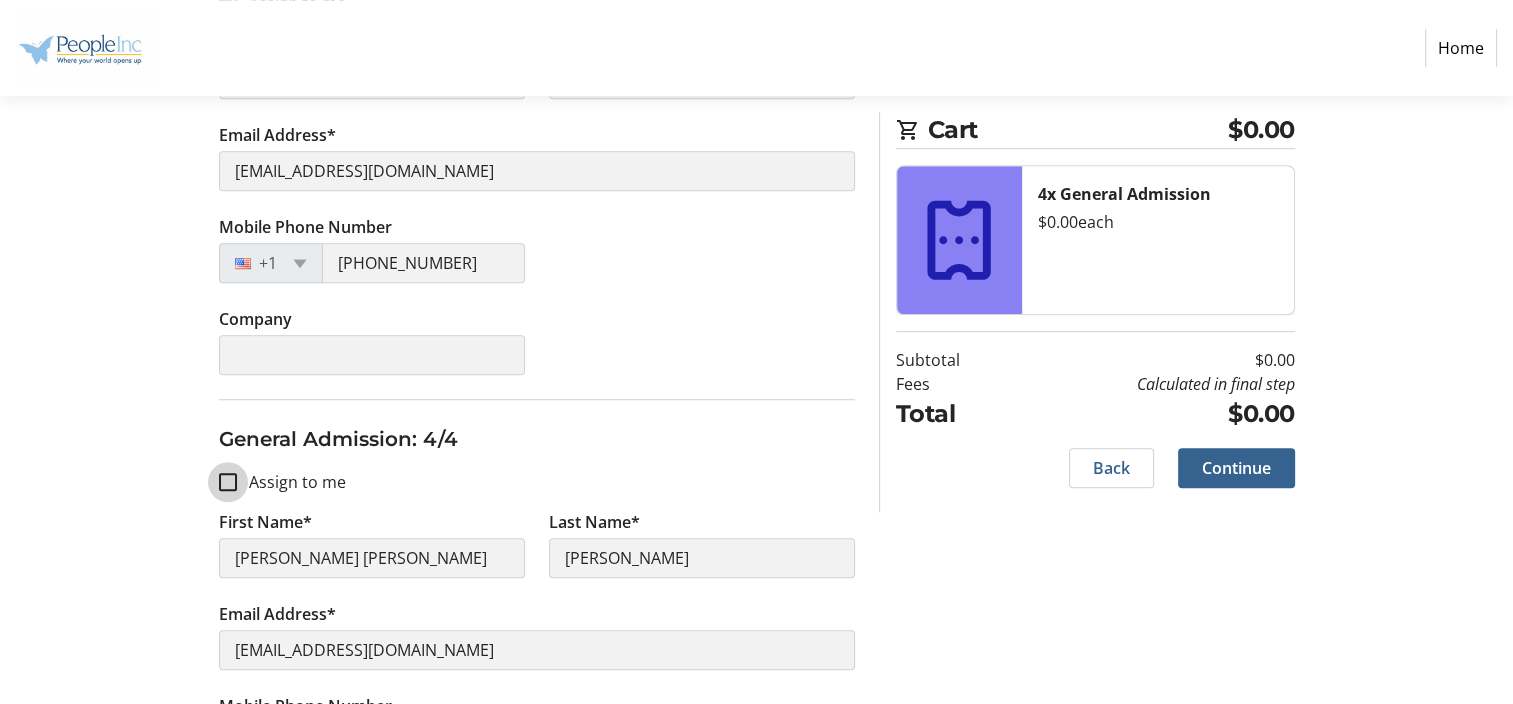 checkbox on "false" 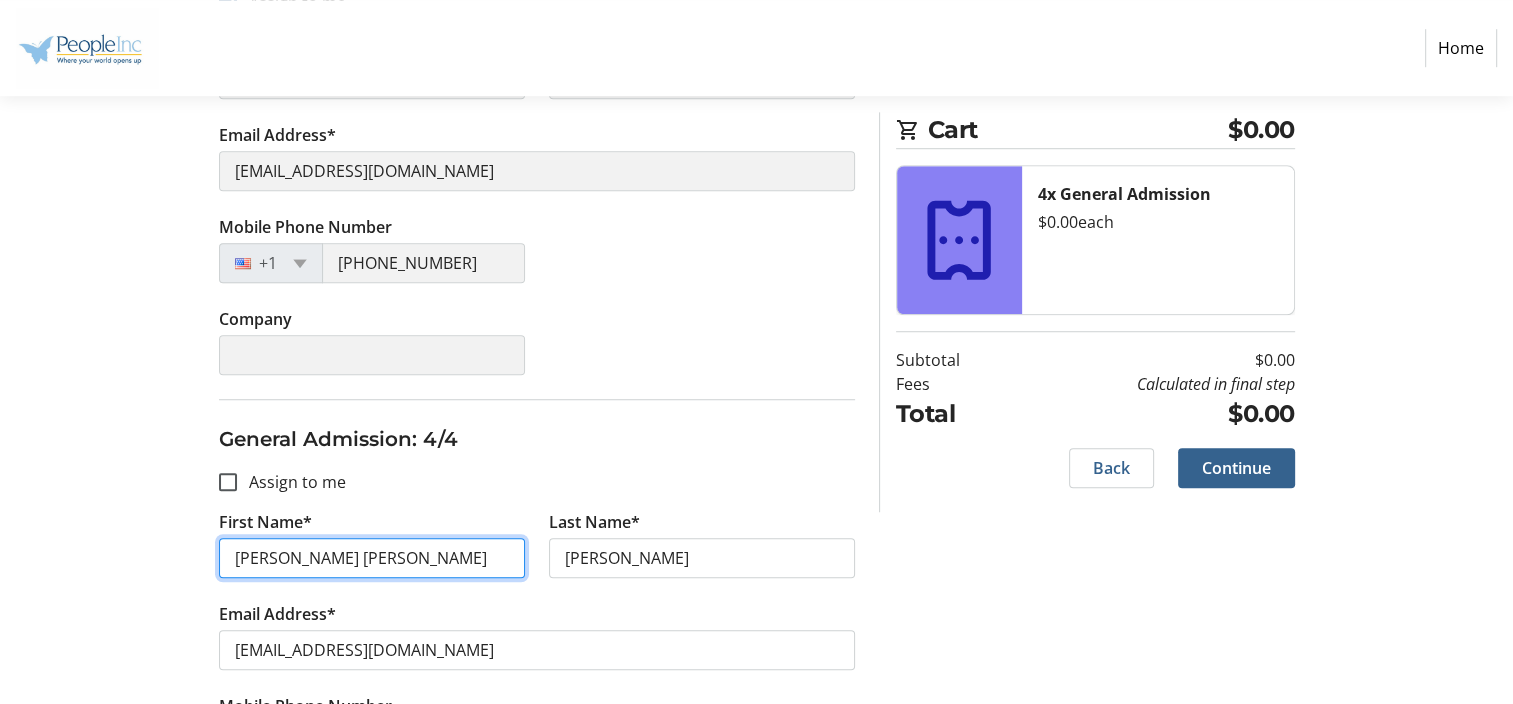 click on "[PERSON_NAME] [PERSON_NAME]" at bounding box center [372, 558] 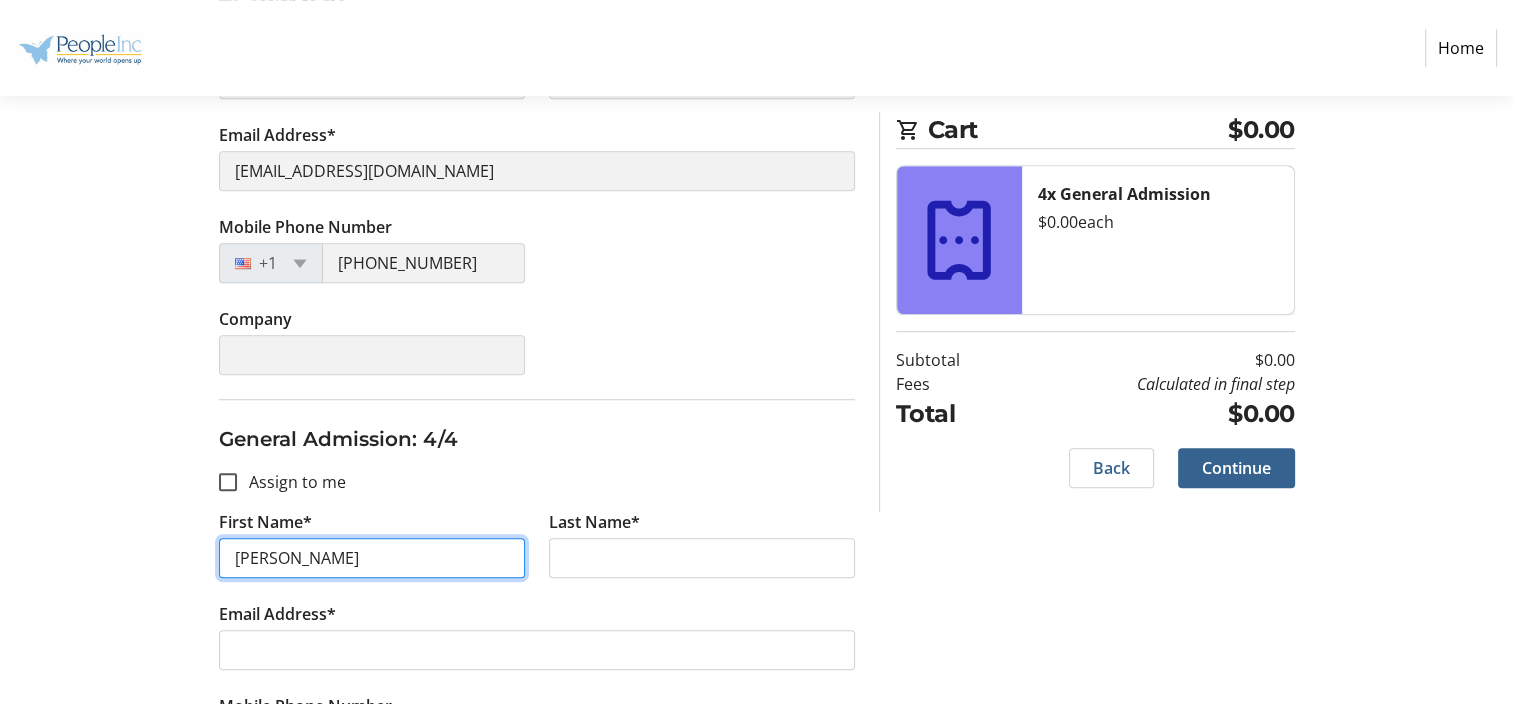 type on "[PERSON_NAME]" 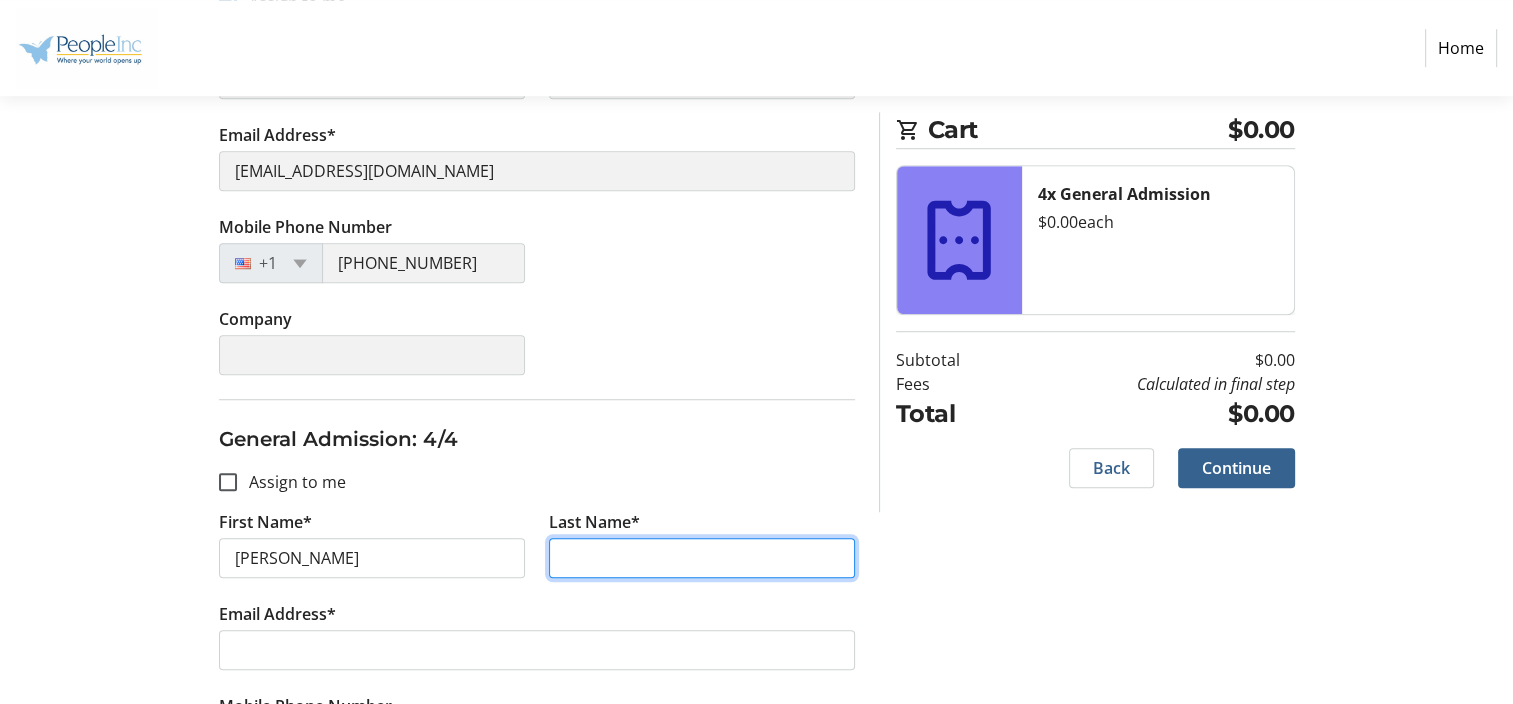 click on "Last Name*" at bounding box center (702, 558) 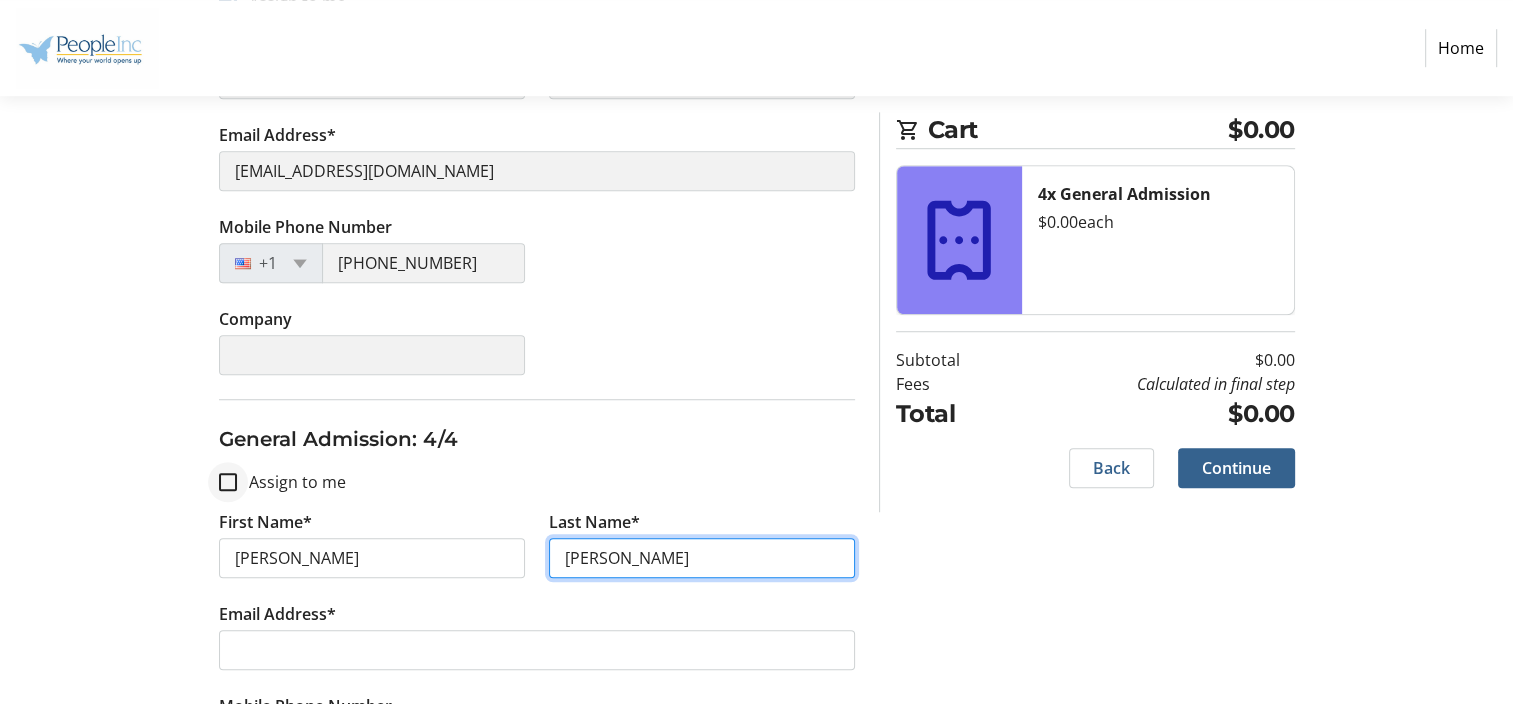 type on "[PERSON_NAME]" 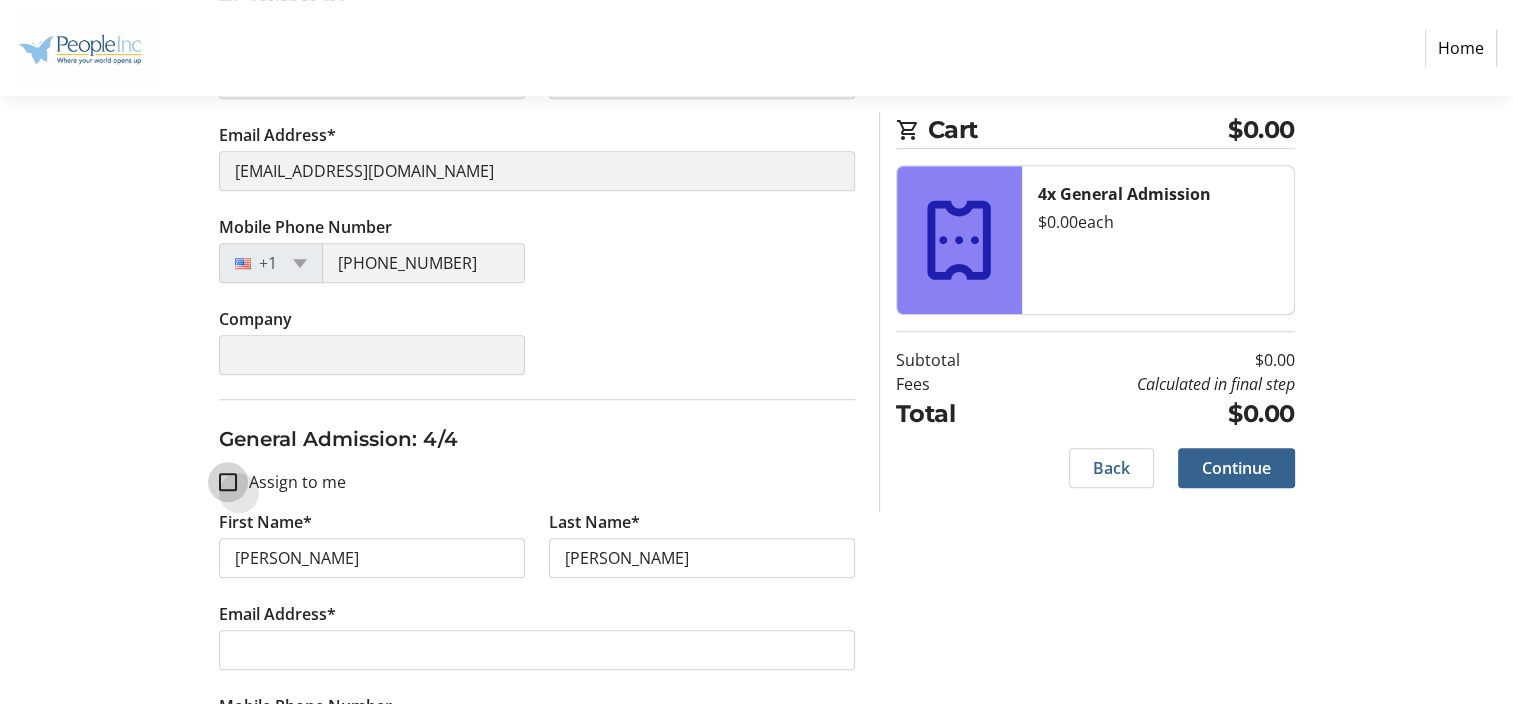 click on "Assign to me" at bounding box center [228, 482] 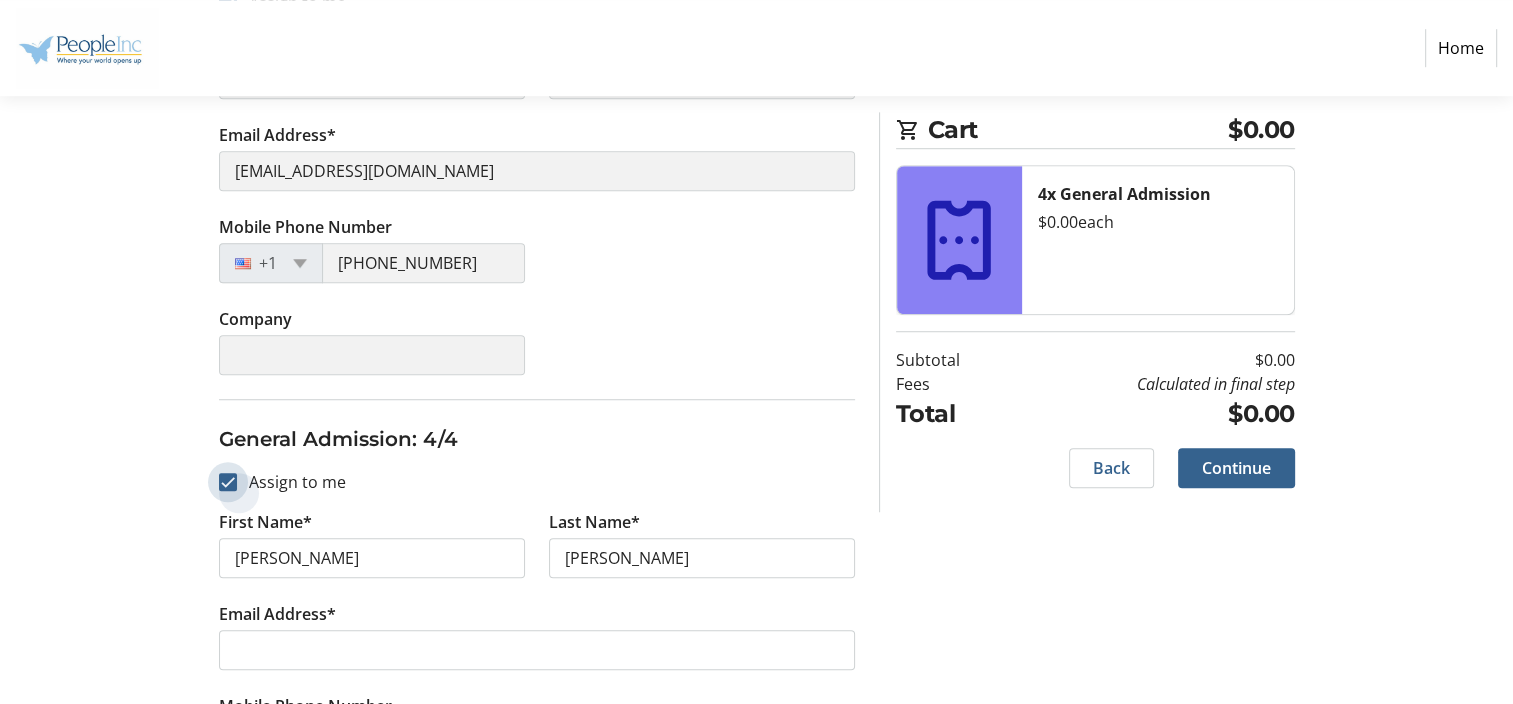 checkbox on "true" 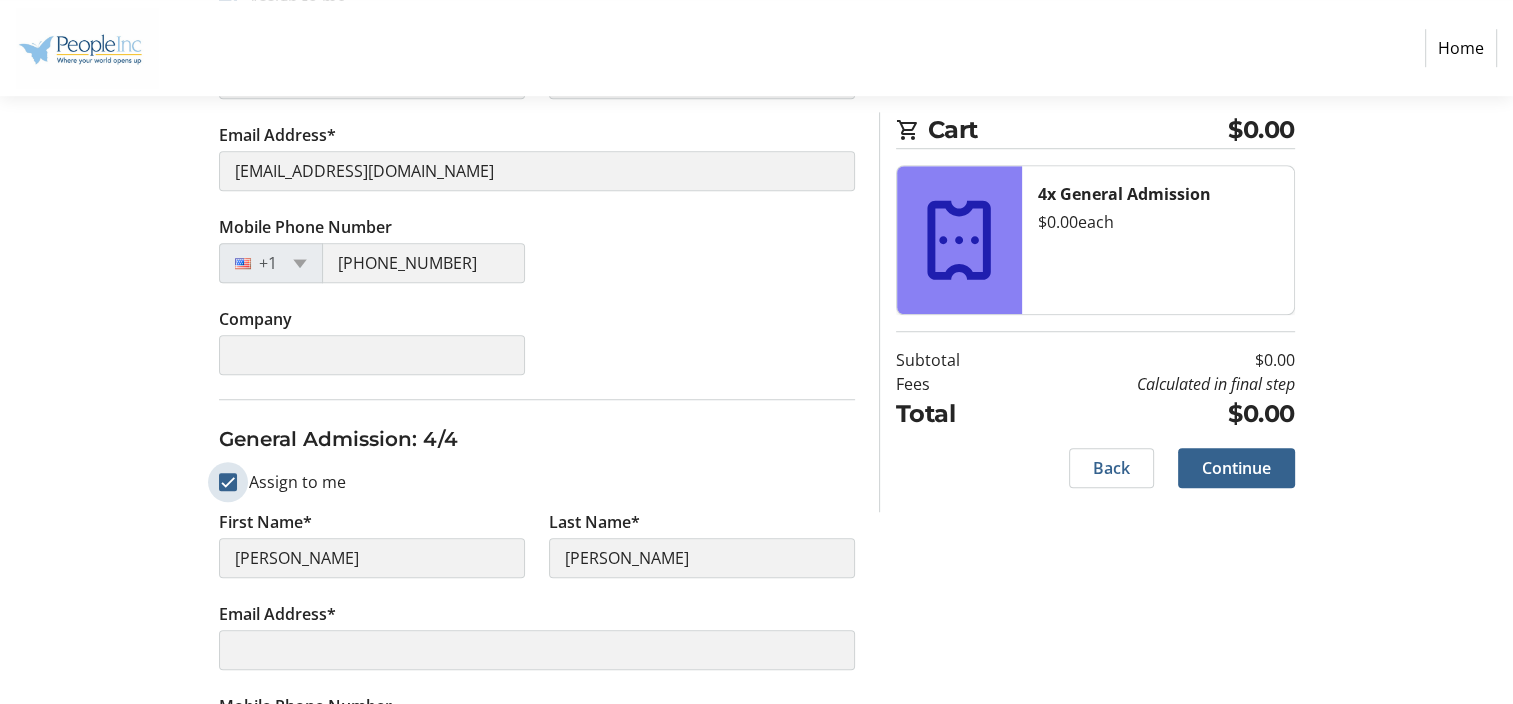 type on "[PERSON_NAME] [PERSON_NAME]" 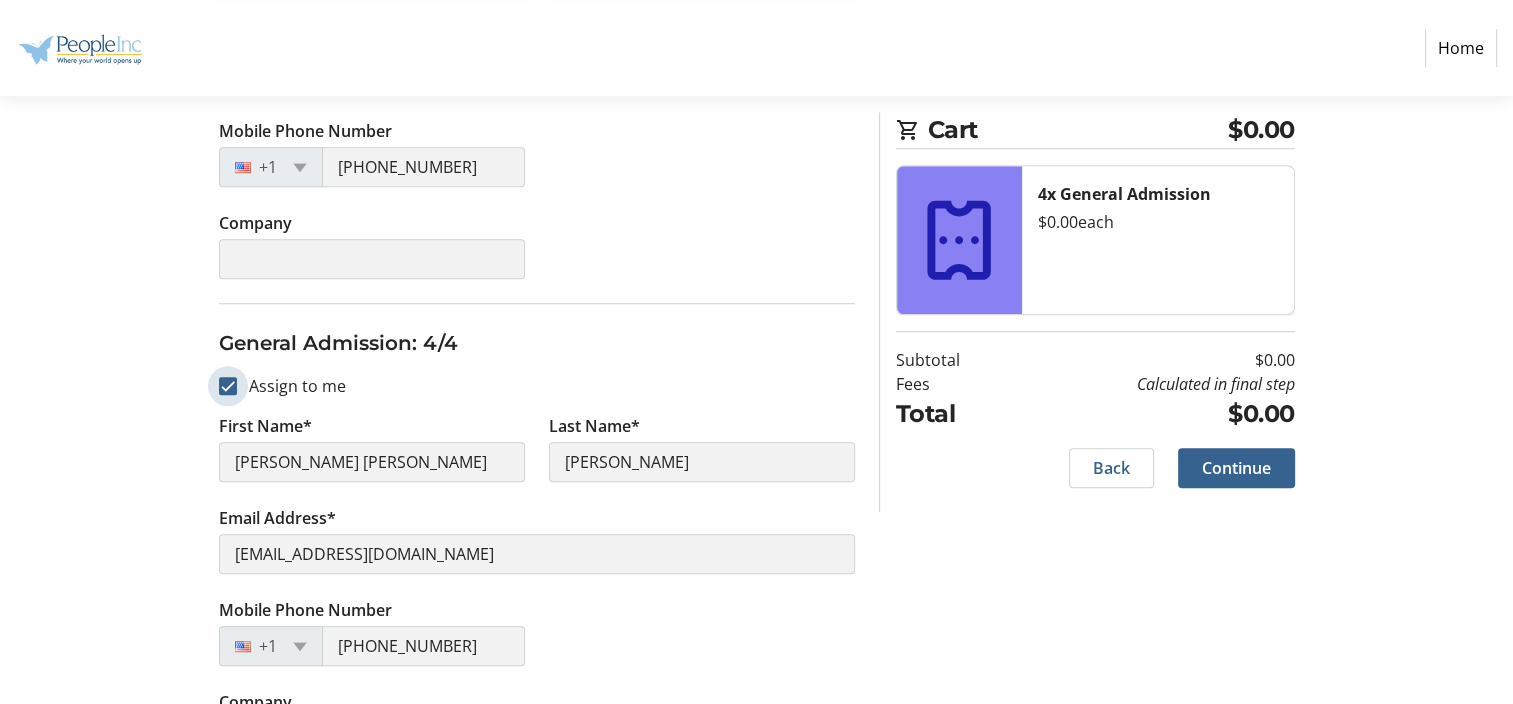 scroll, scrollTop: 1568, scrollLeft: 0, axis: vertical 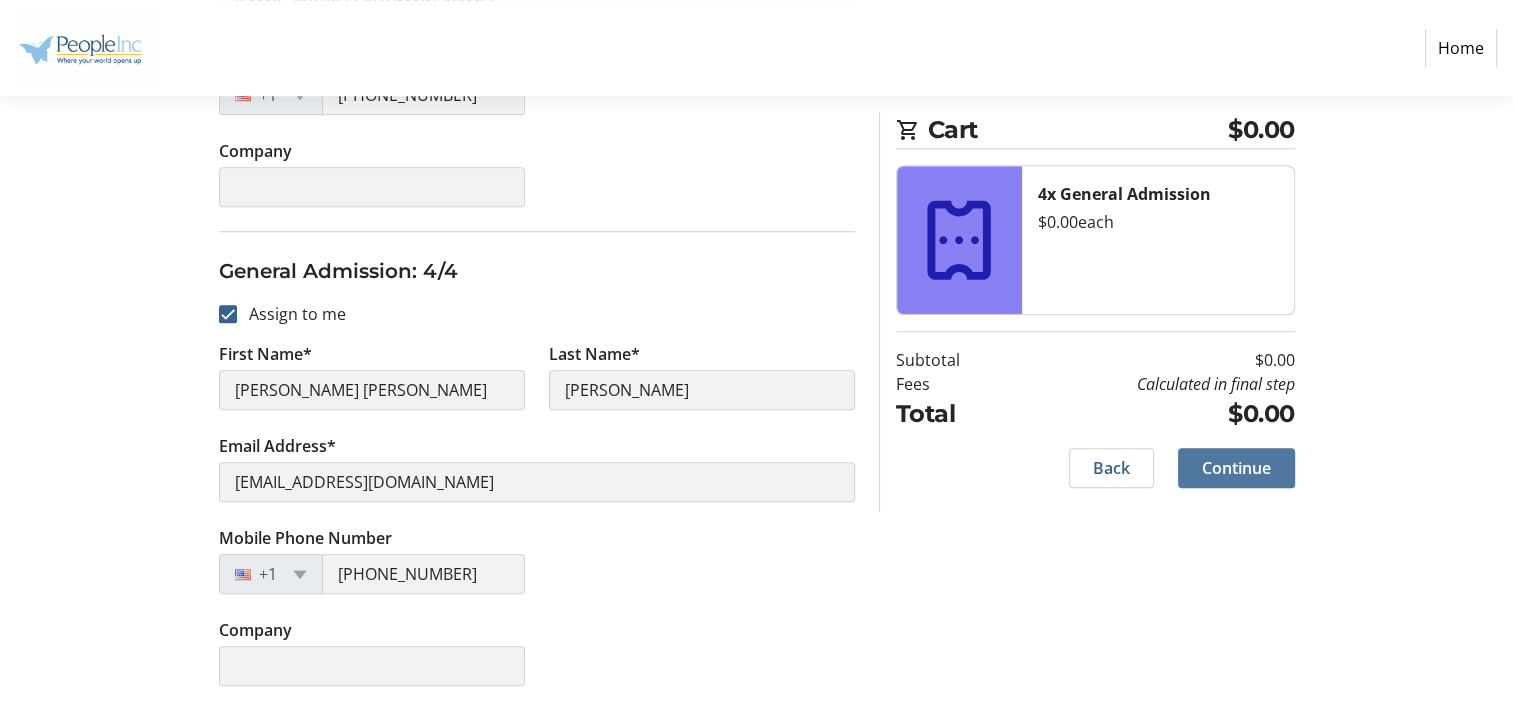 click on "Continue" 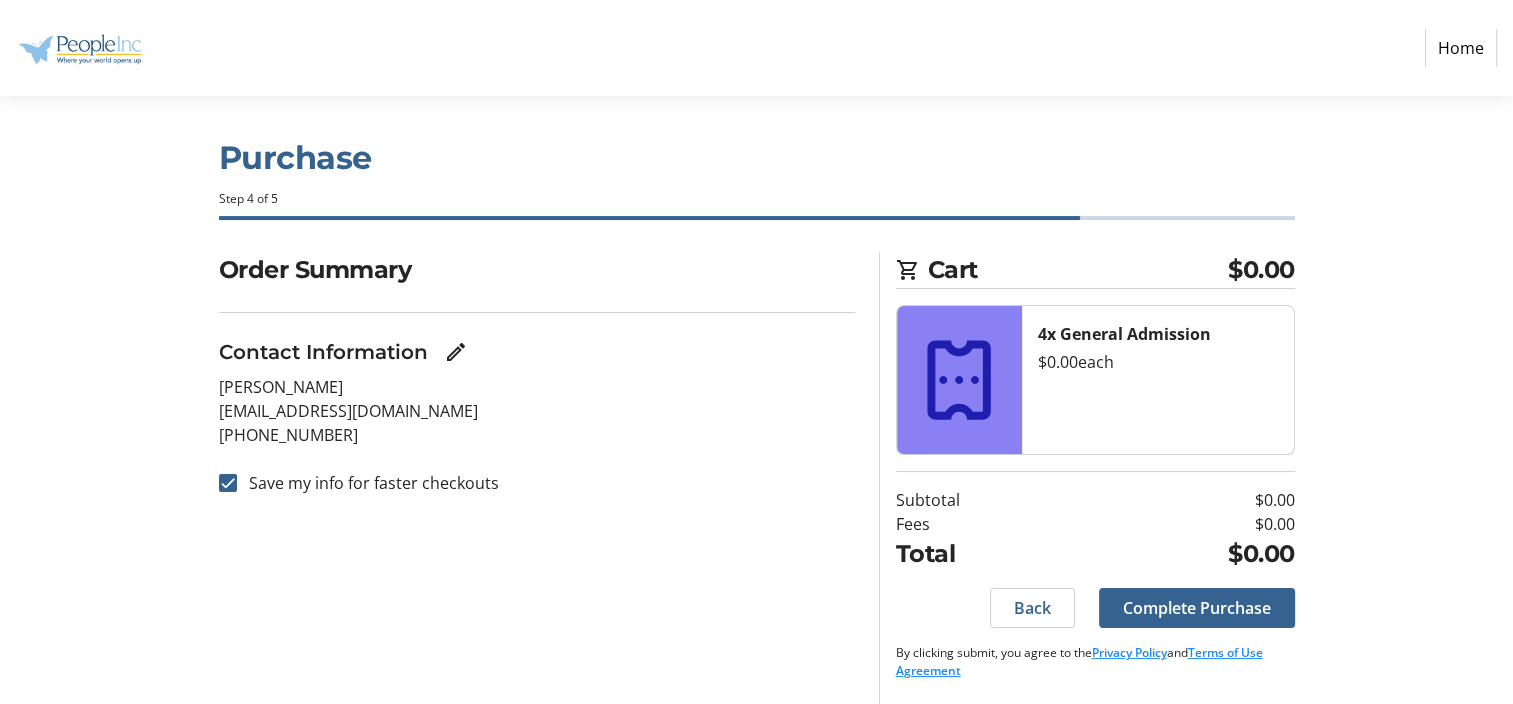 scroll, scrollTop: 0, scrollLeft: 0, axis: both 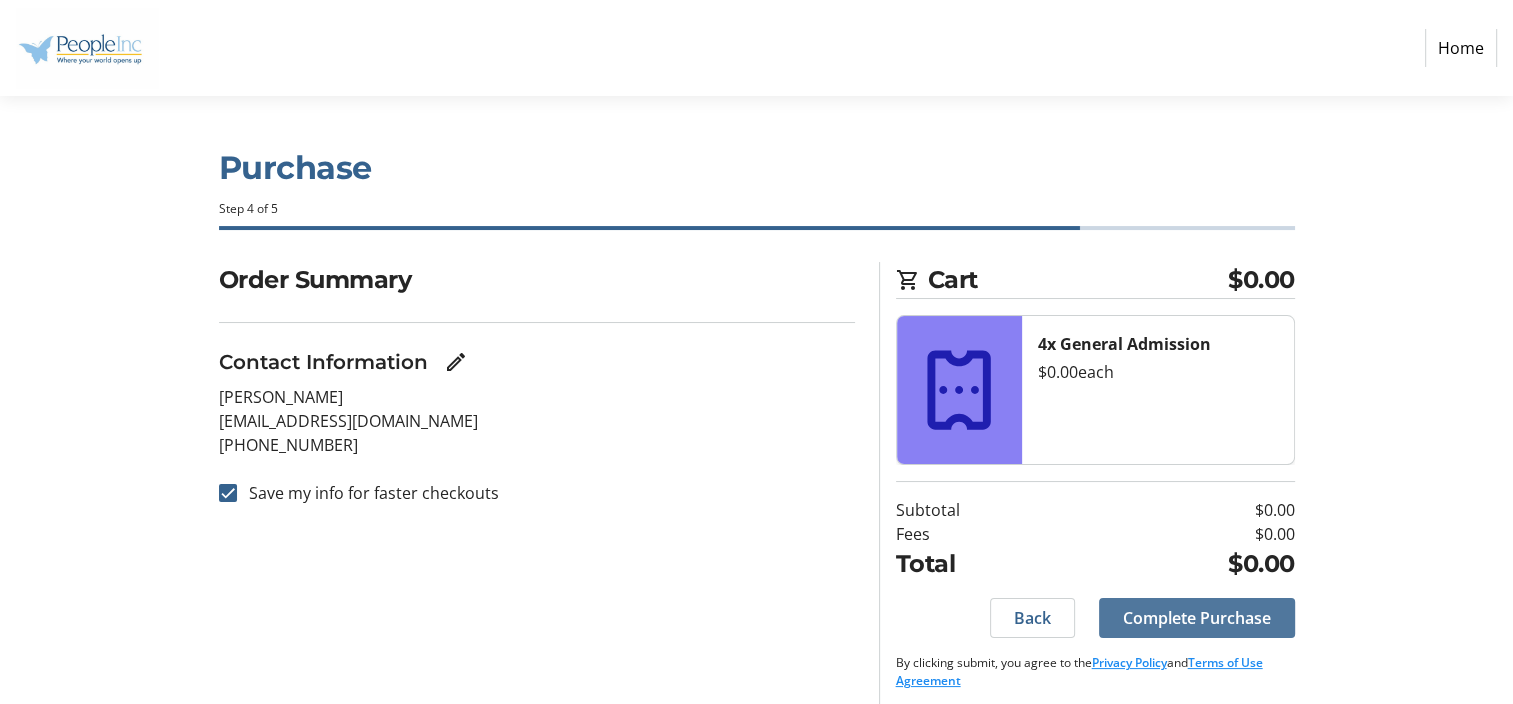 click on "Complete Purchase" 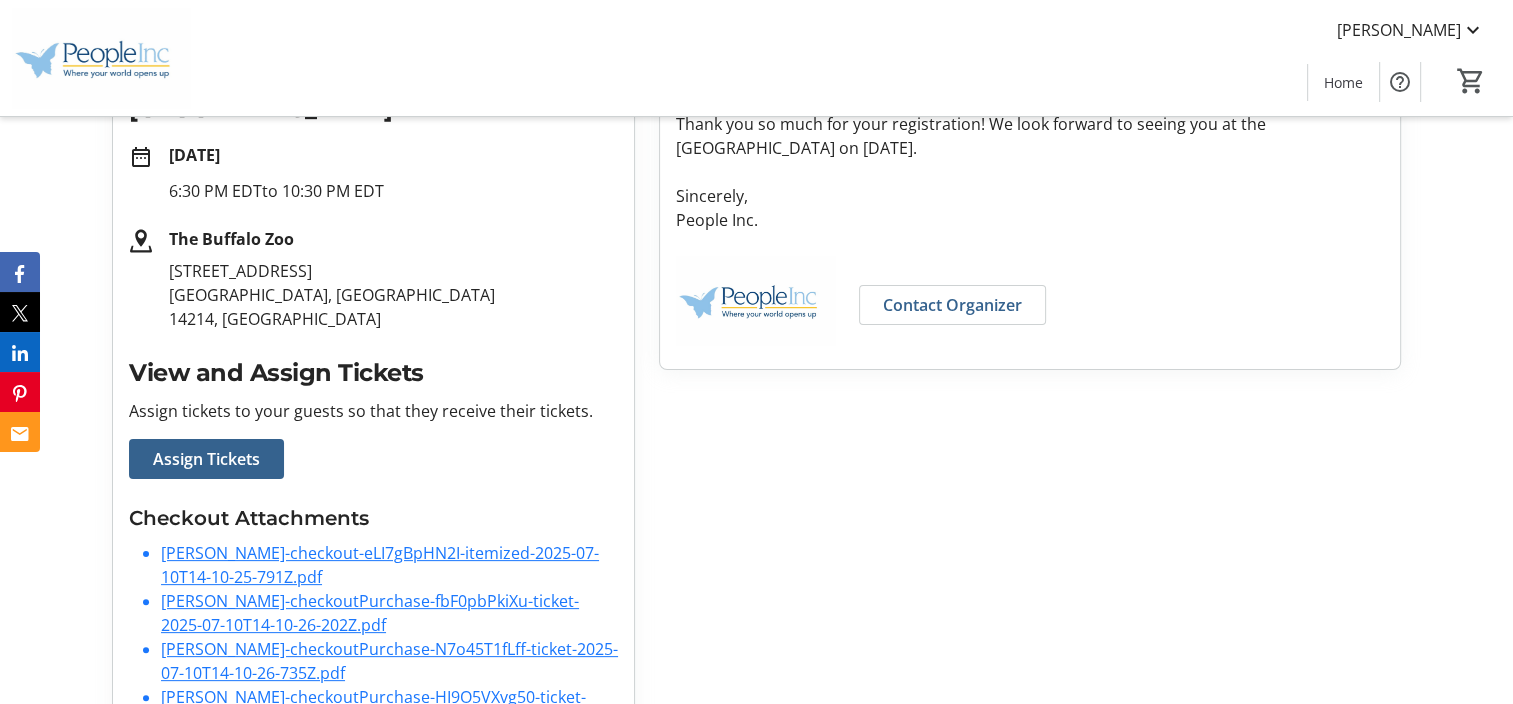 scroll, scrollTop: 500, scrollLeft: 0, axis: vertical 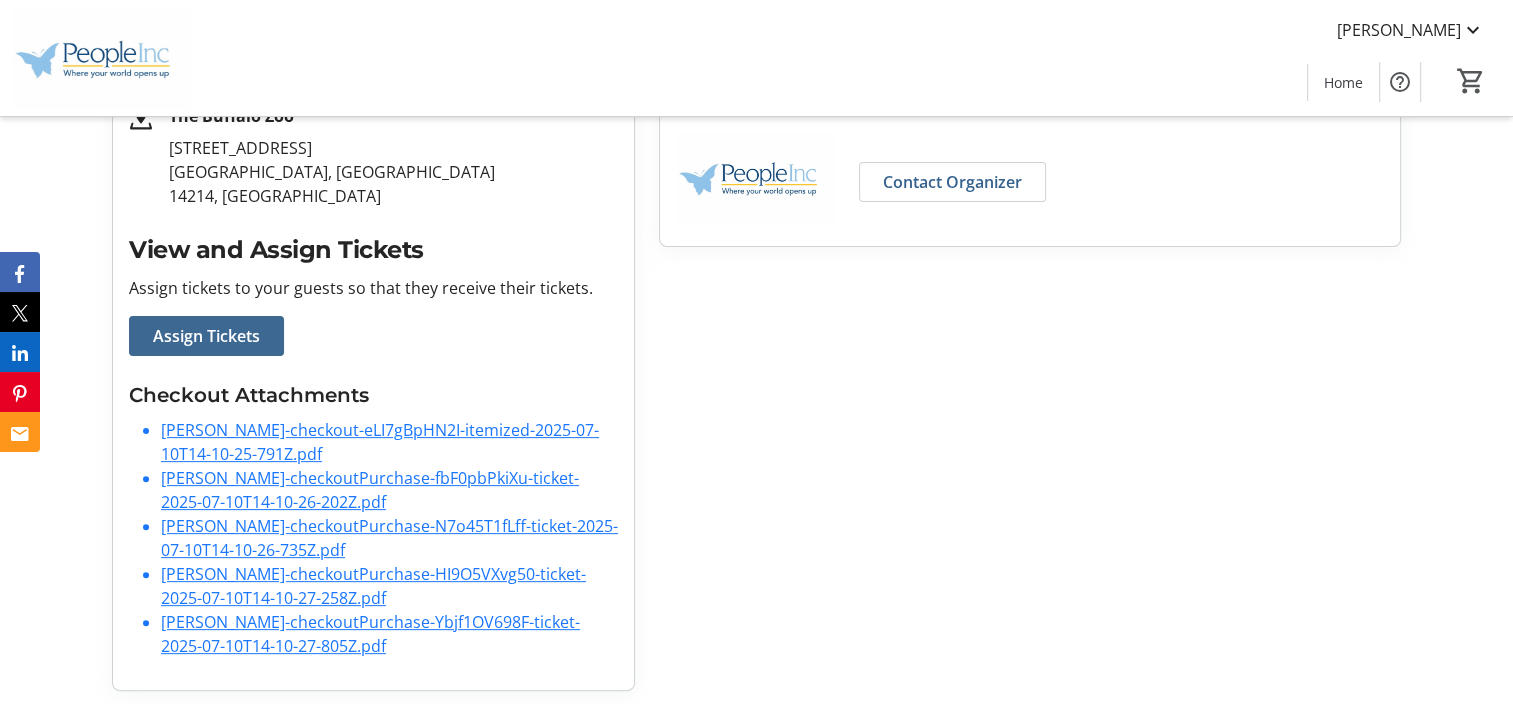 click on "Assign Tickets" 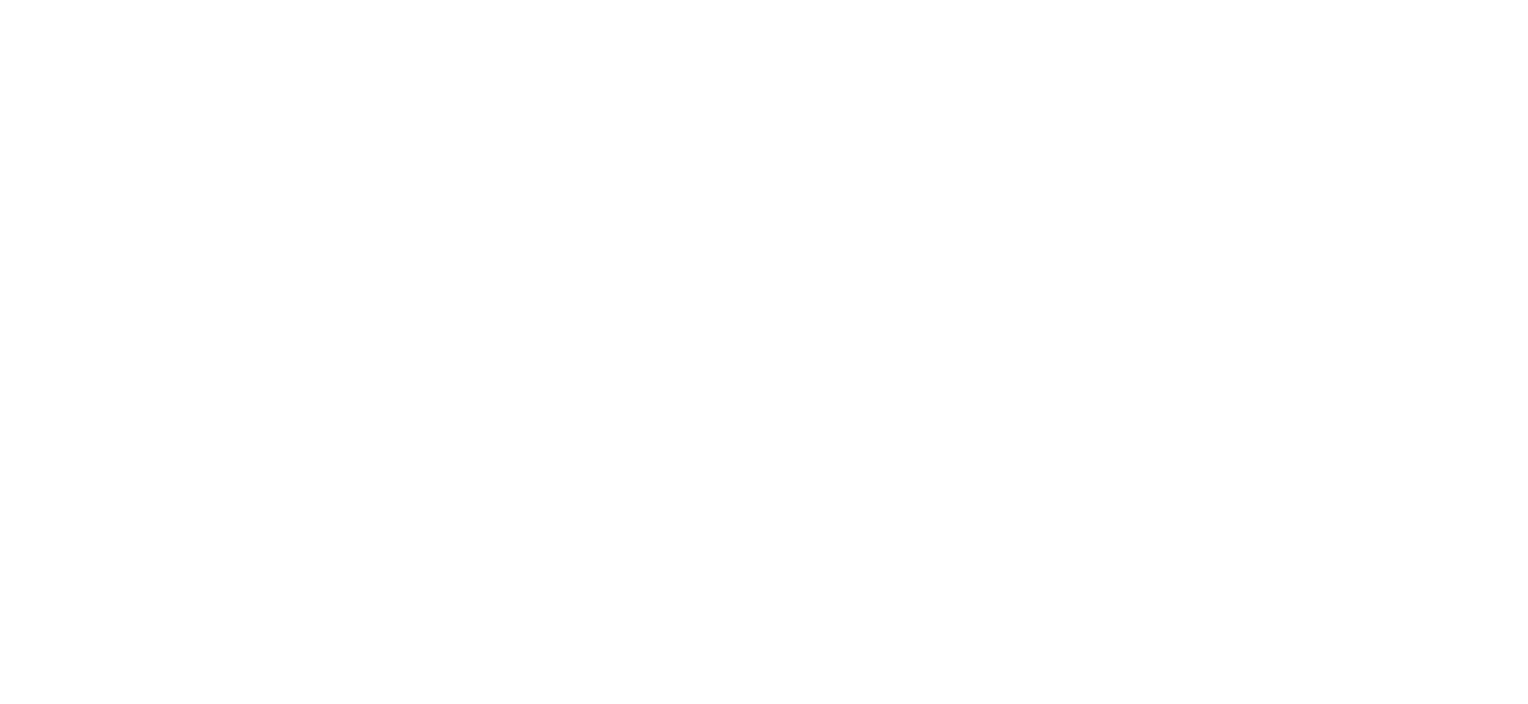 scroll, scrollTop: 0, scrollLeft: 0, axis: both 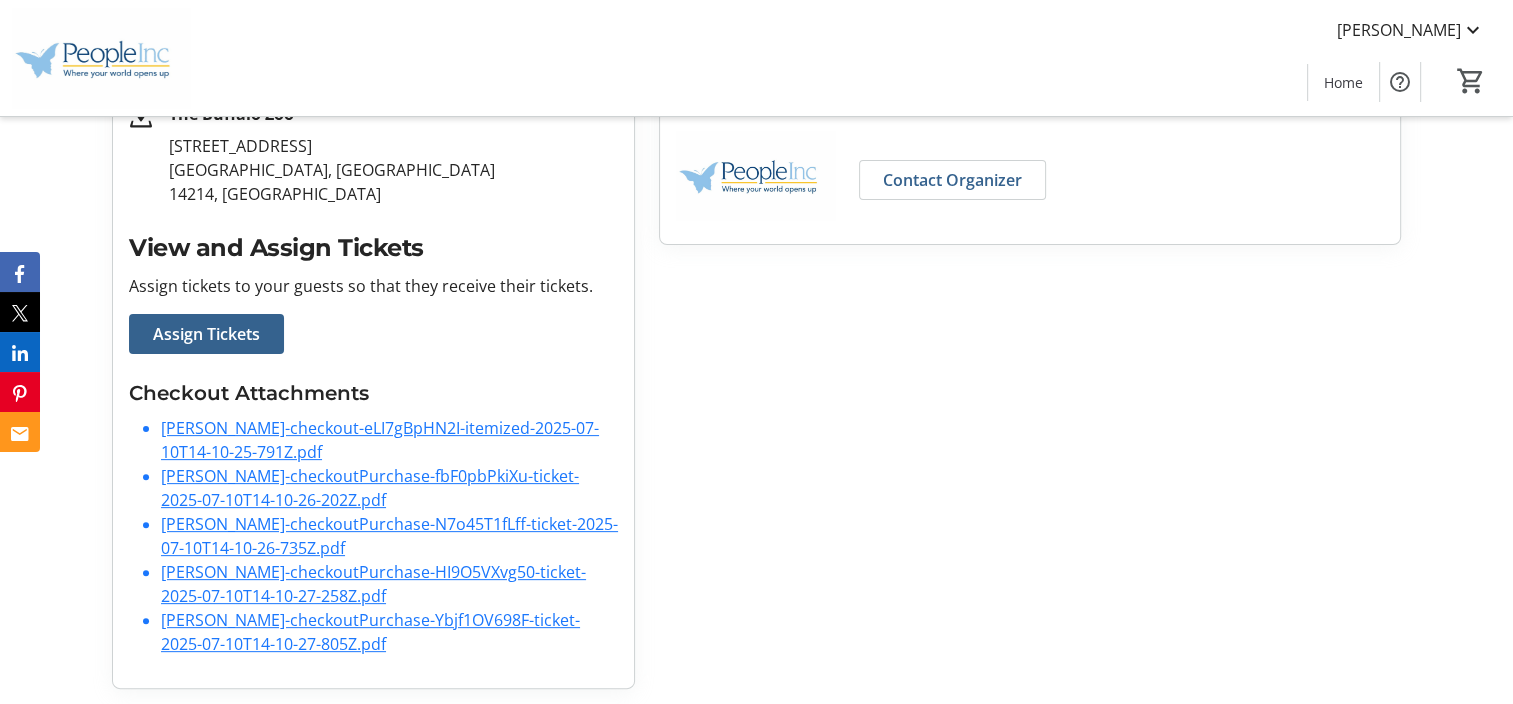 click on "[PERSON_NAME]-checkoutPurchase-Ybjf1OV698F-ticket-2025-07-10T14-10-27-805Z.pdf" 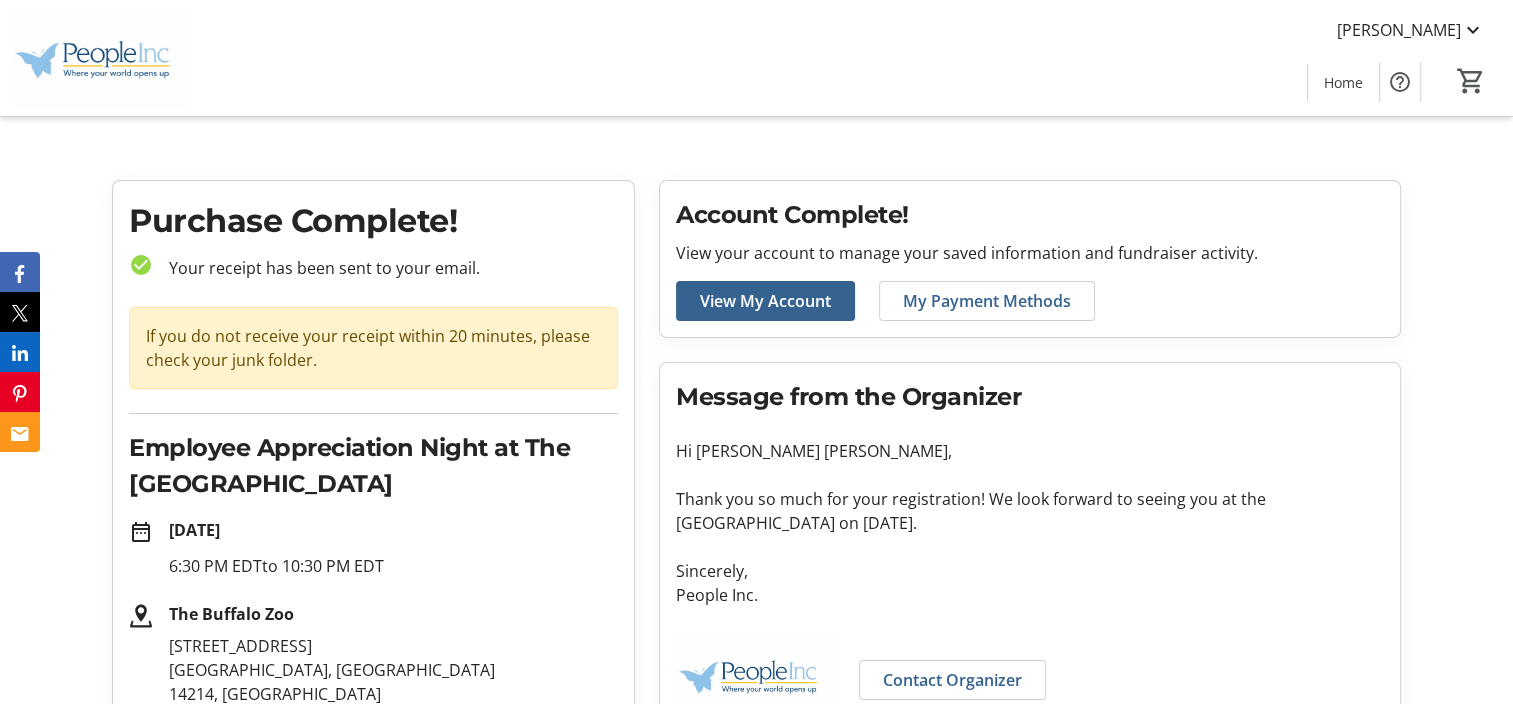 scroll, scrollTop: 0, scrollLeft: 0, axis: both 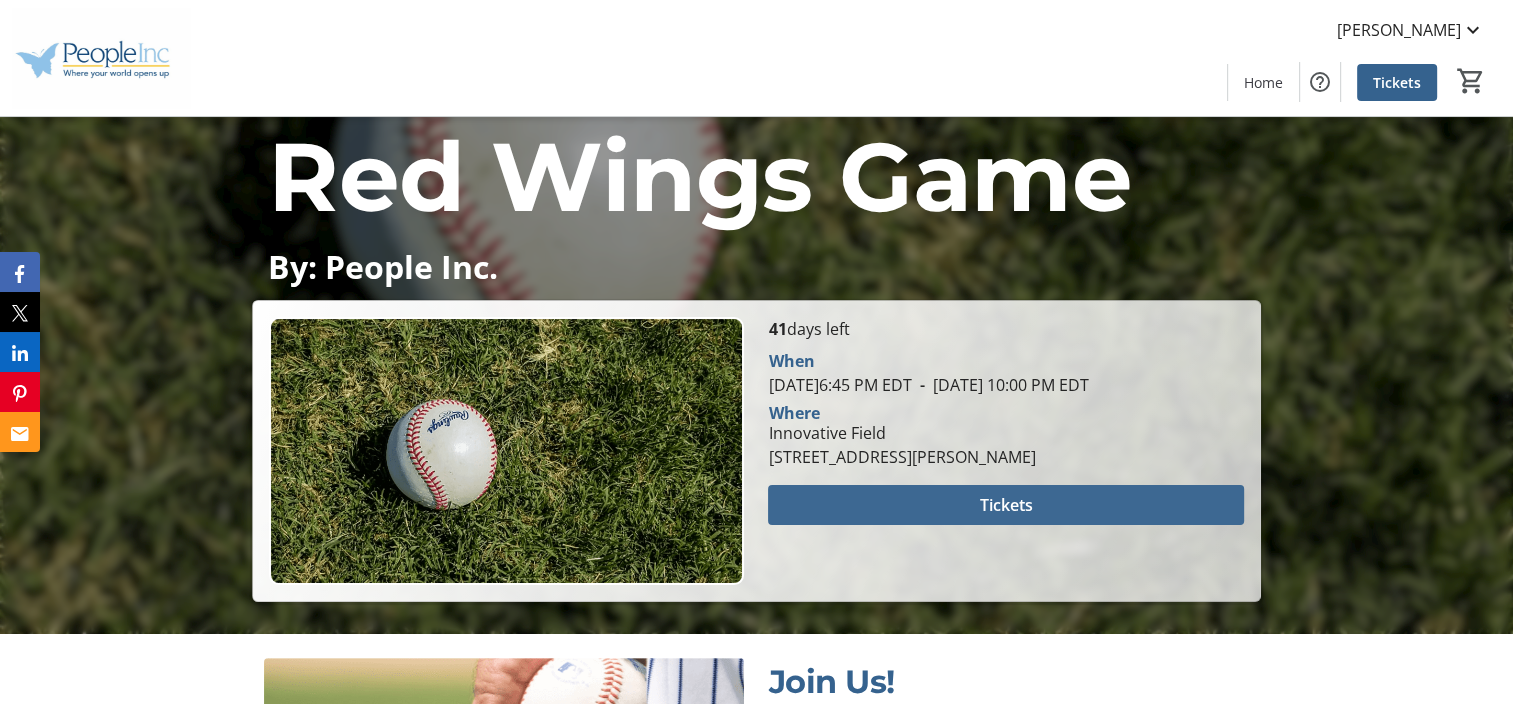 click on "Tickets" at bounding box center [1006, 505] 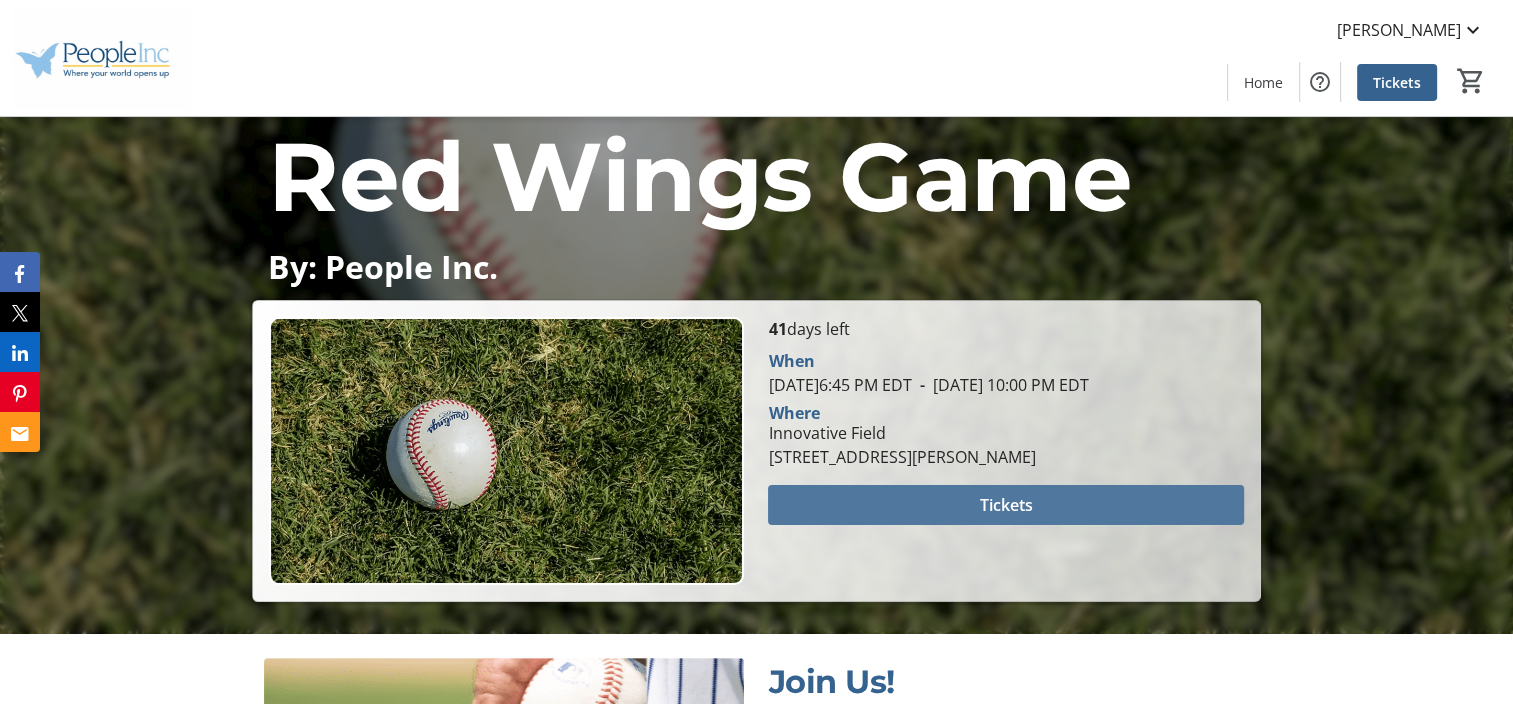 scroll, scrollTop: 0, scrollLeft: 0, axis: both 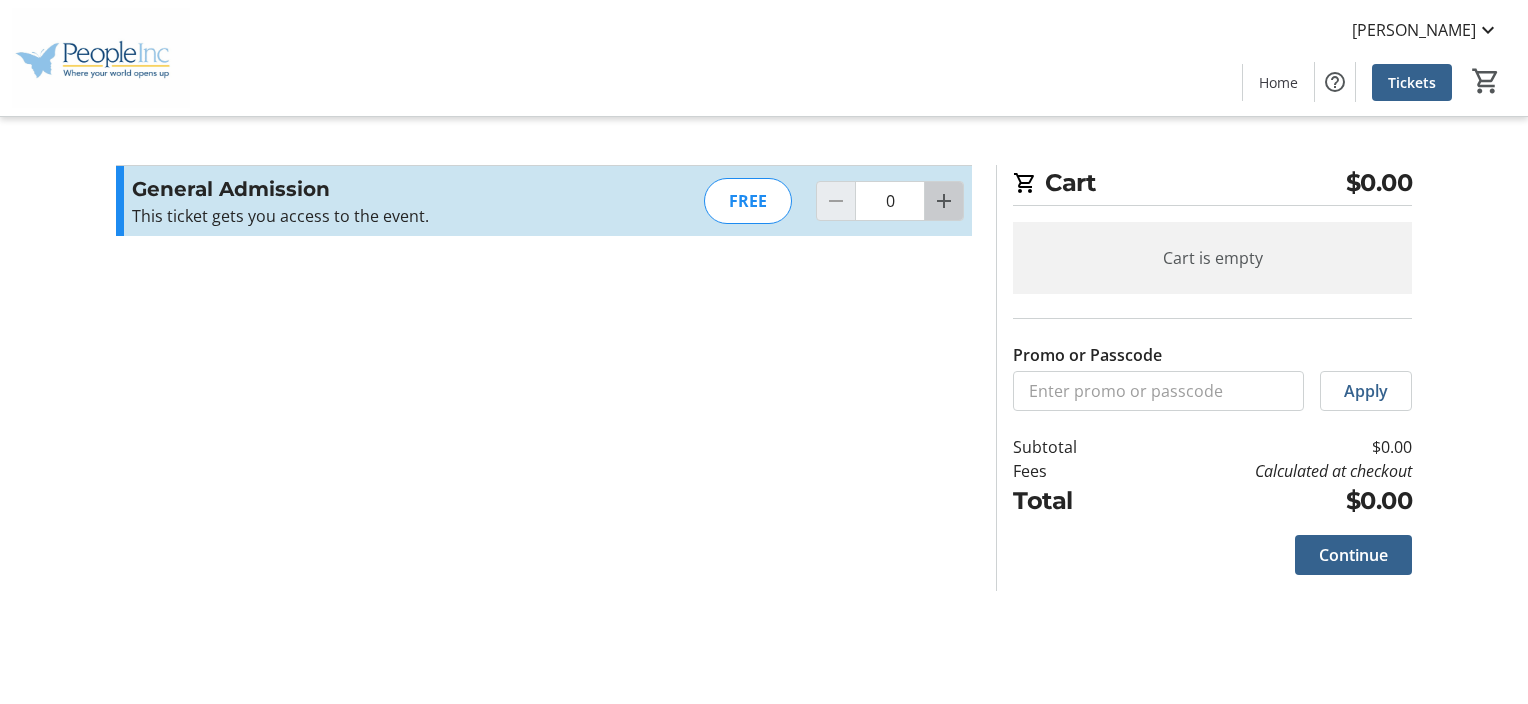 click 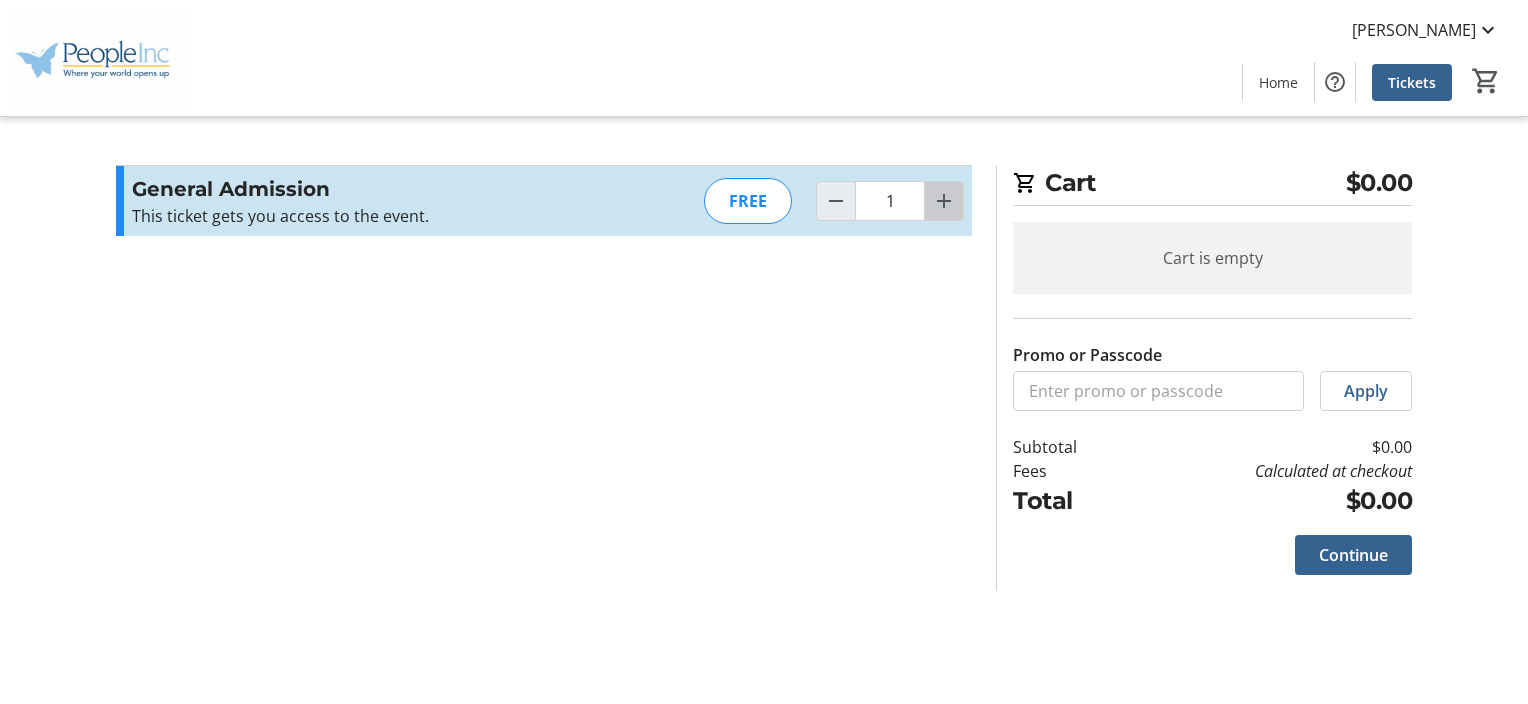 click 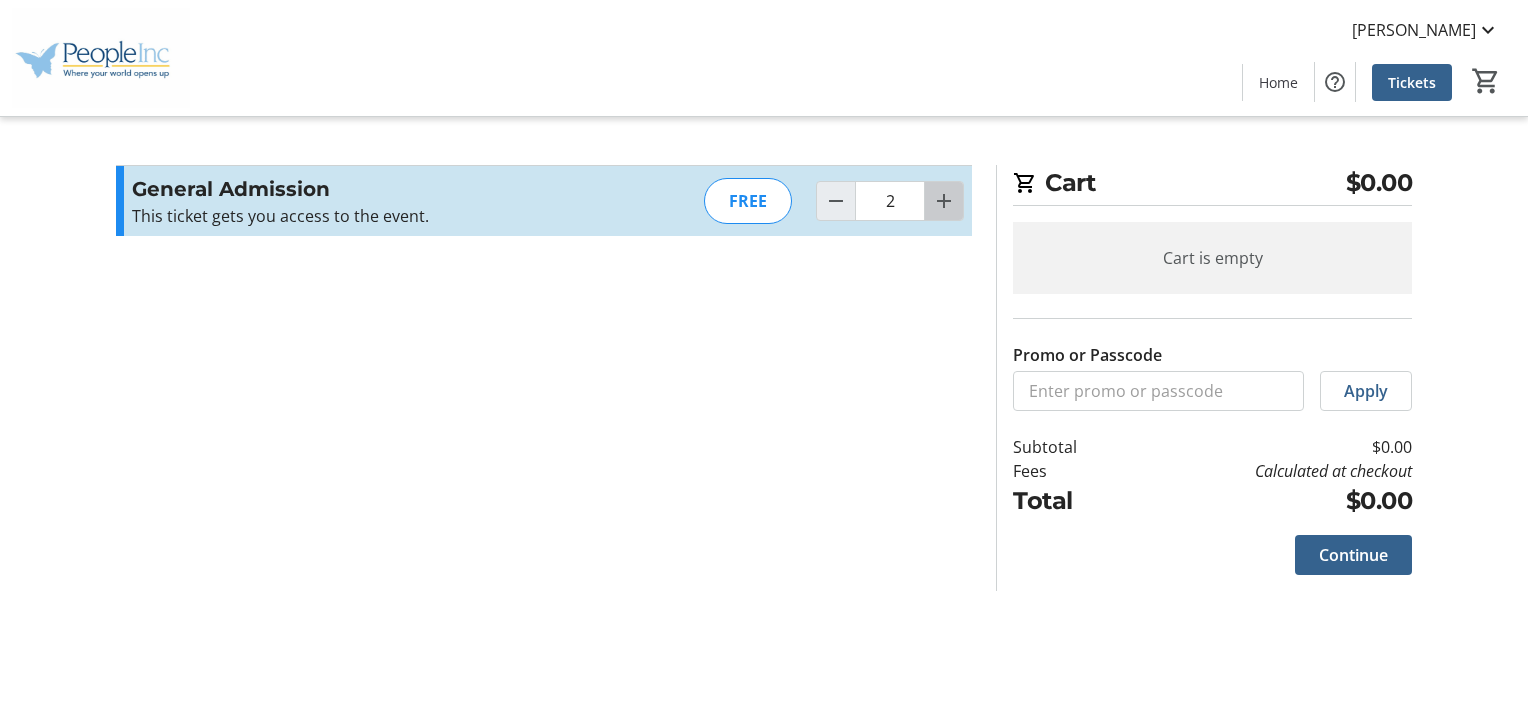 click 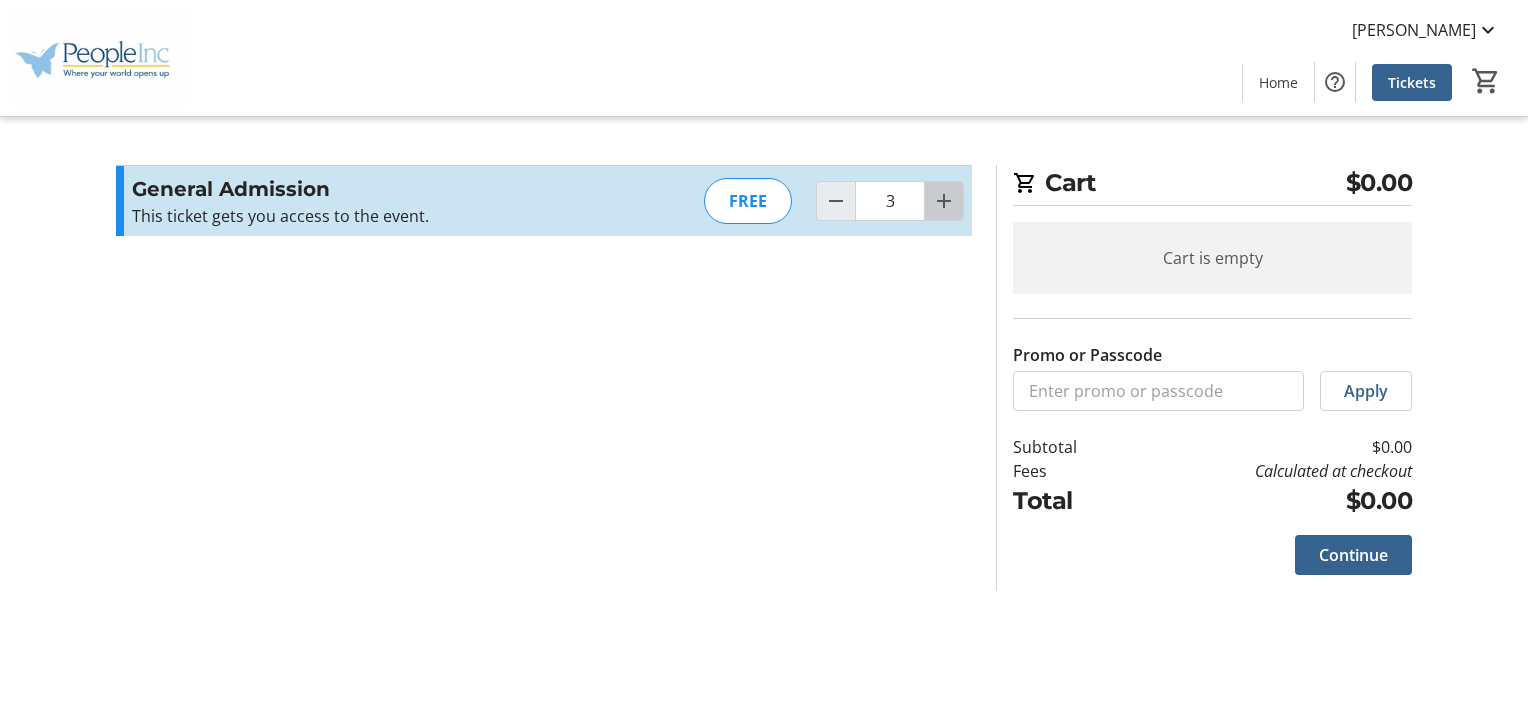click 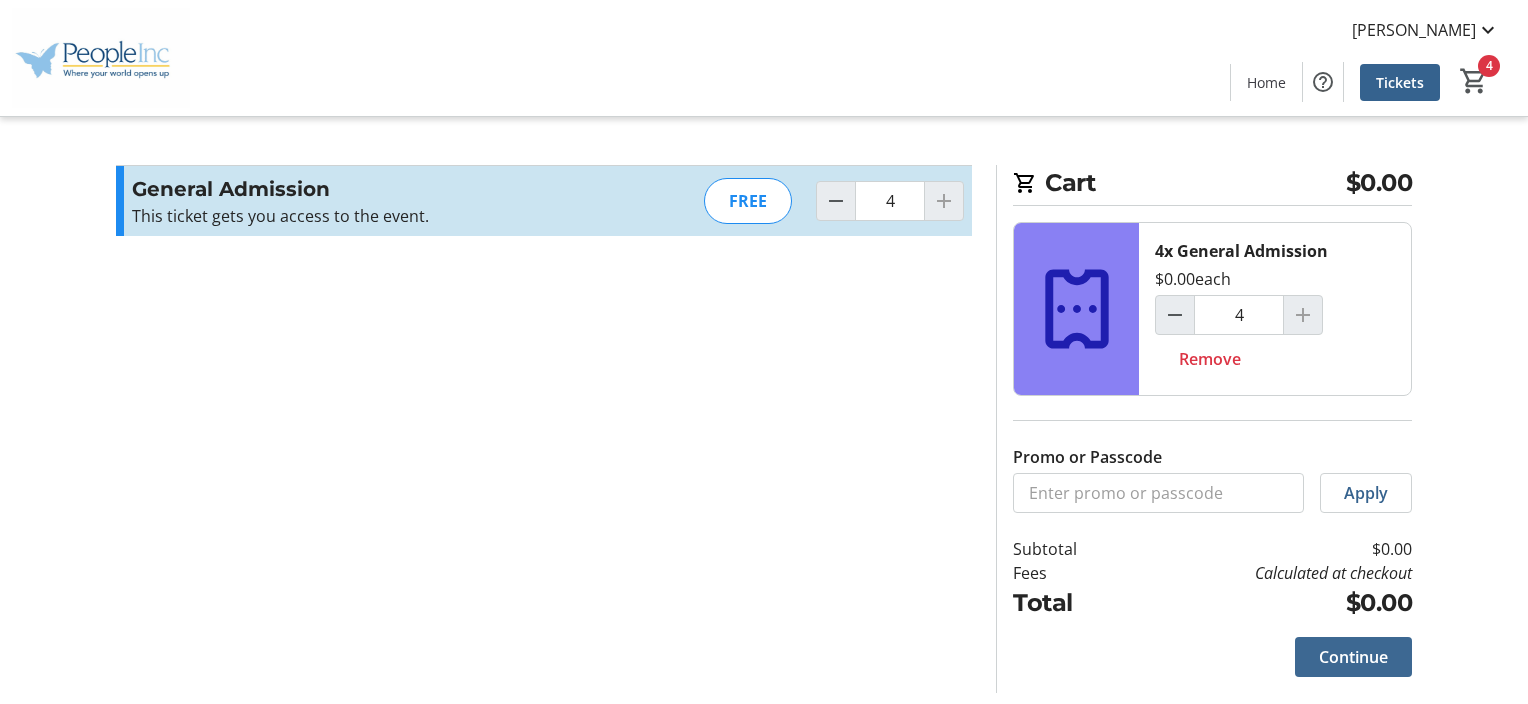 click on "Continue" 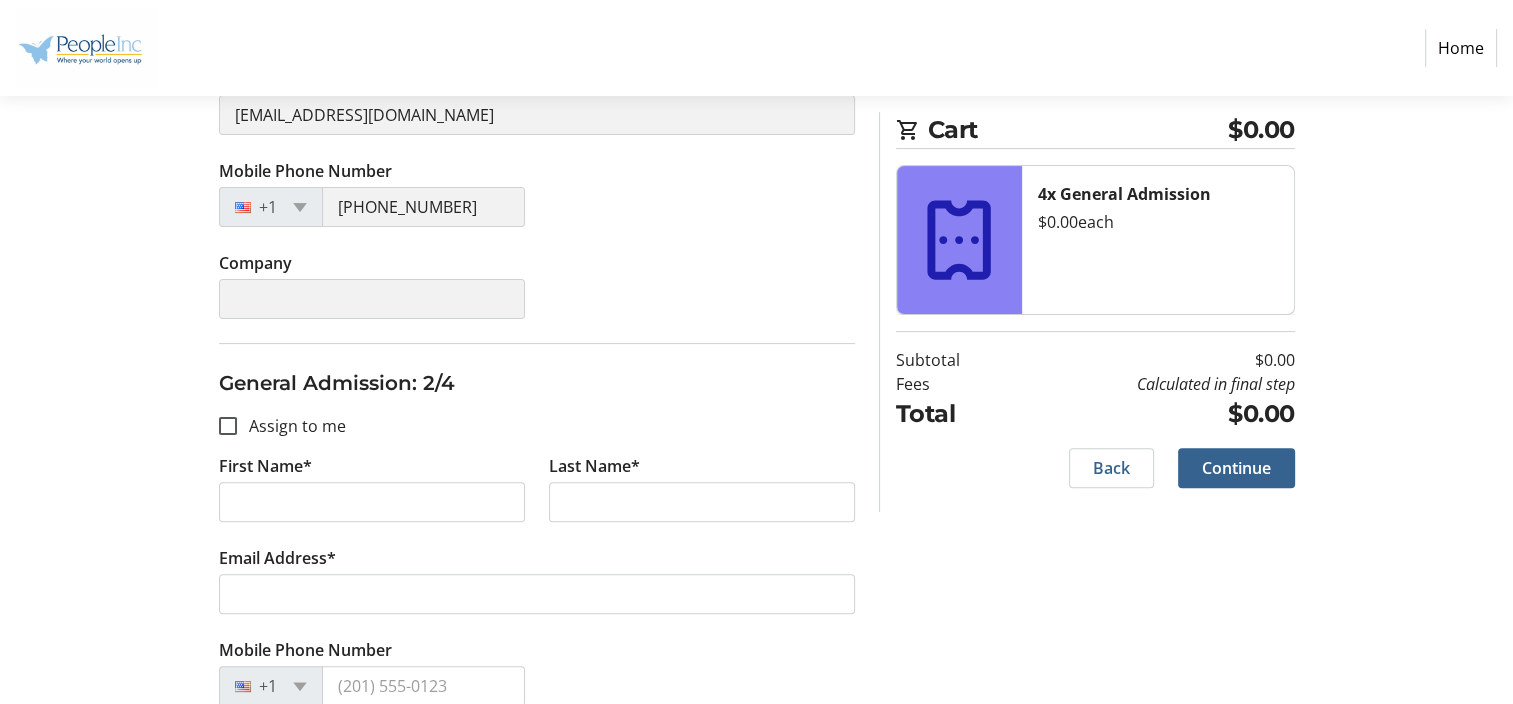 scroll, scrollTop: 500, scrollLeft: 0, axis: vertical 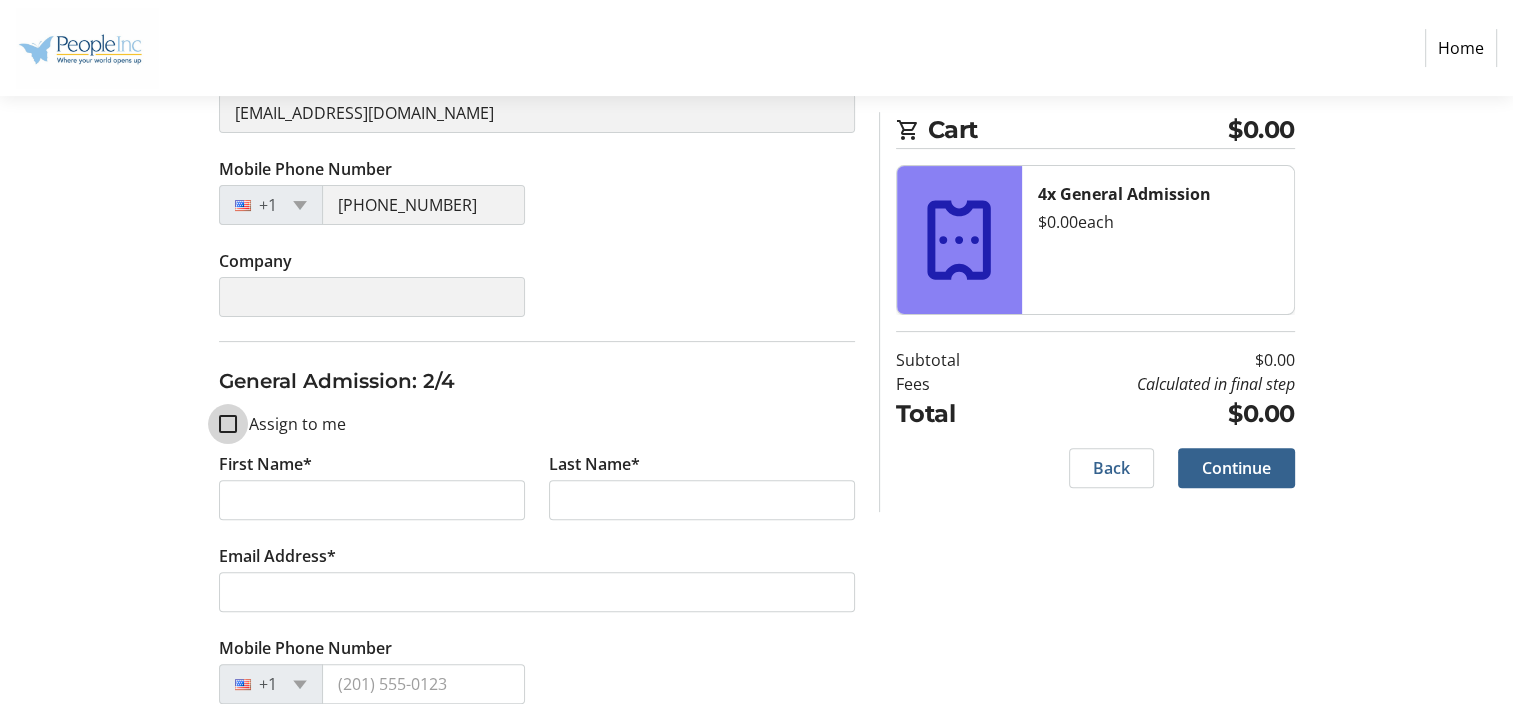 click on "Assign to me" at bounding box center [228, 424] 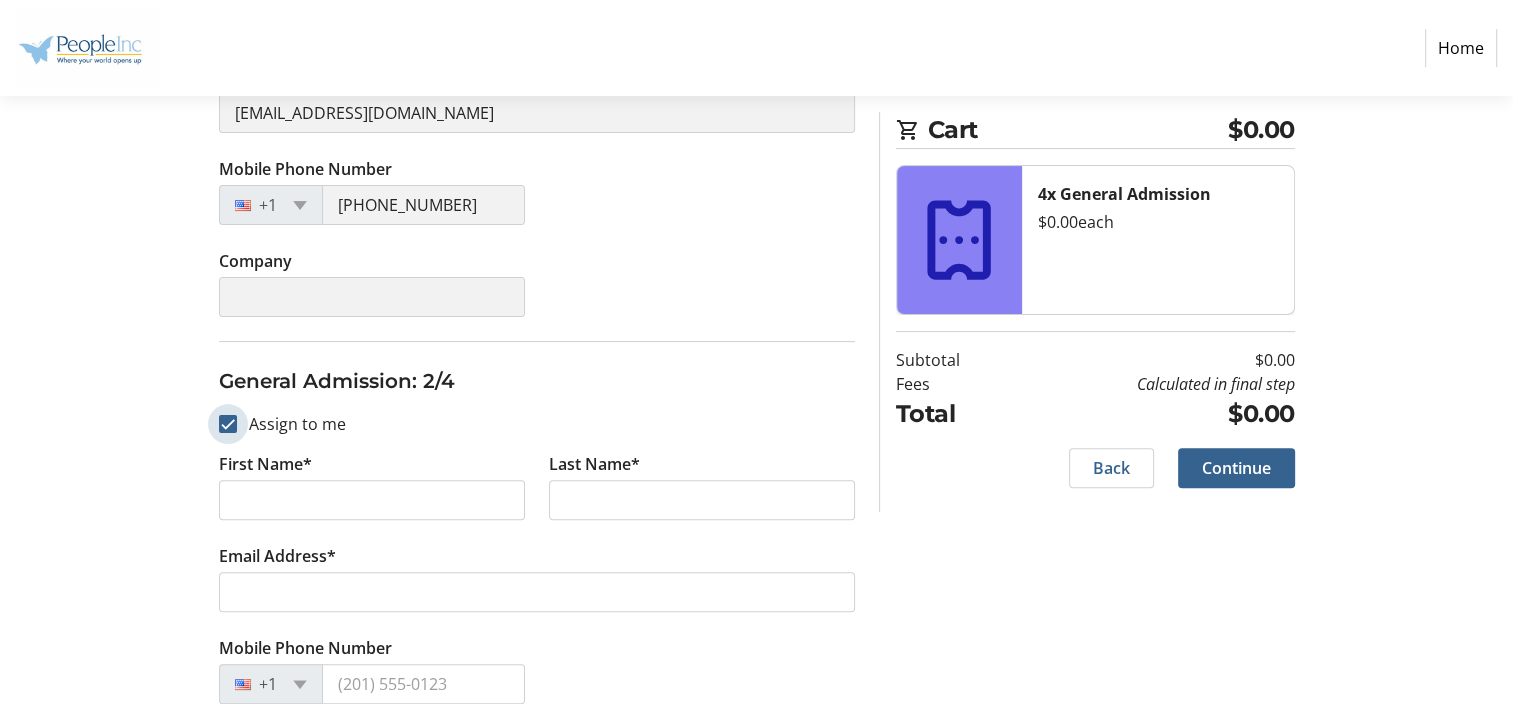 checkbox on "true" 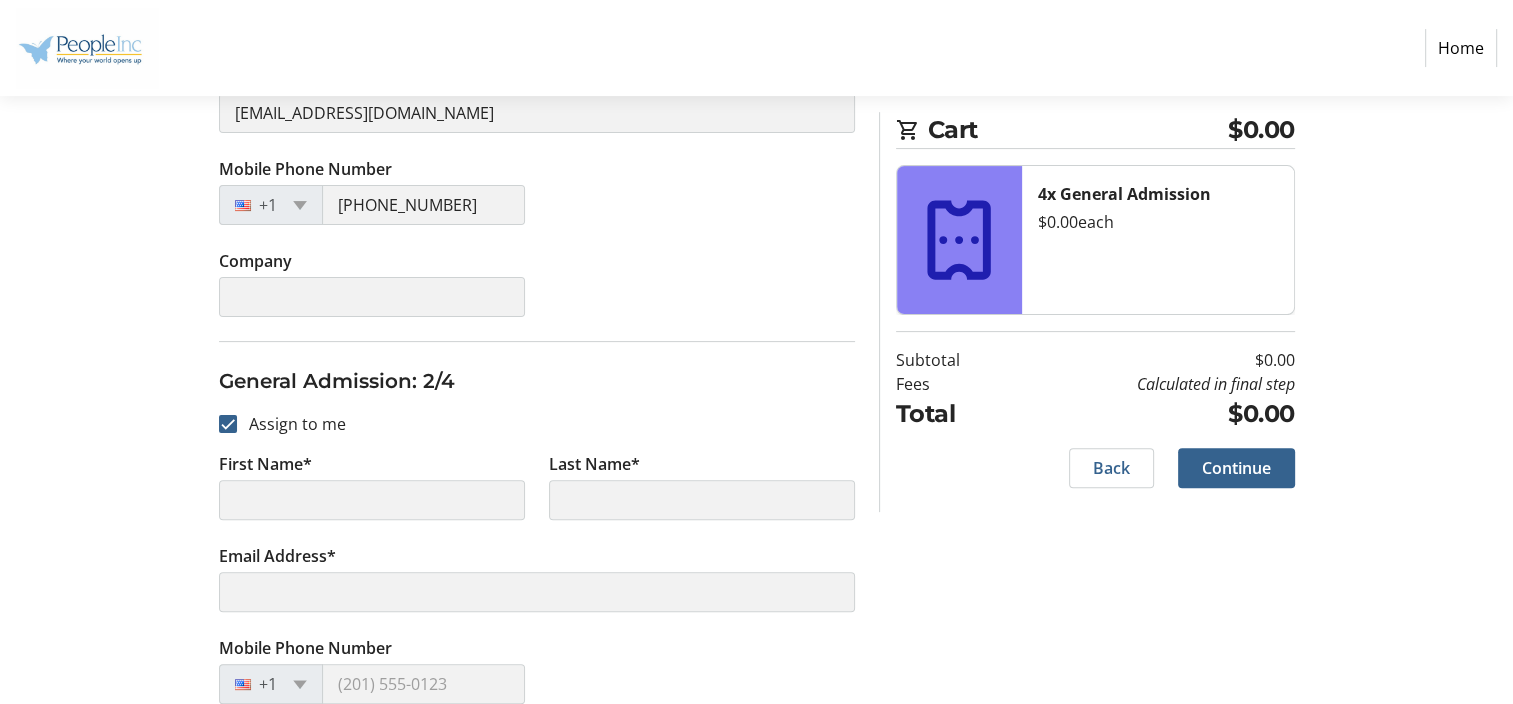 type on "[PERSON_NAME] [PERSON_NAME]" 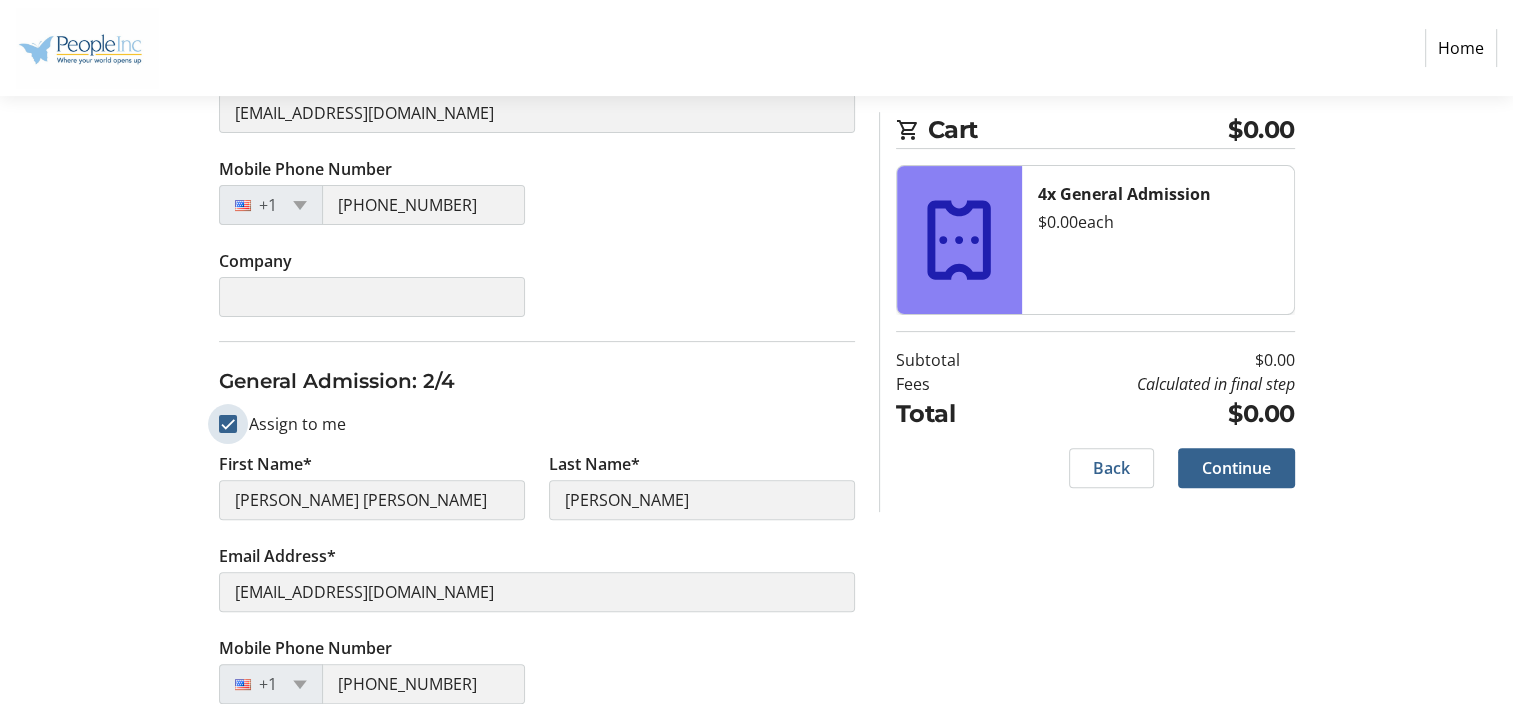 click on "Assign to me" at bounding box center (228, 424) 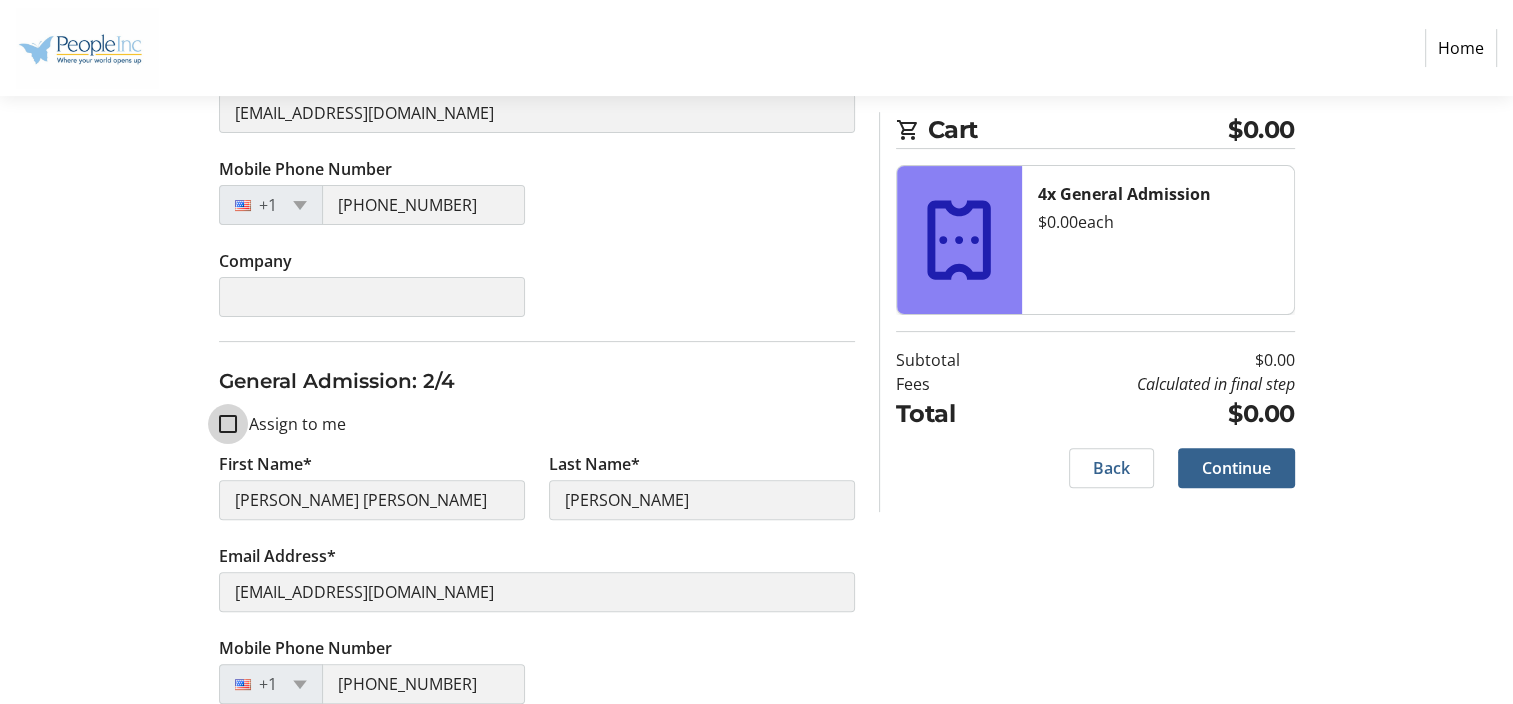 checkbox on "false" 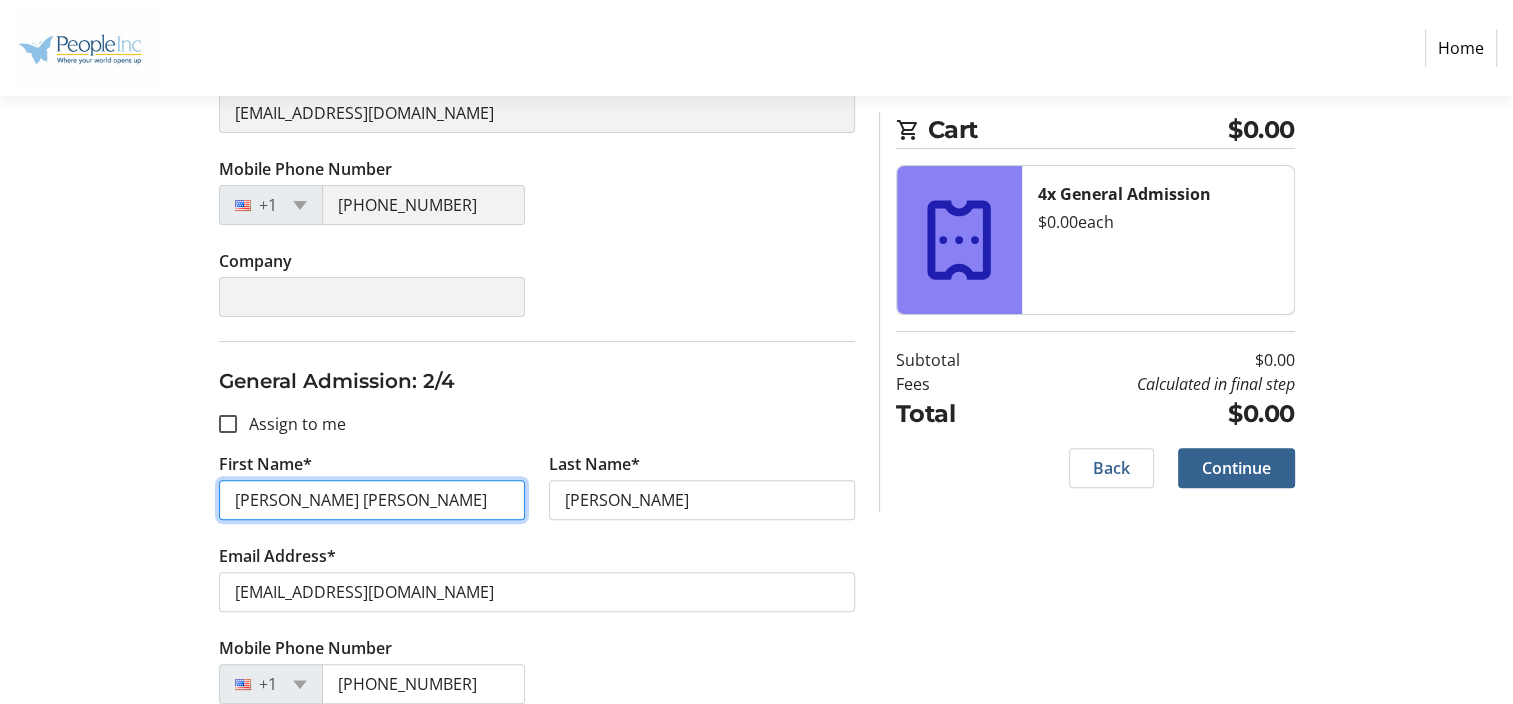 click on "[PERSON_NAME] [PERSON_NAME]" at bounding box center [372, 500] 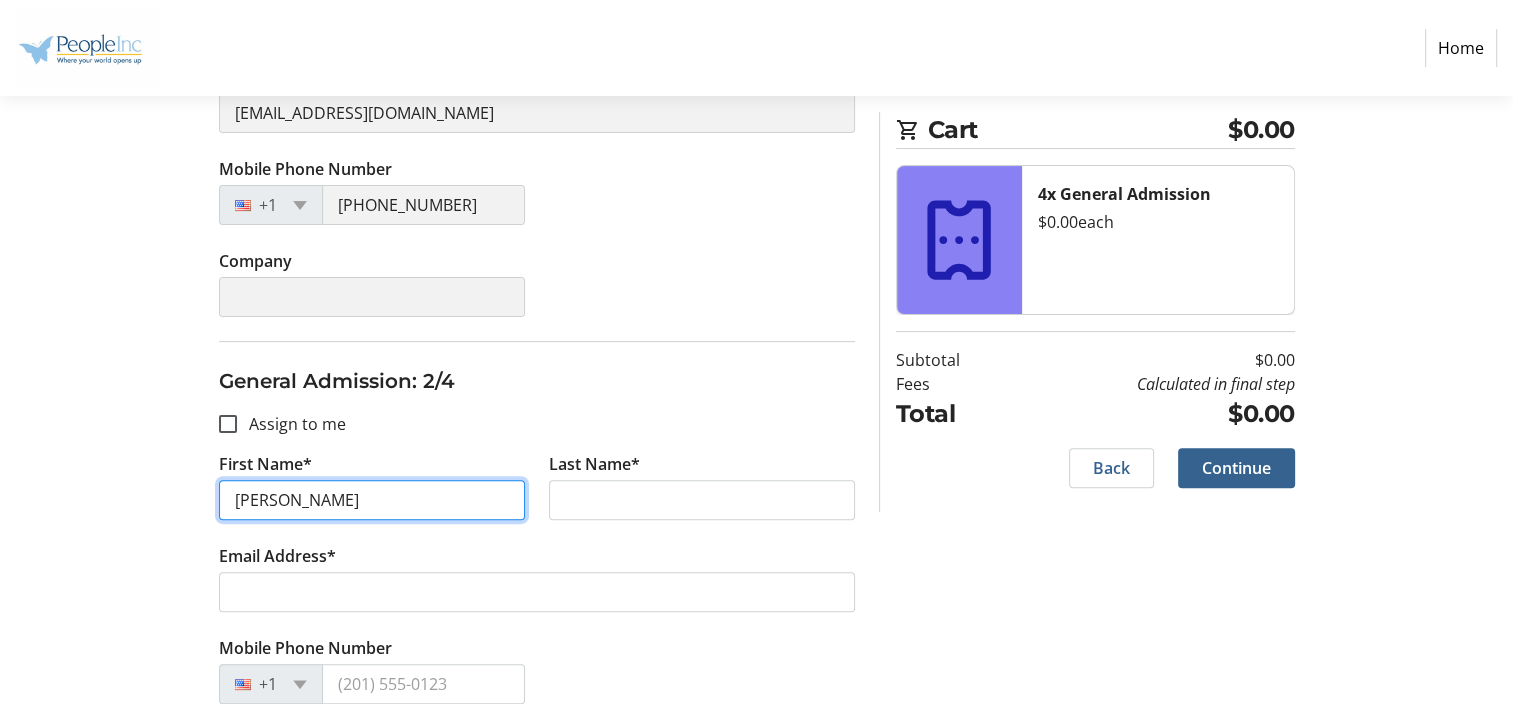 type on "[PERSON_NAME]" 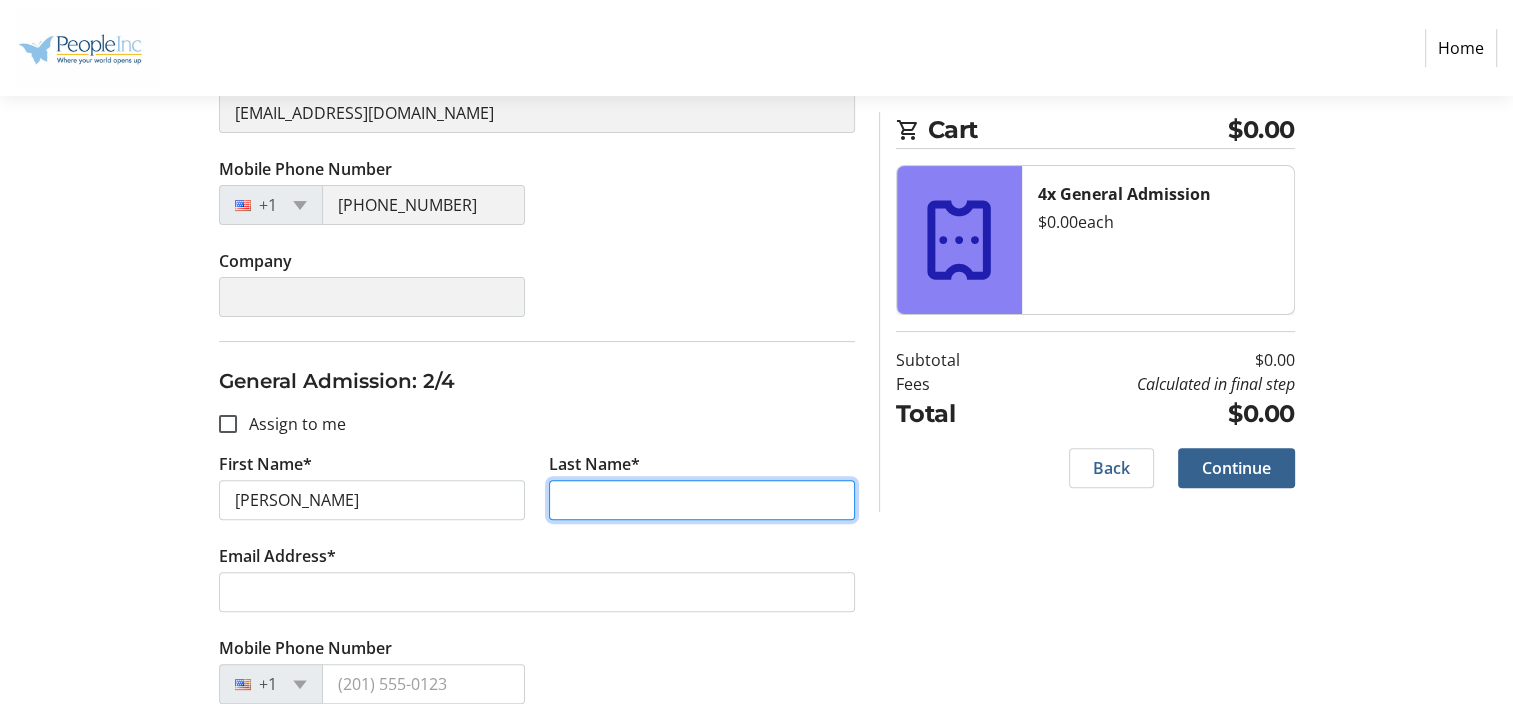 click on "Last Name*" at bounding box center (702, 500) 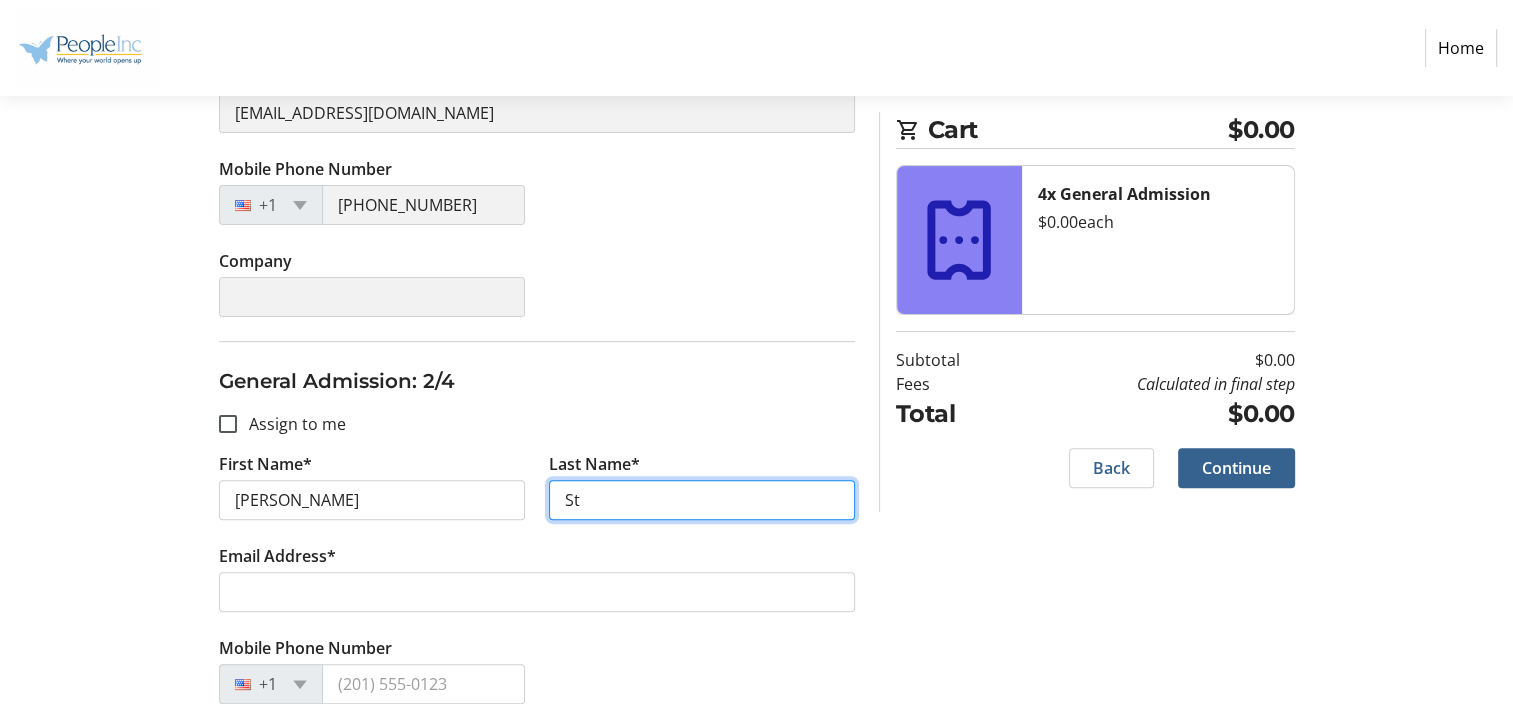 type on "[PERSON_NAME]" 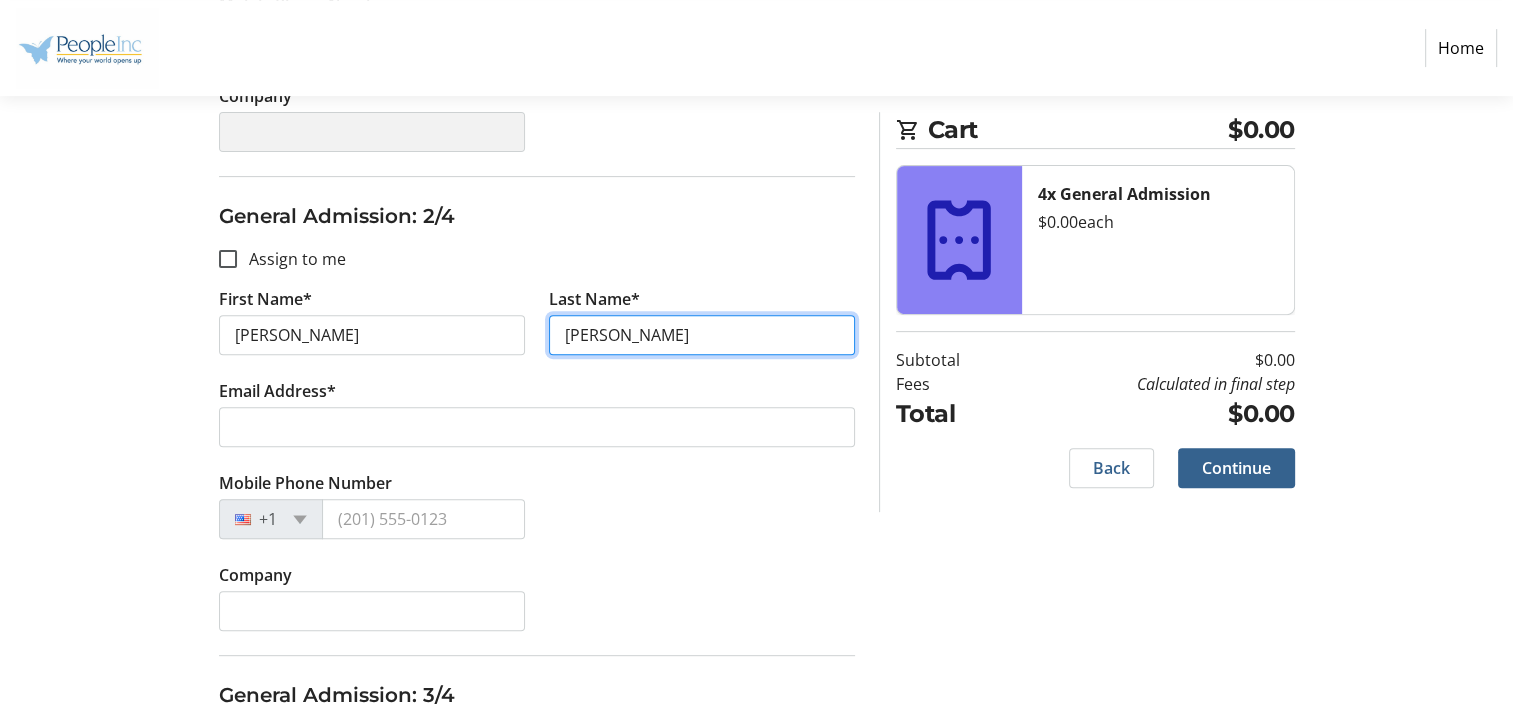 scroll, scrollTop: 900, scrollLeft: 0, axis: vertical 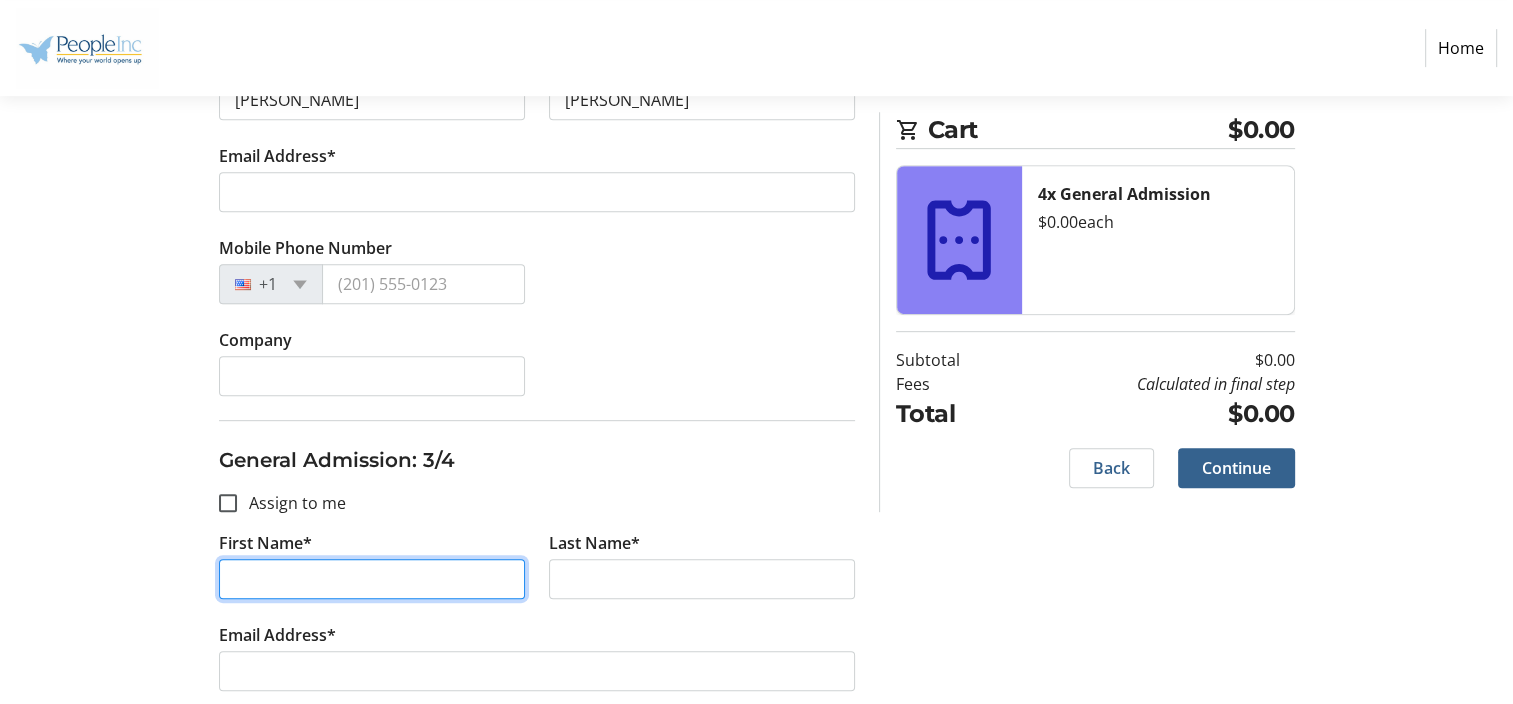click on "First Name*" 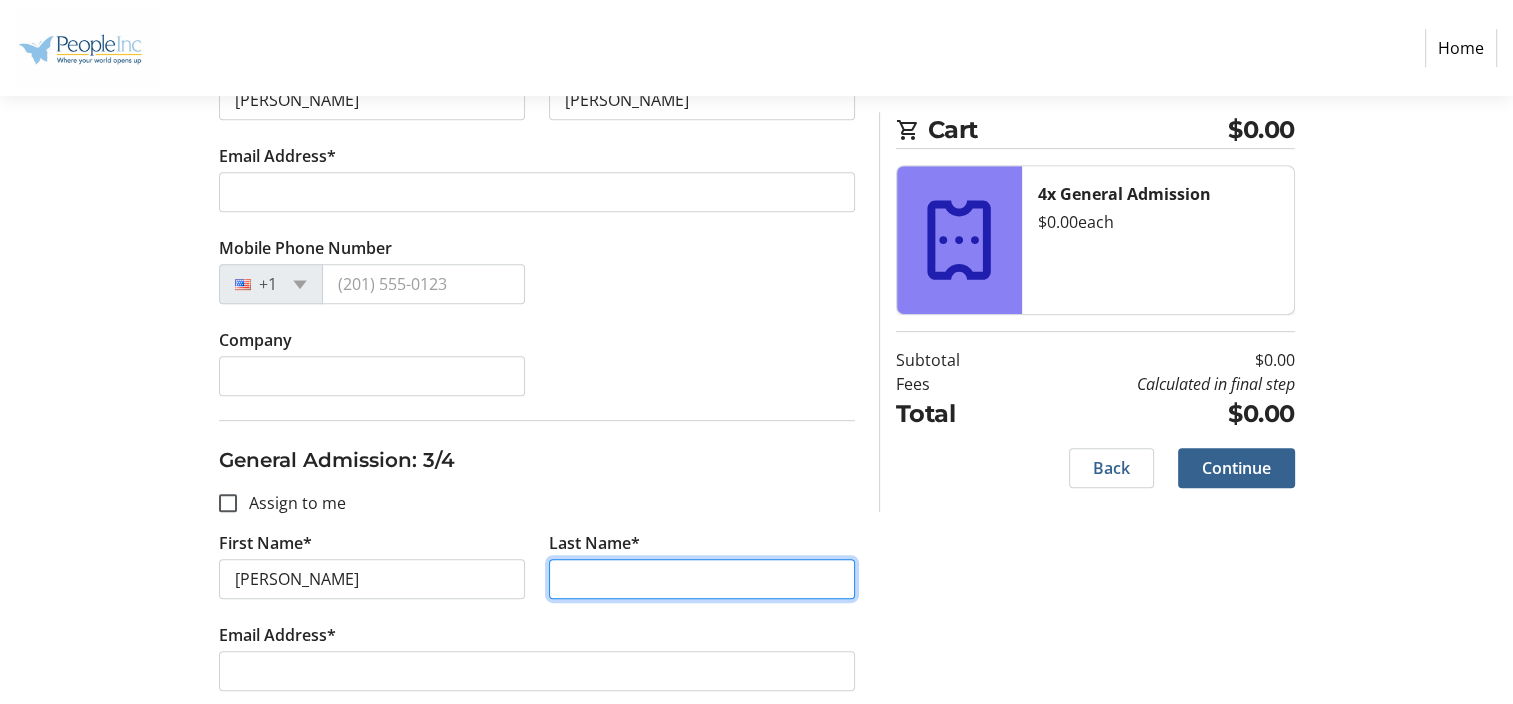 type on "[PERSON_NAME]" 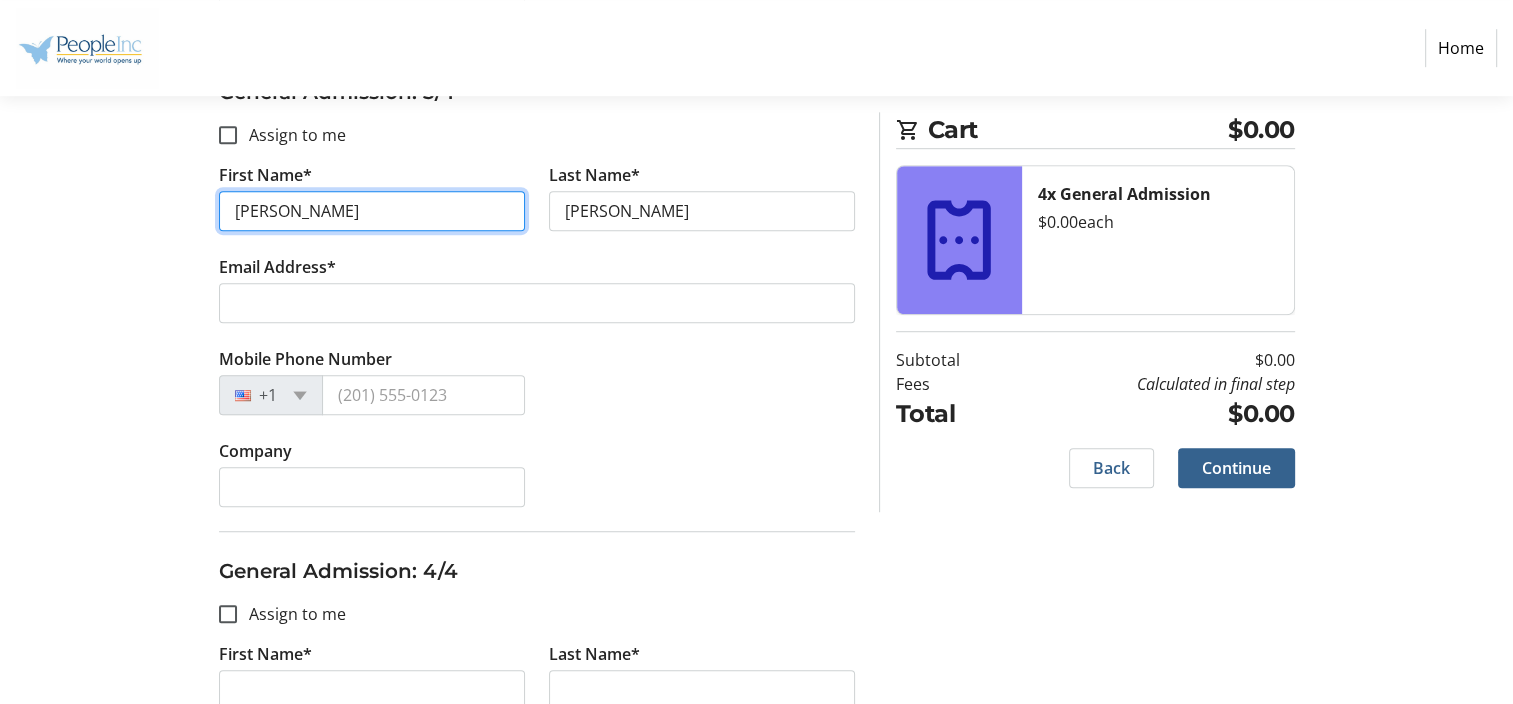 scroll, scrollTop: 1300, scrollLeft: 0, axis: vertical 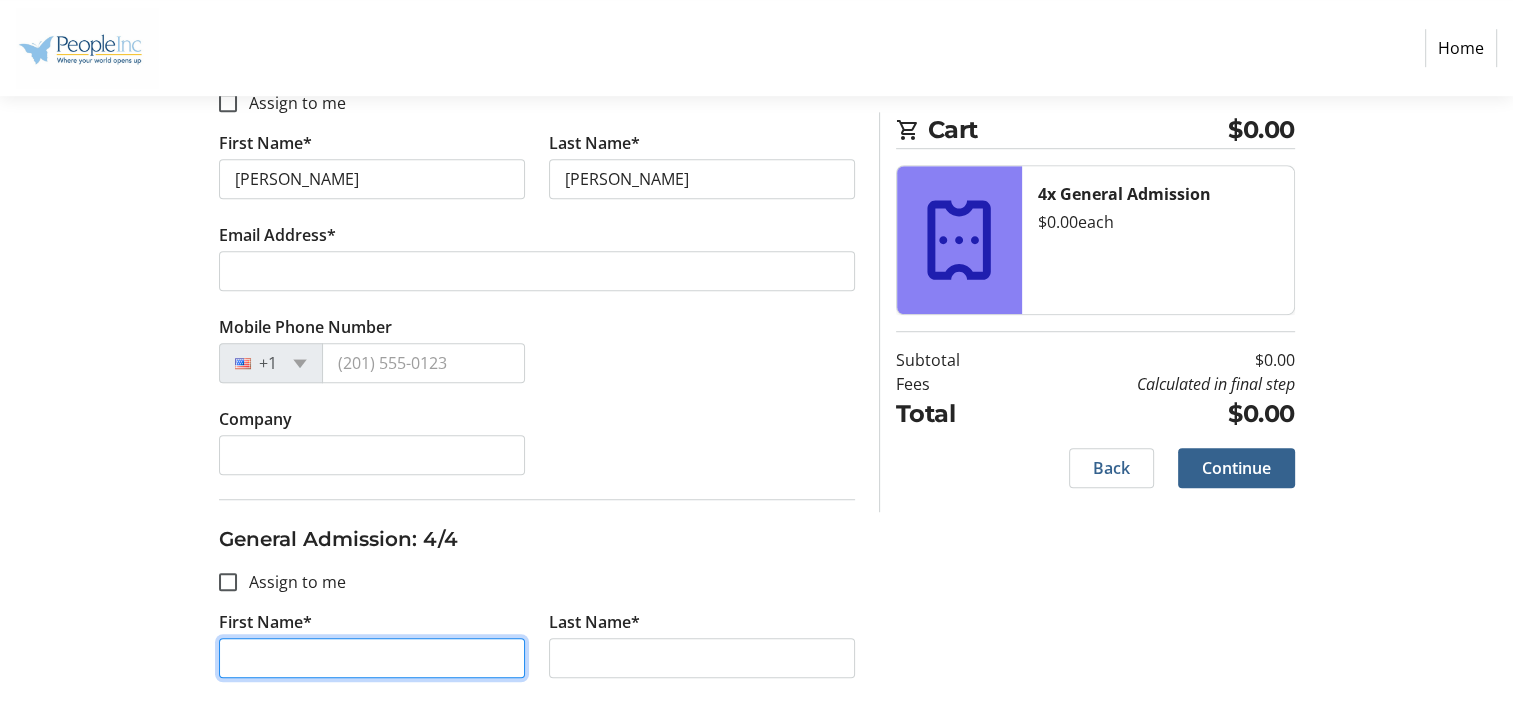 click on "First Name*" at bounding box center [372, 658] 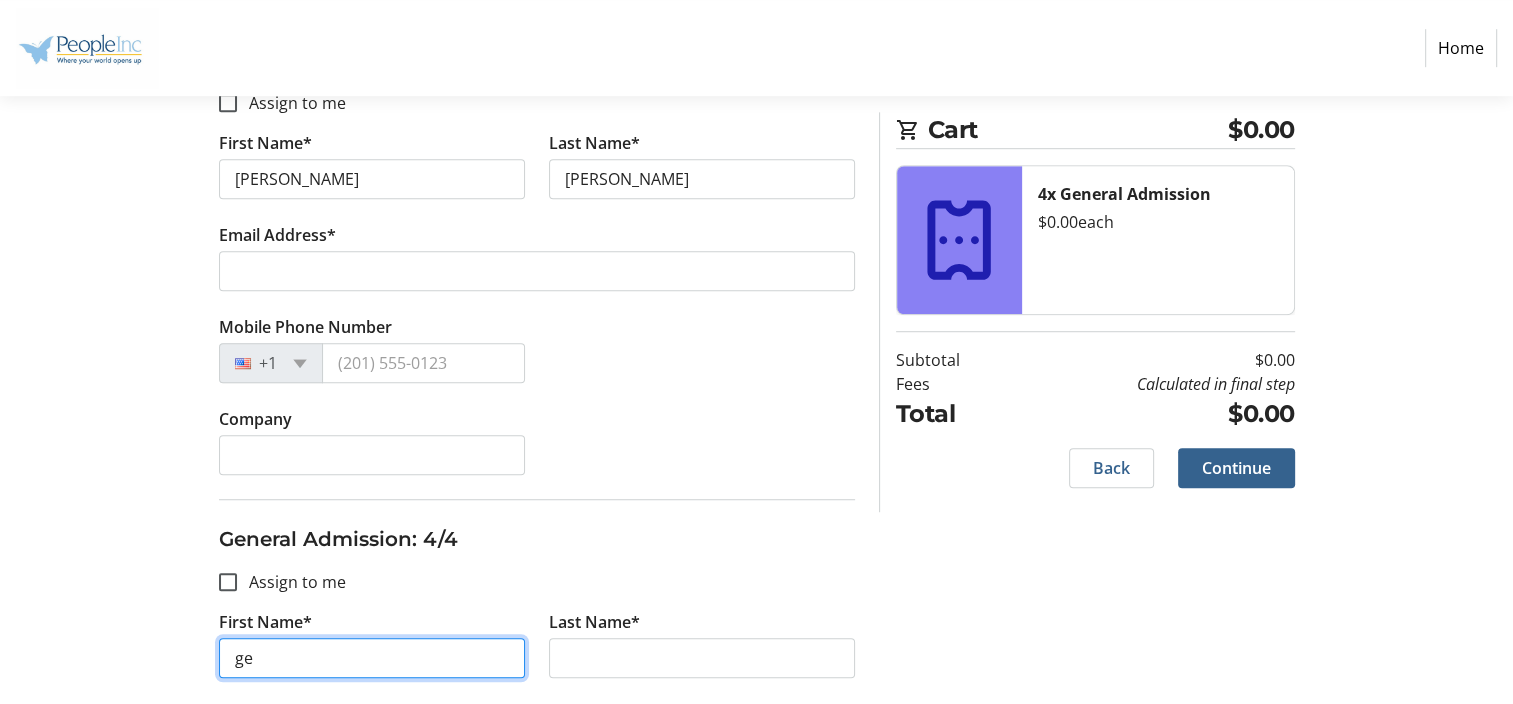 type on "g" 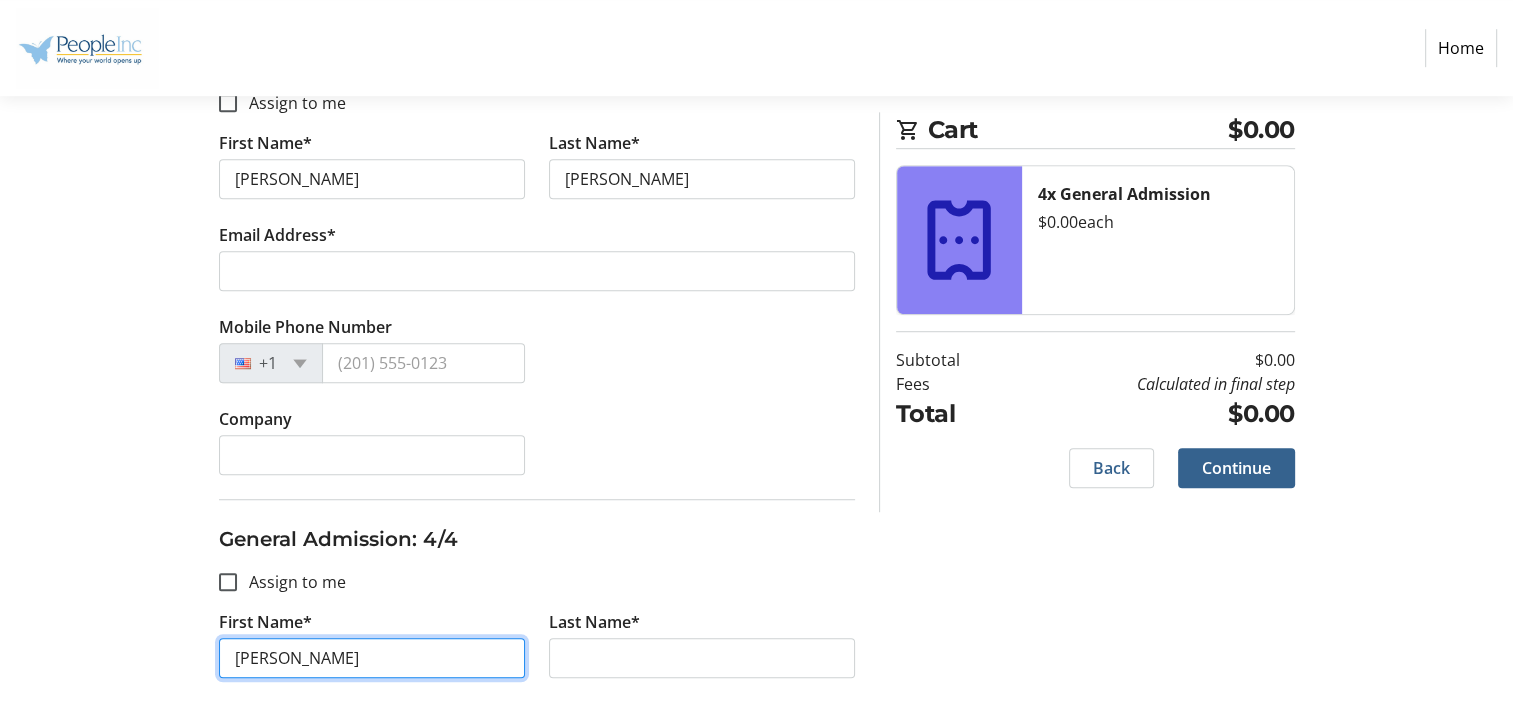 type on "[PERSON_NAME]" 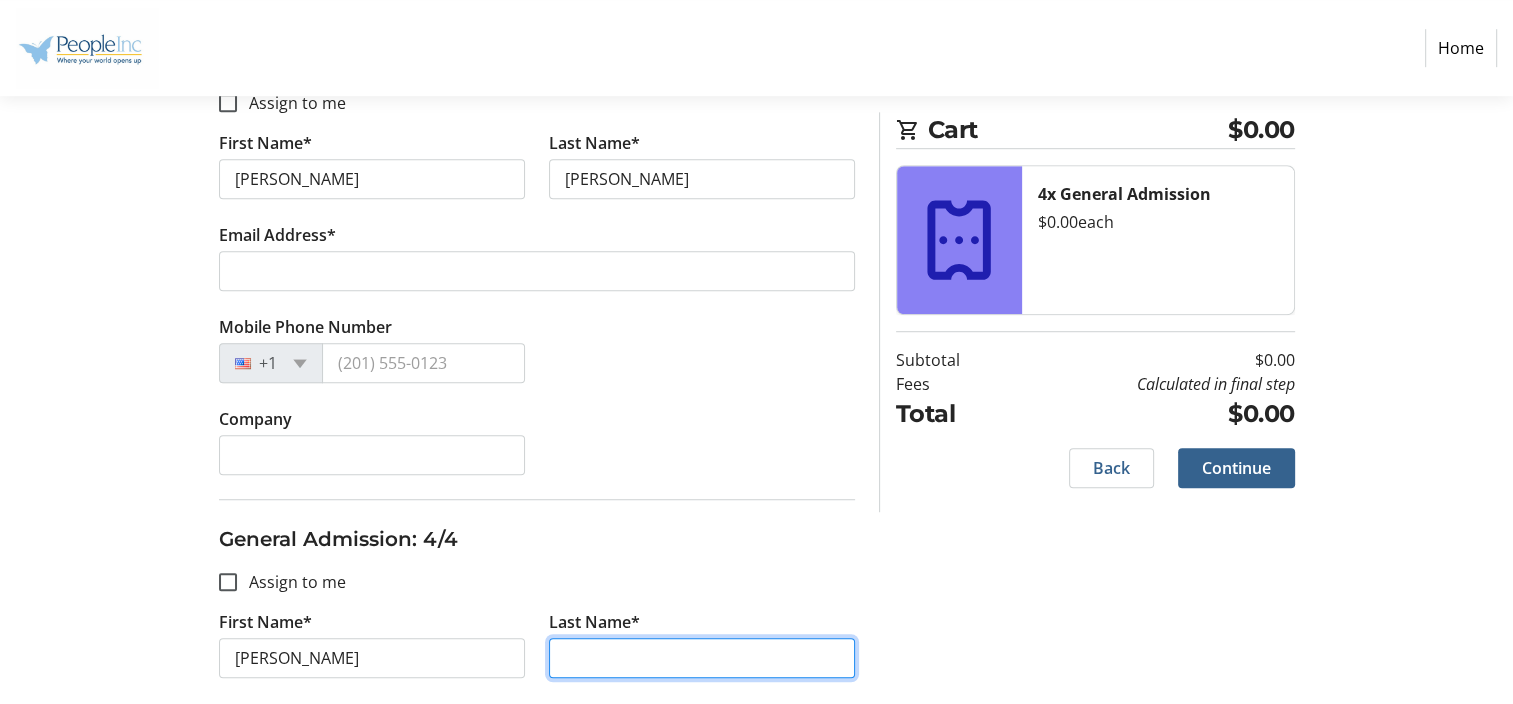 click on "Last Name*" at bounding box center (702, 658) 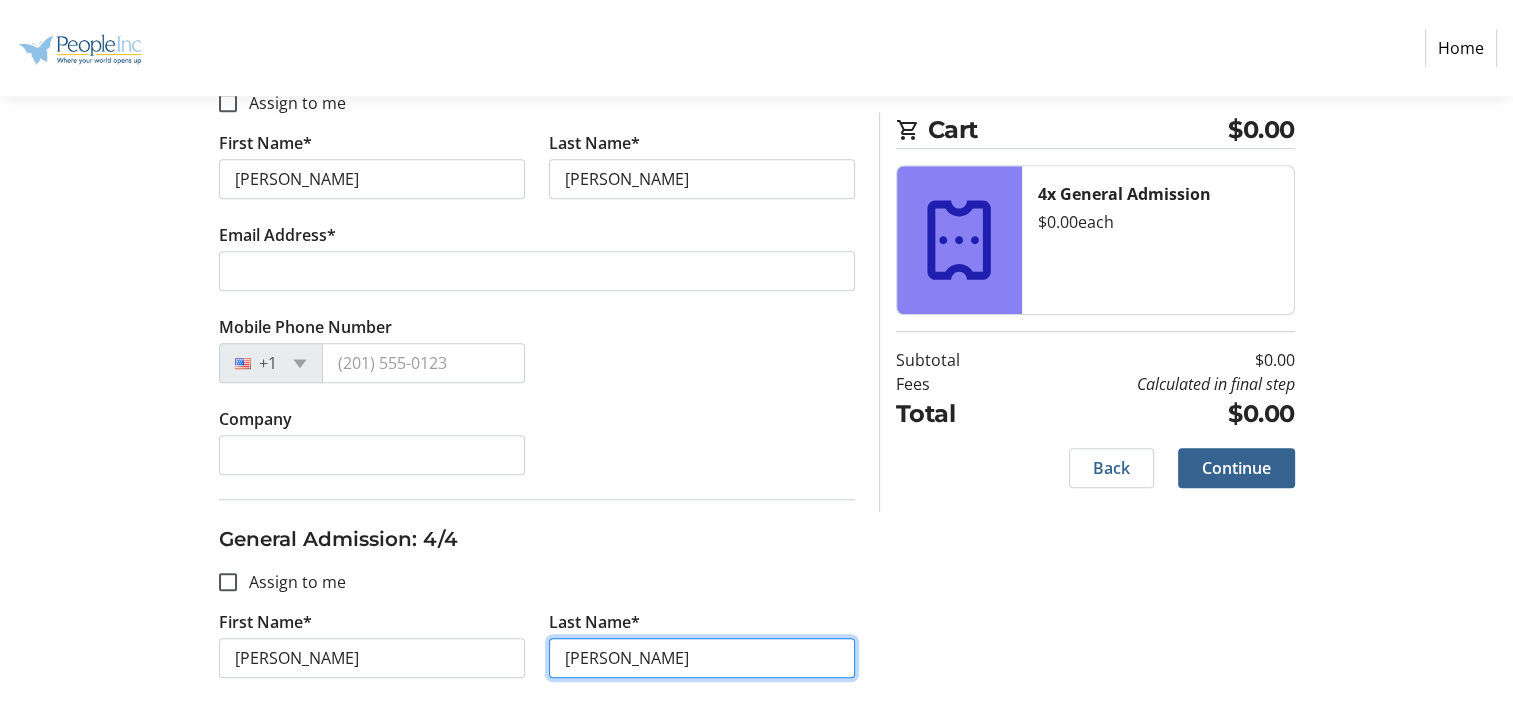 type on "[PERSON_NAME]" 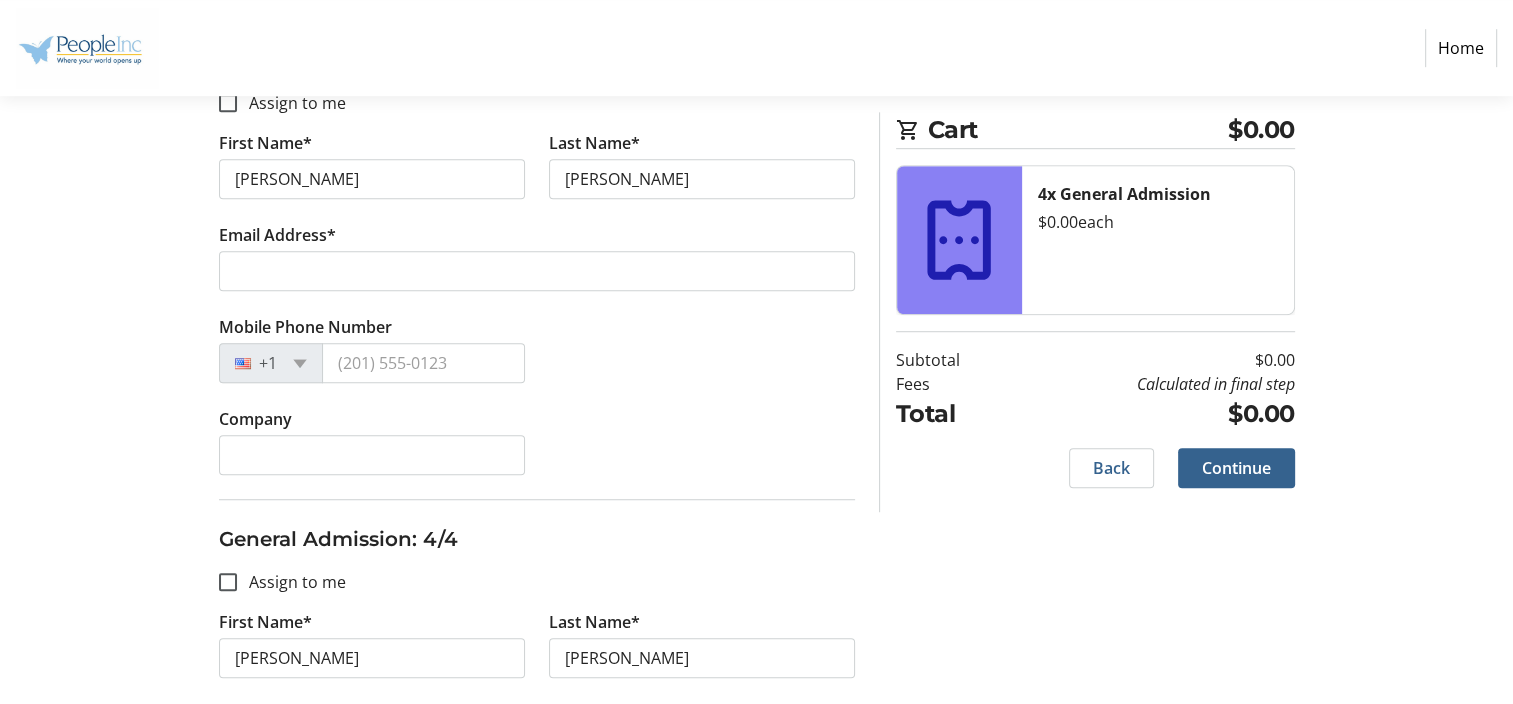 drag, startPoint x: 12, startPoint y: 468, endPoint x: 55, endPoint y: 476, distance: 43.737854 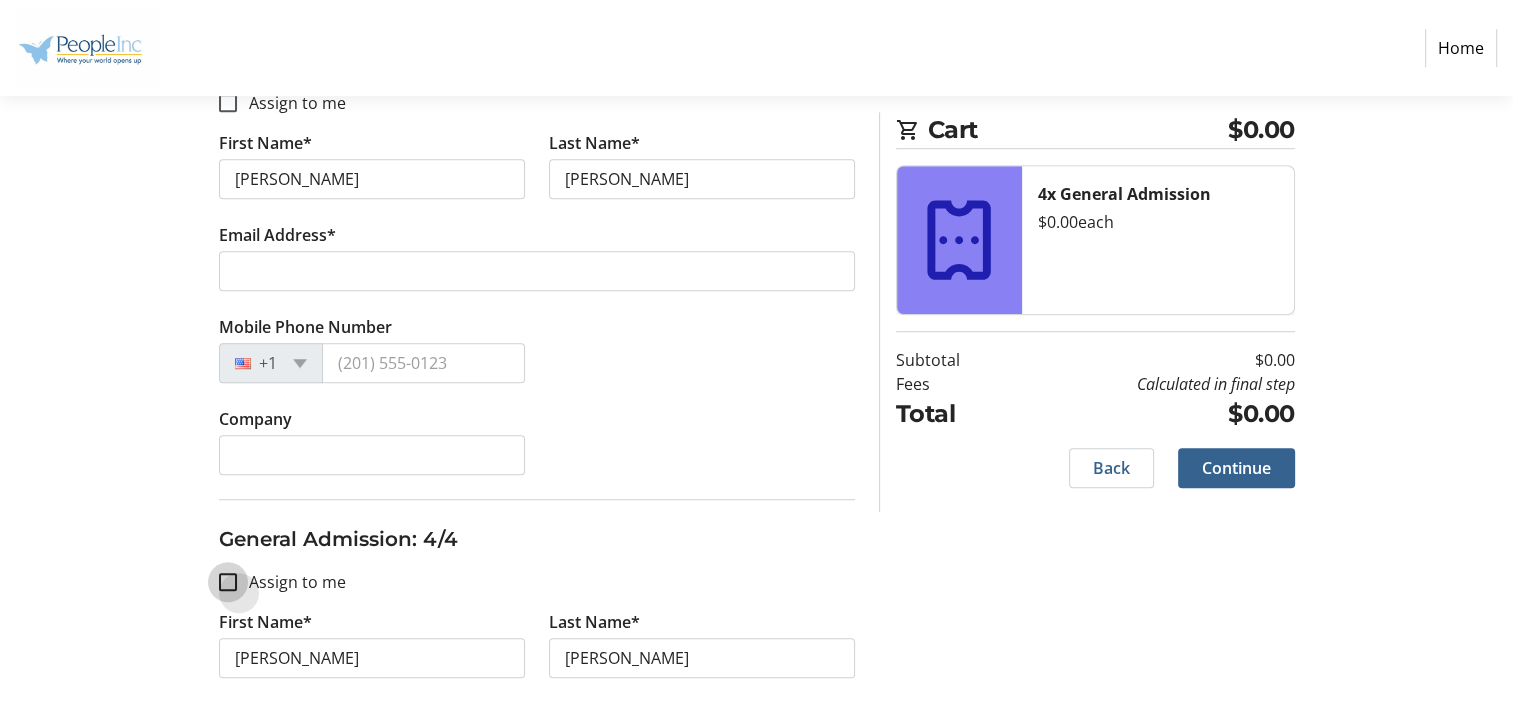 click on "Assign to me" at bounding box center [228, 582] 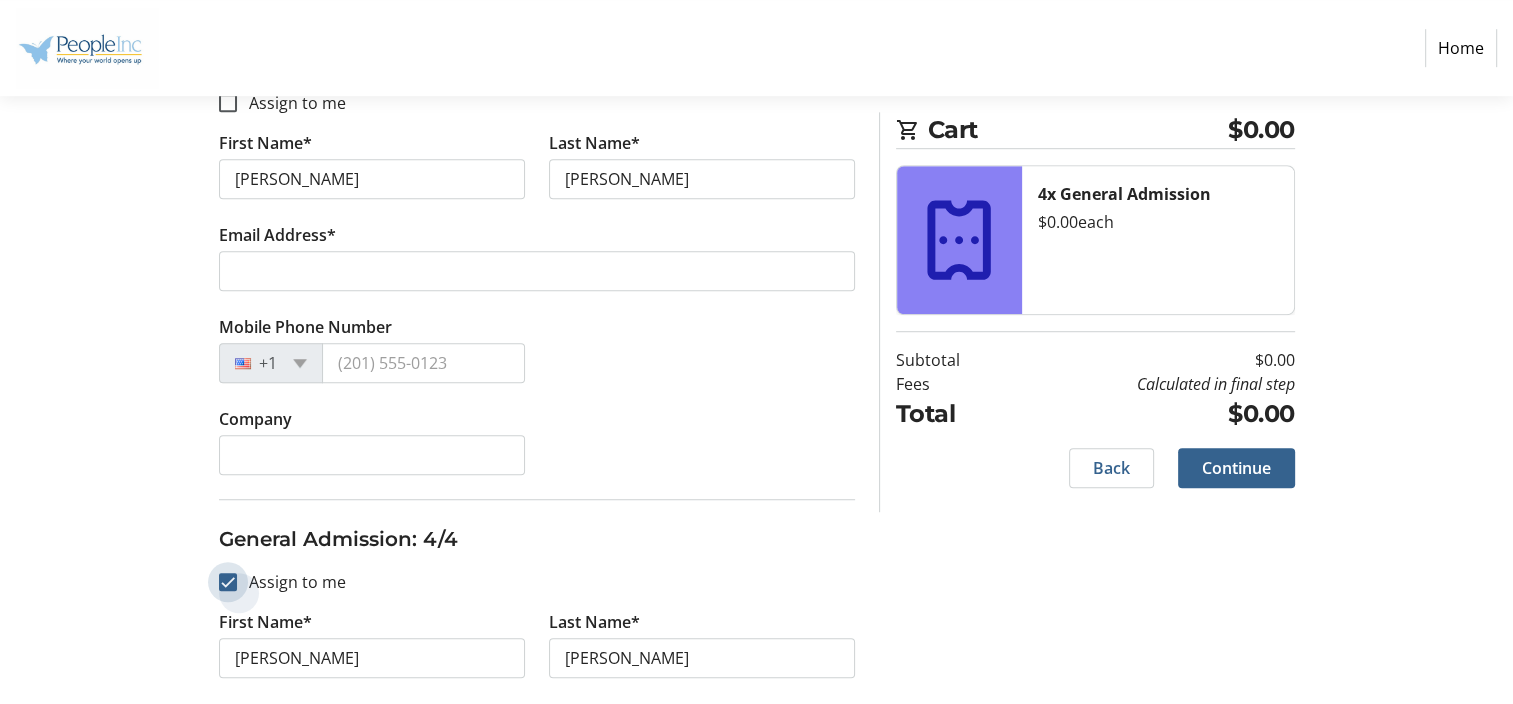 checkbox on "true" 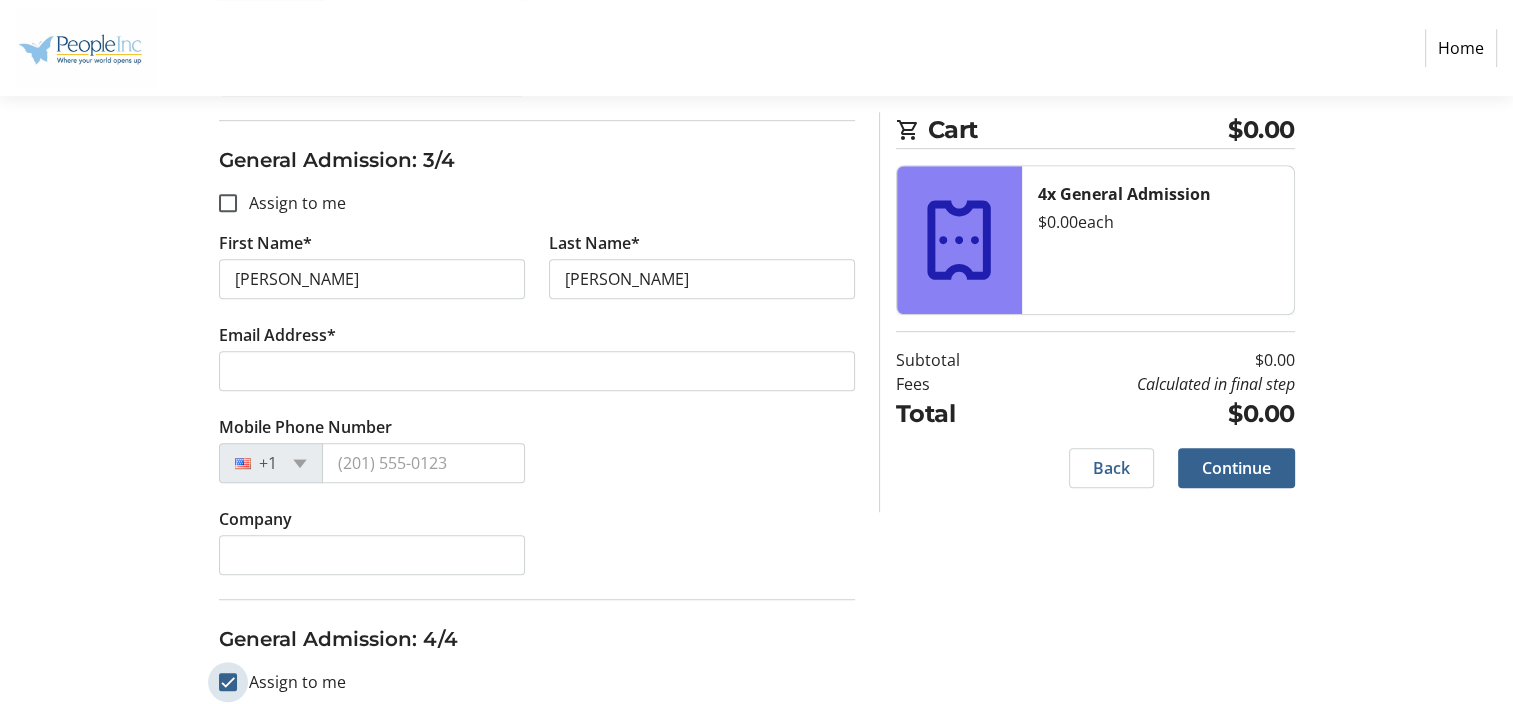 type on "[PERSON_NAME] [PERSON_NAME]" 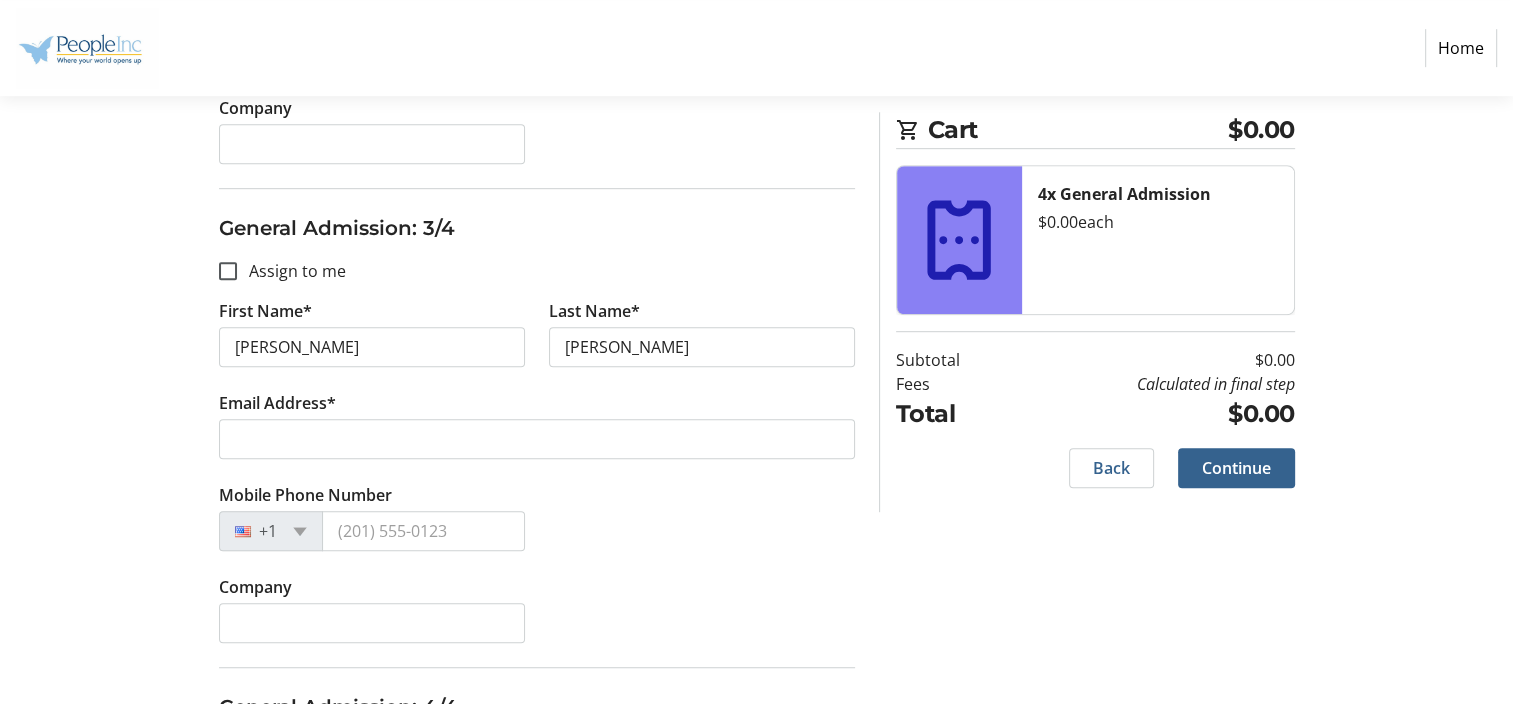 scroll, scrollTop: 1100, scrollLeft: 0, axis: vertical 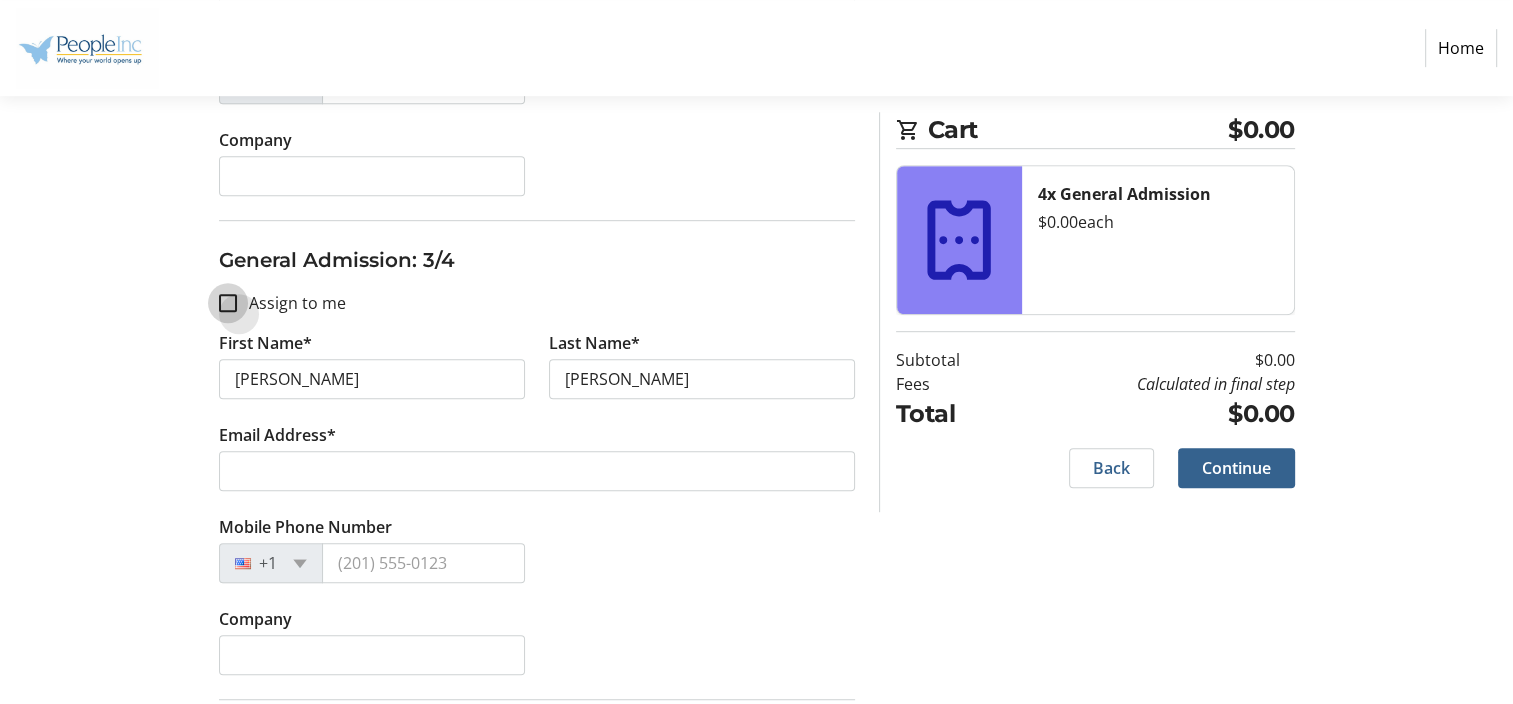 click on "Assign to me" at bounding box center (228, 303) 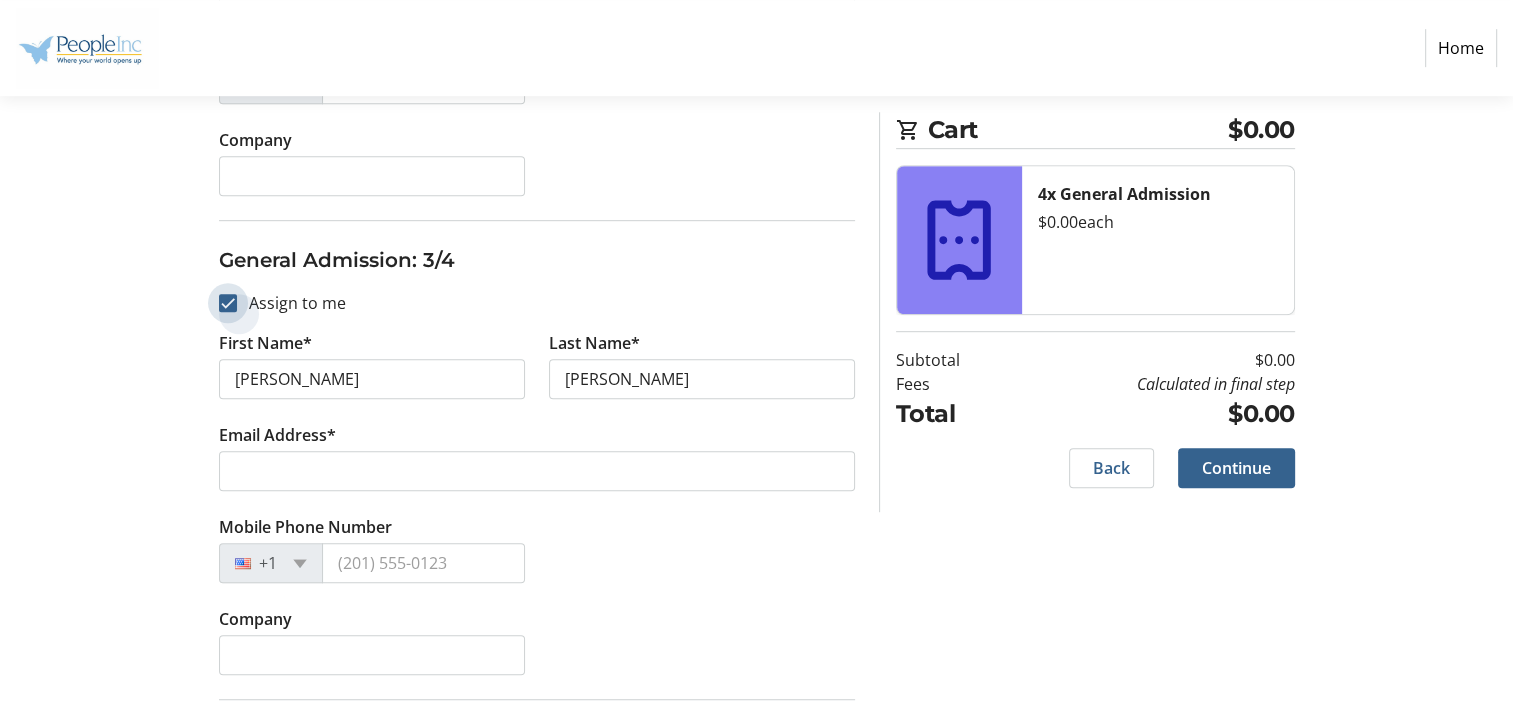 checkbox on "true" 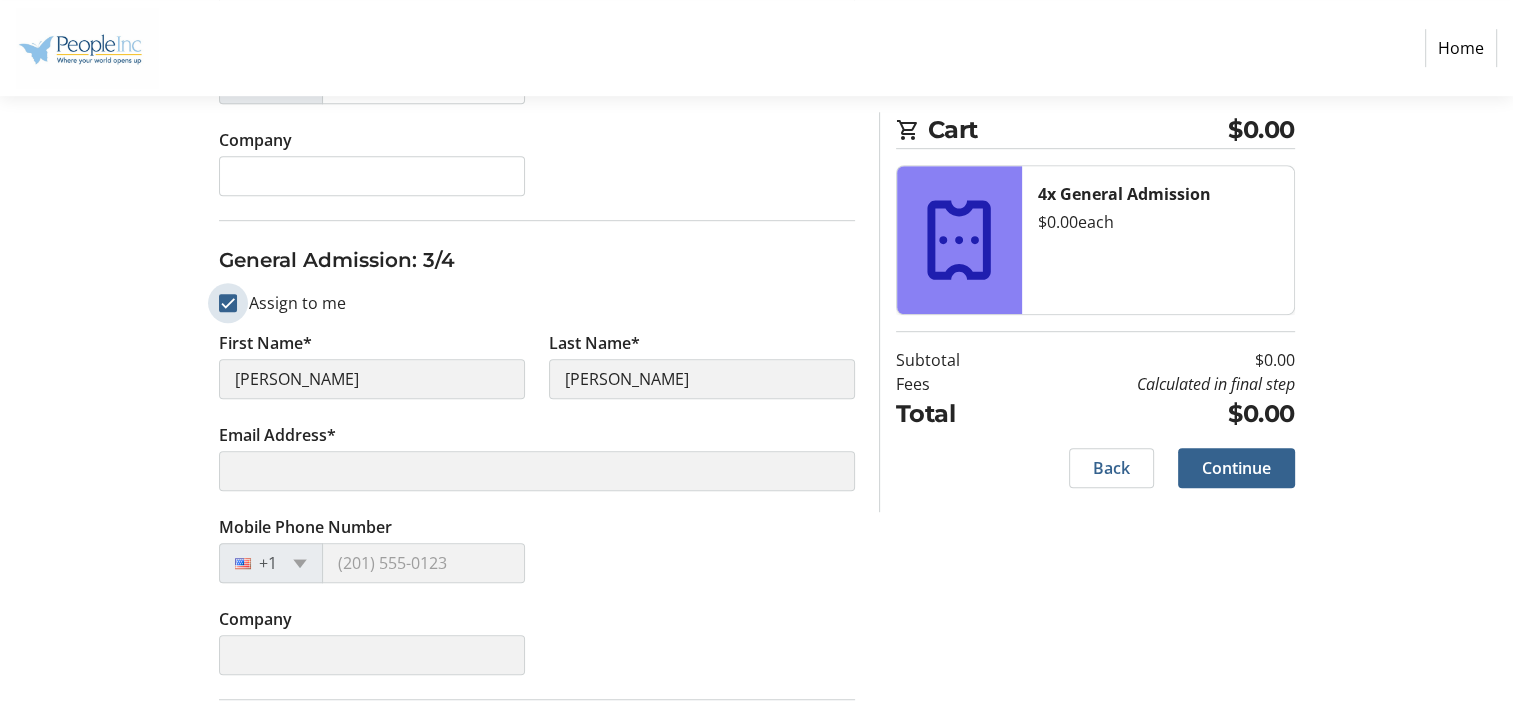 scroll, scrollTop: 700, scrollLeft: 0, axis: vertical 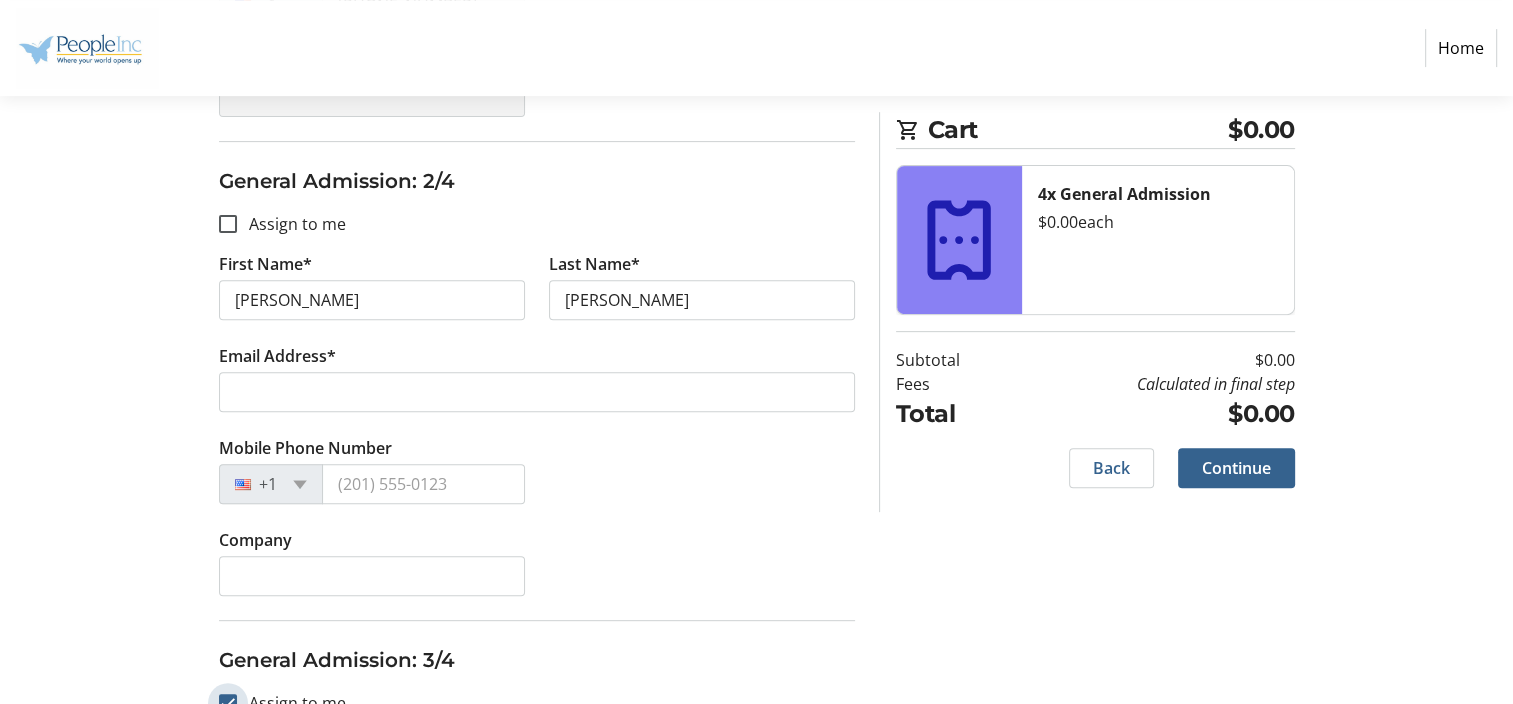 type on "[PERSON_NAME] [PERSON_NAME]" 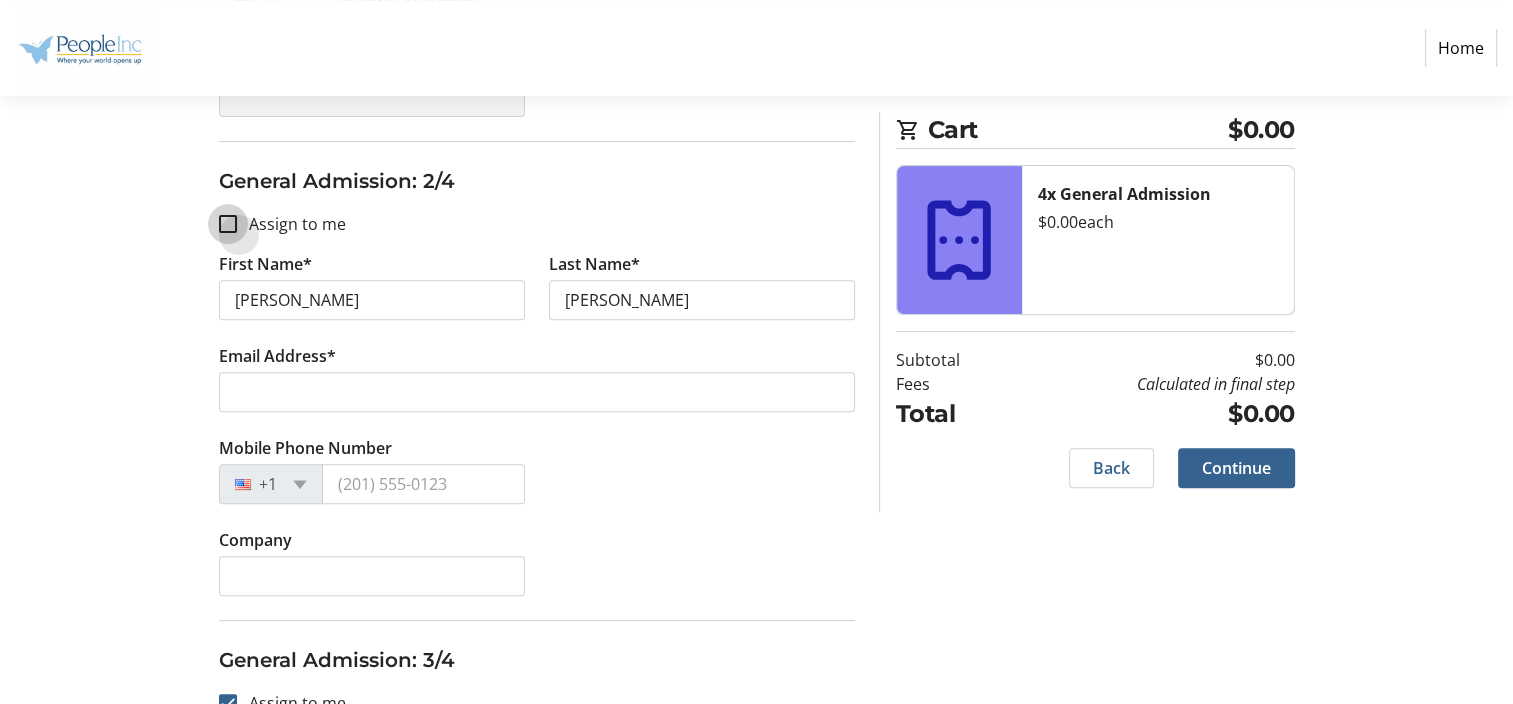 click on "Assign to me" at bounding box center (228, 224) 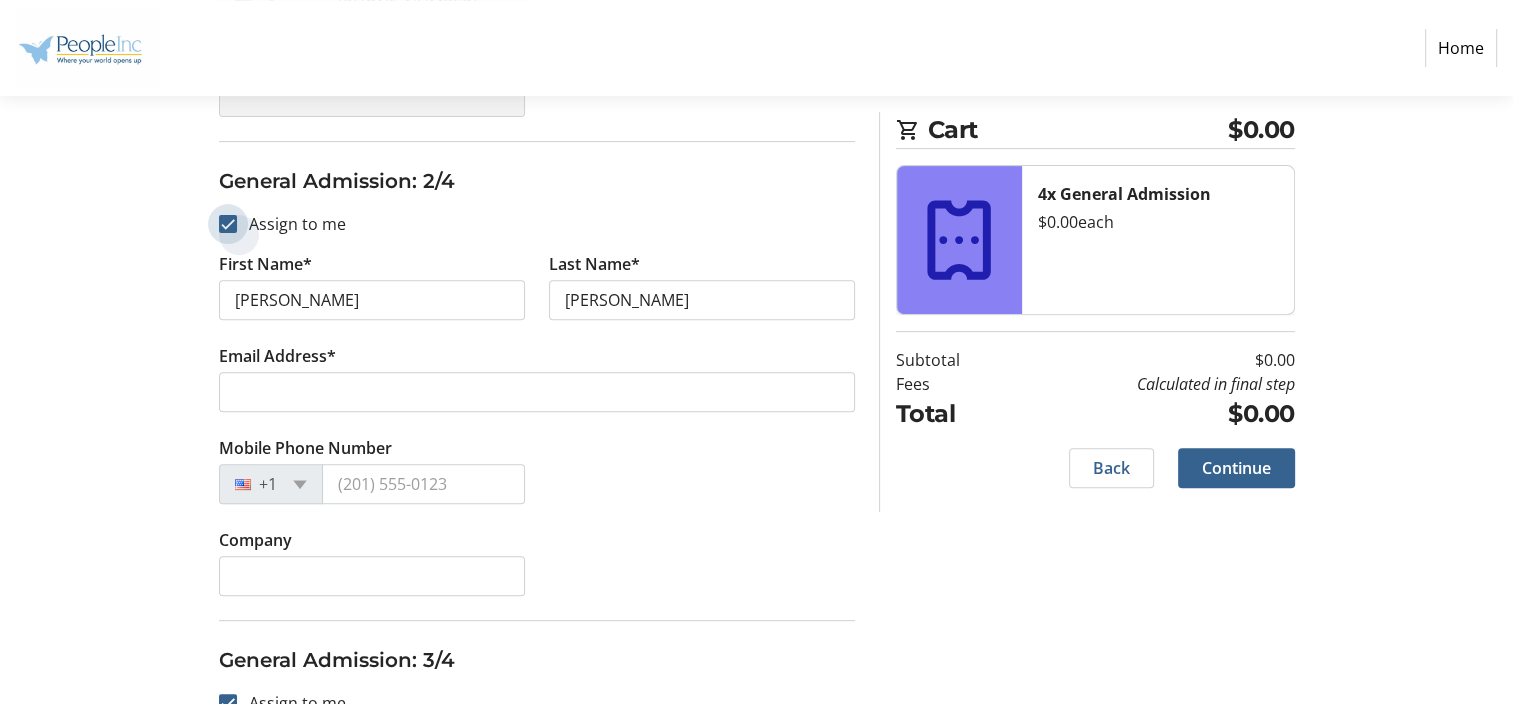 checkbox on "true" 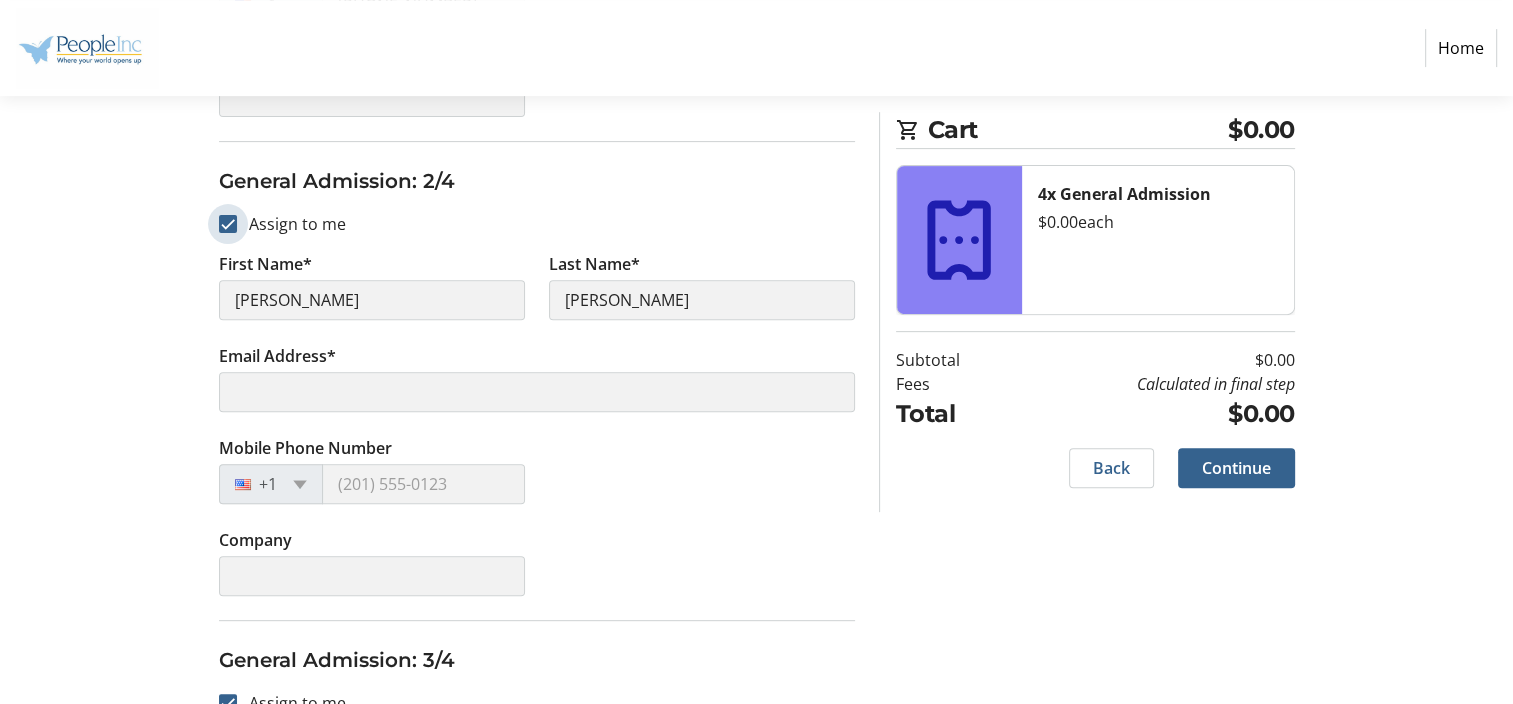 type on "[PERSON_NAME] [PERSON_NAME]" 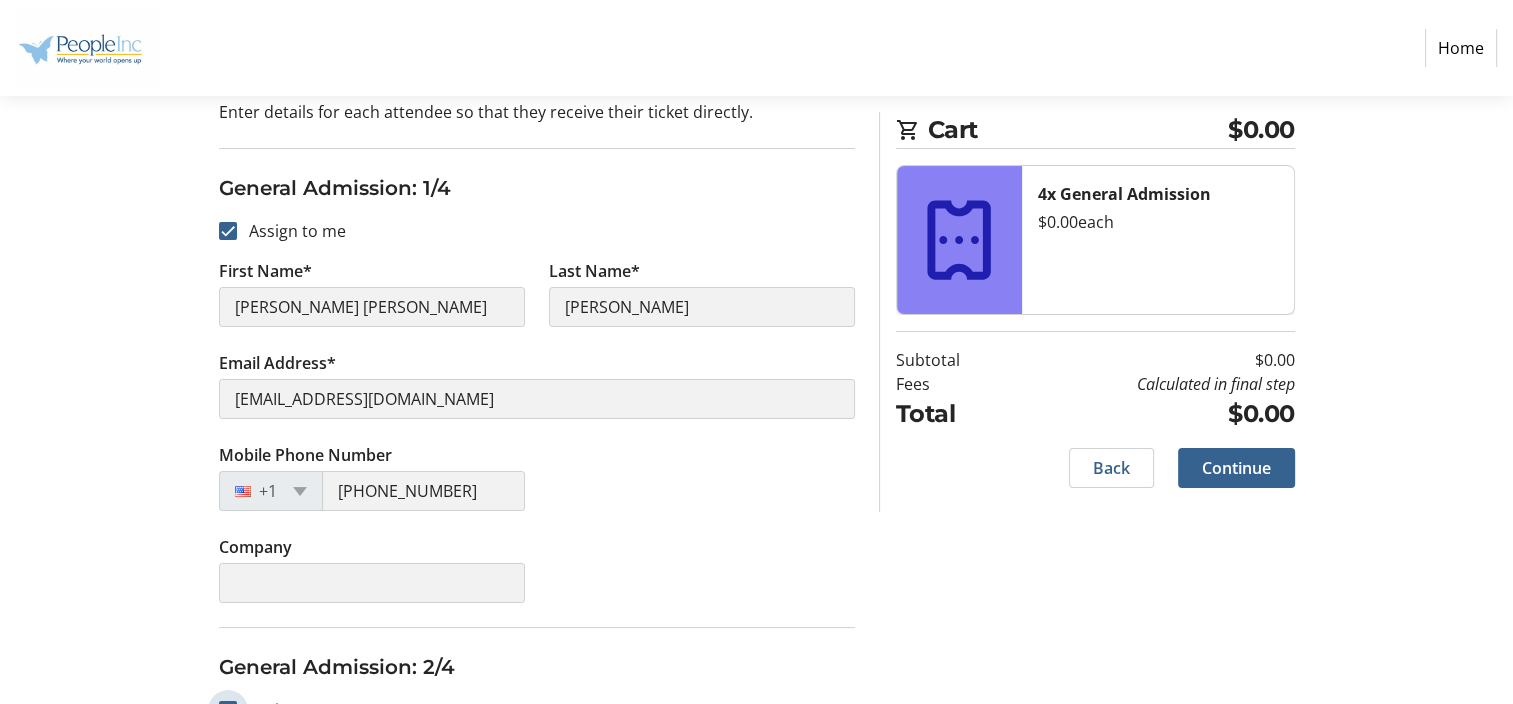 scroll, scrollTop: 0, scrollLeft: 0, axis: both 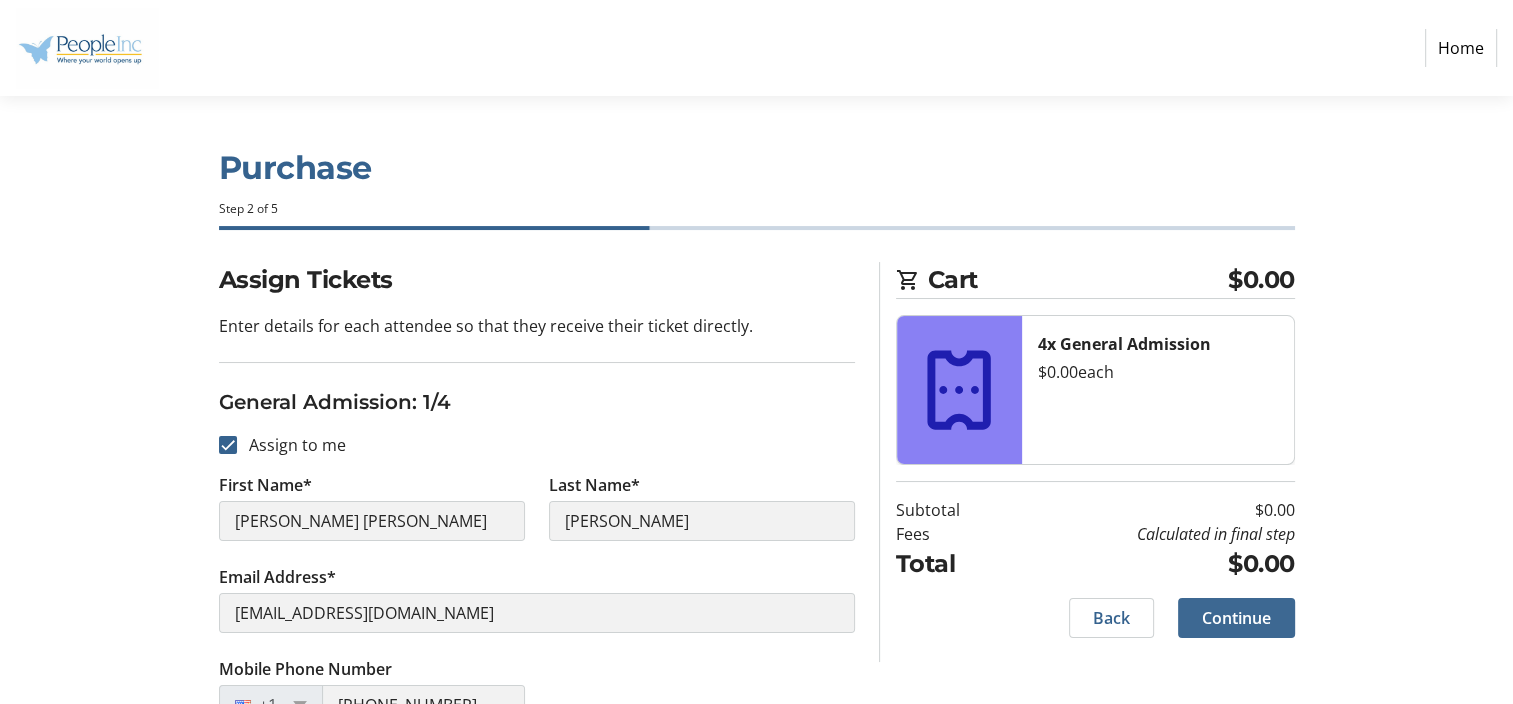 click on "Continue" 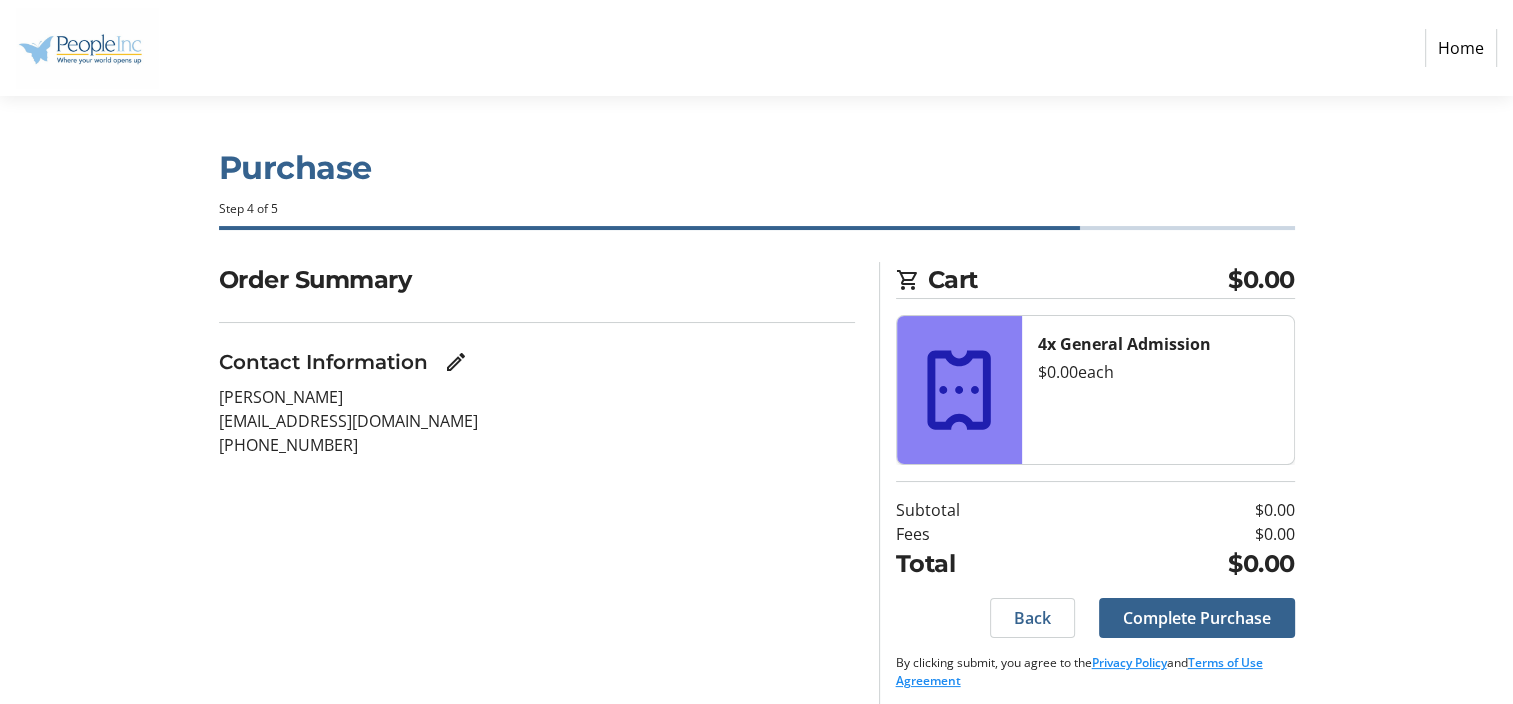 click on "Complete Purchase" 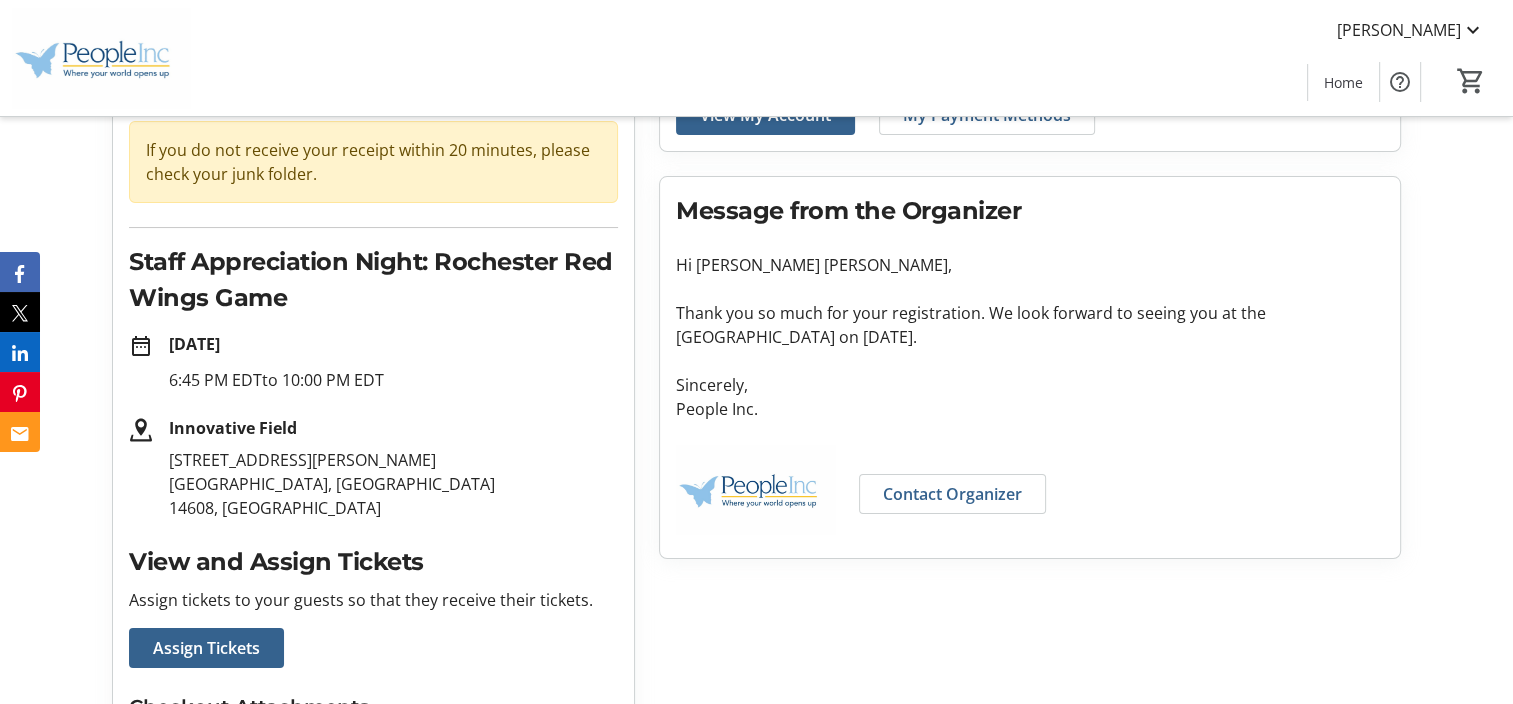 scroll, scrollTop: 0, scrollLeft: 0, axis: both 